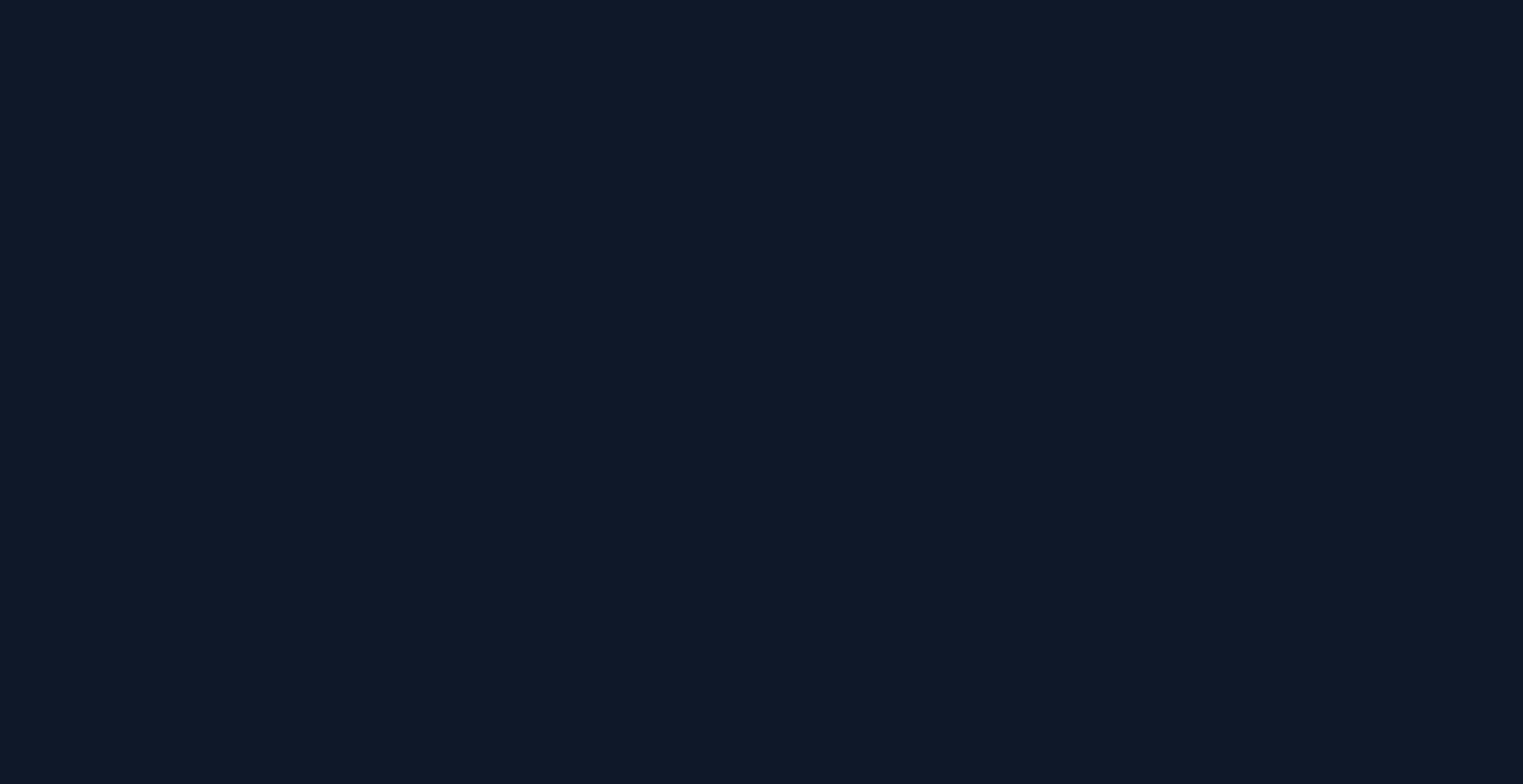 scroll, scrollTop: 0, scrollLeft: 0, axis: both 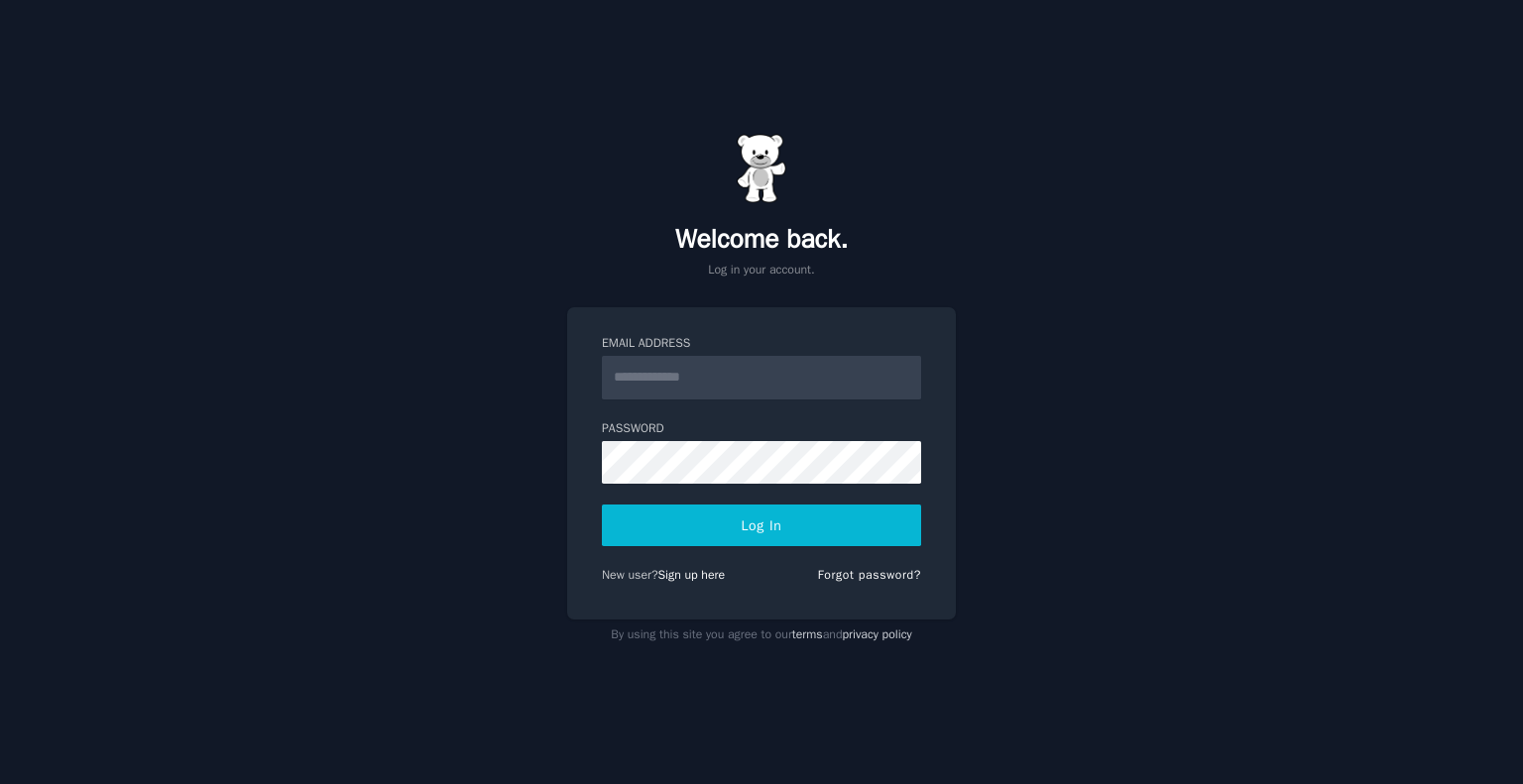 click on "Email Address" at bounding box center (762, 378) 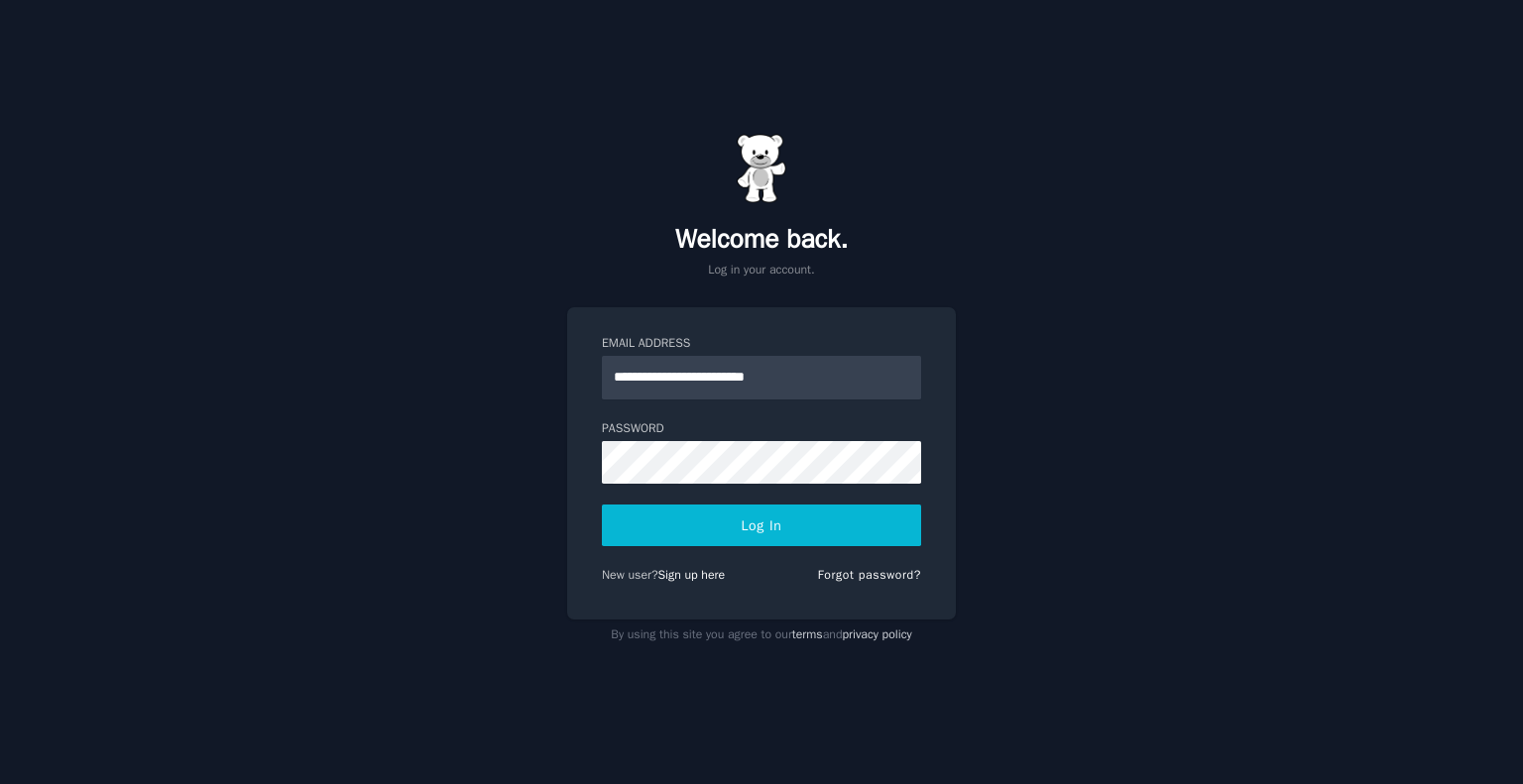 click on "Log In" at bounding box center [762, 525] 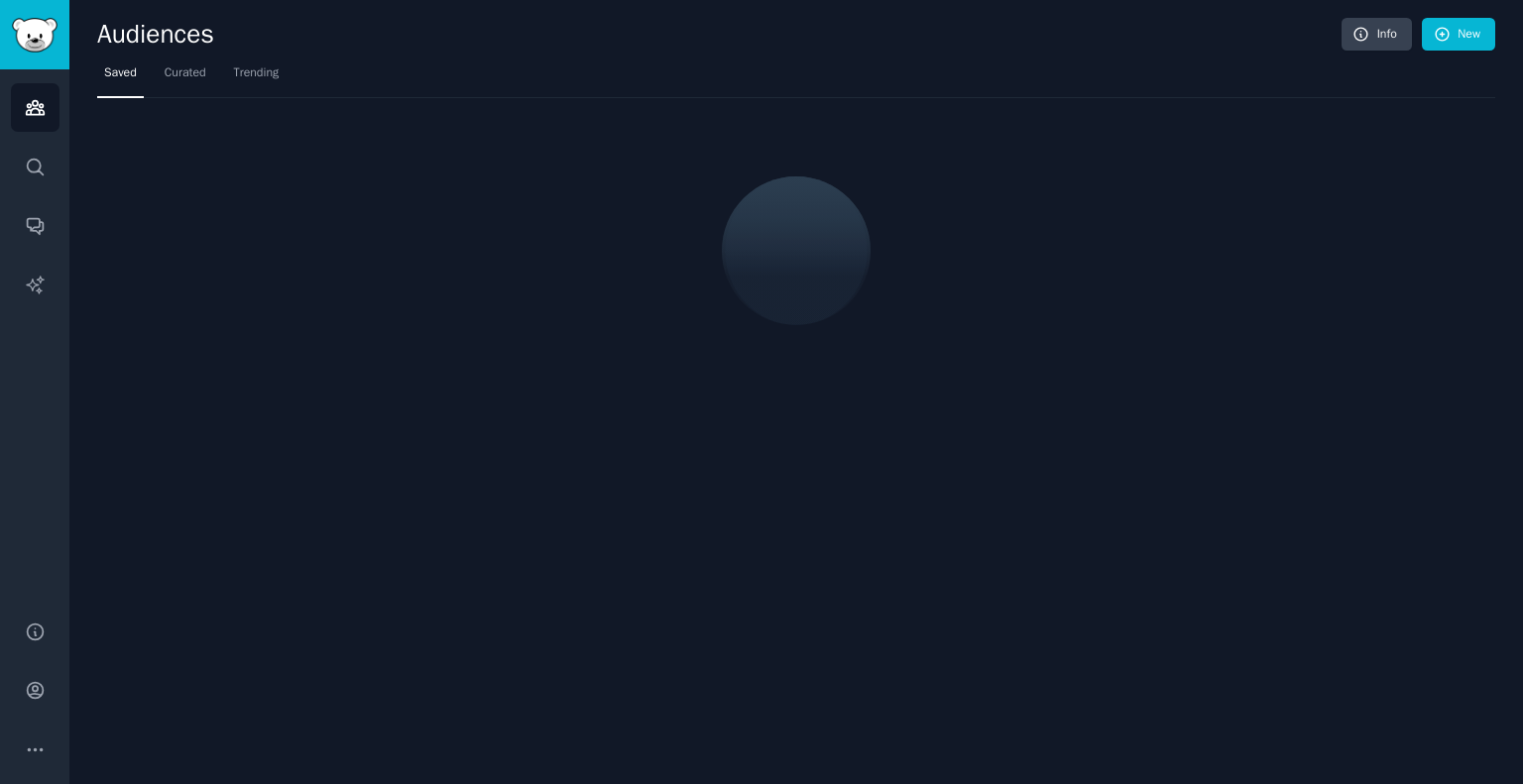 scroll, scrollTop: 0, scrollLeft: 0, axis: both 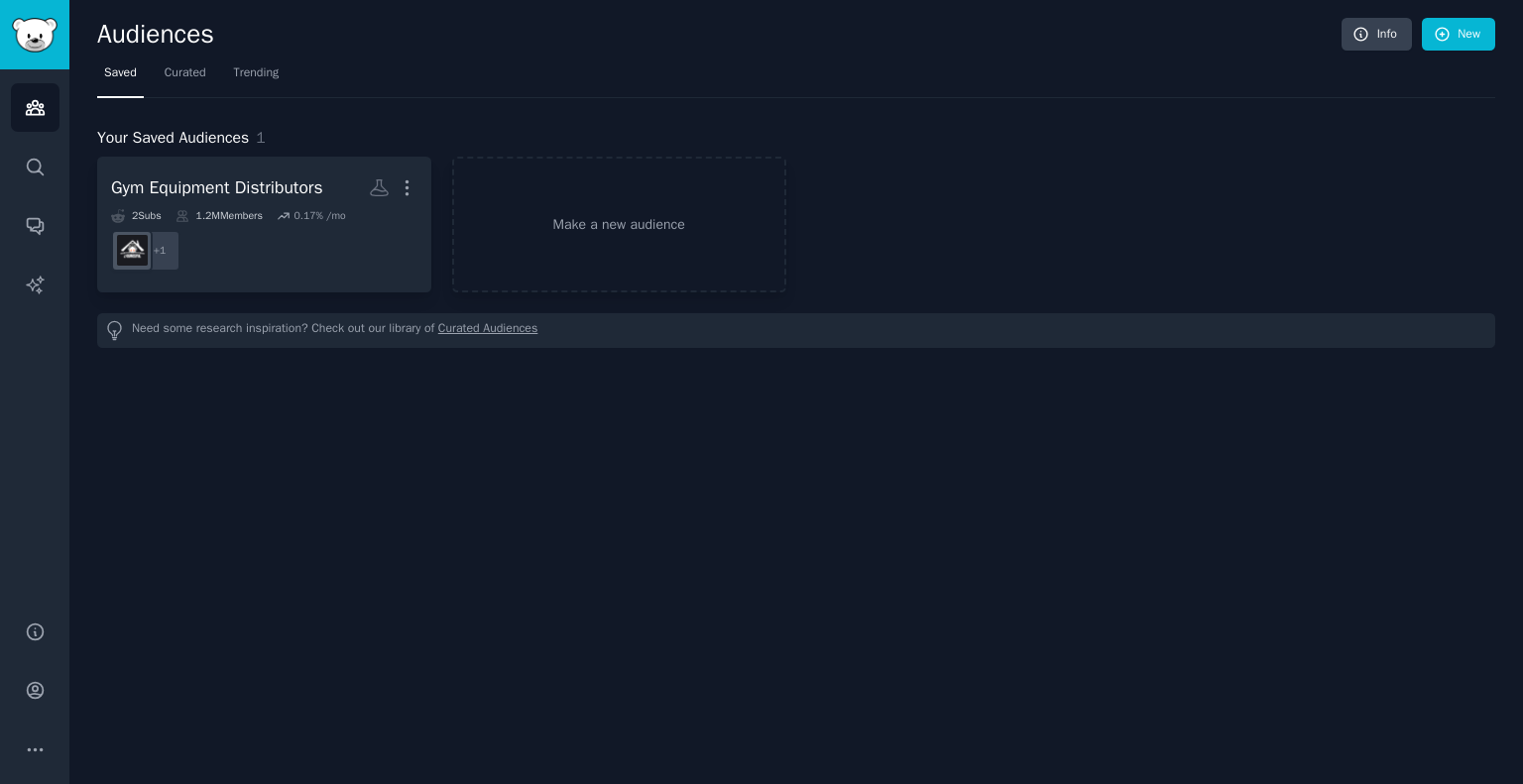 click on "Audiences Info New Saved Curated Trending Your Saved Audiences 1 Gym Equipment Distributors More 2  Sub s 1.2M  Members 0.17 % /mo + 1 Make a new audience Need some research inspiration? Check out our library of  Curated Audiences" 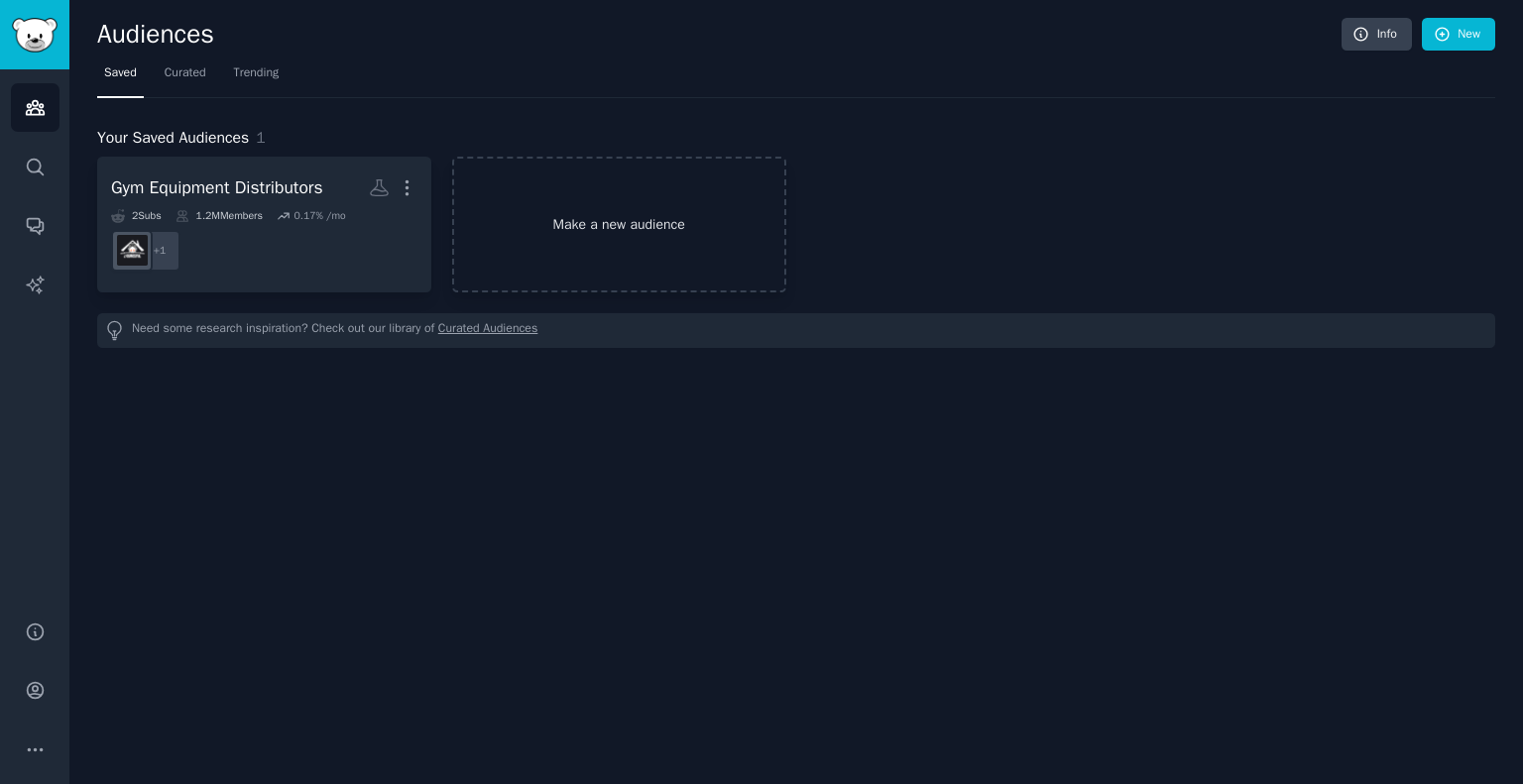 click on "Make a new audience" at bounding box center (619, 224) 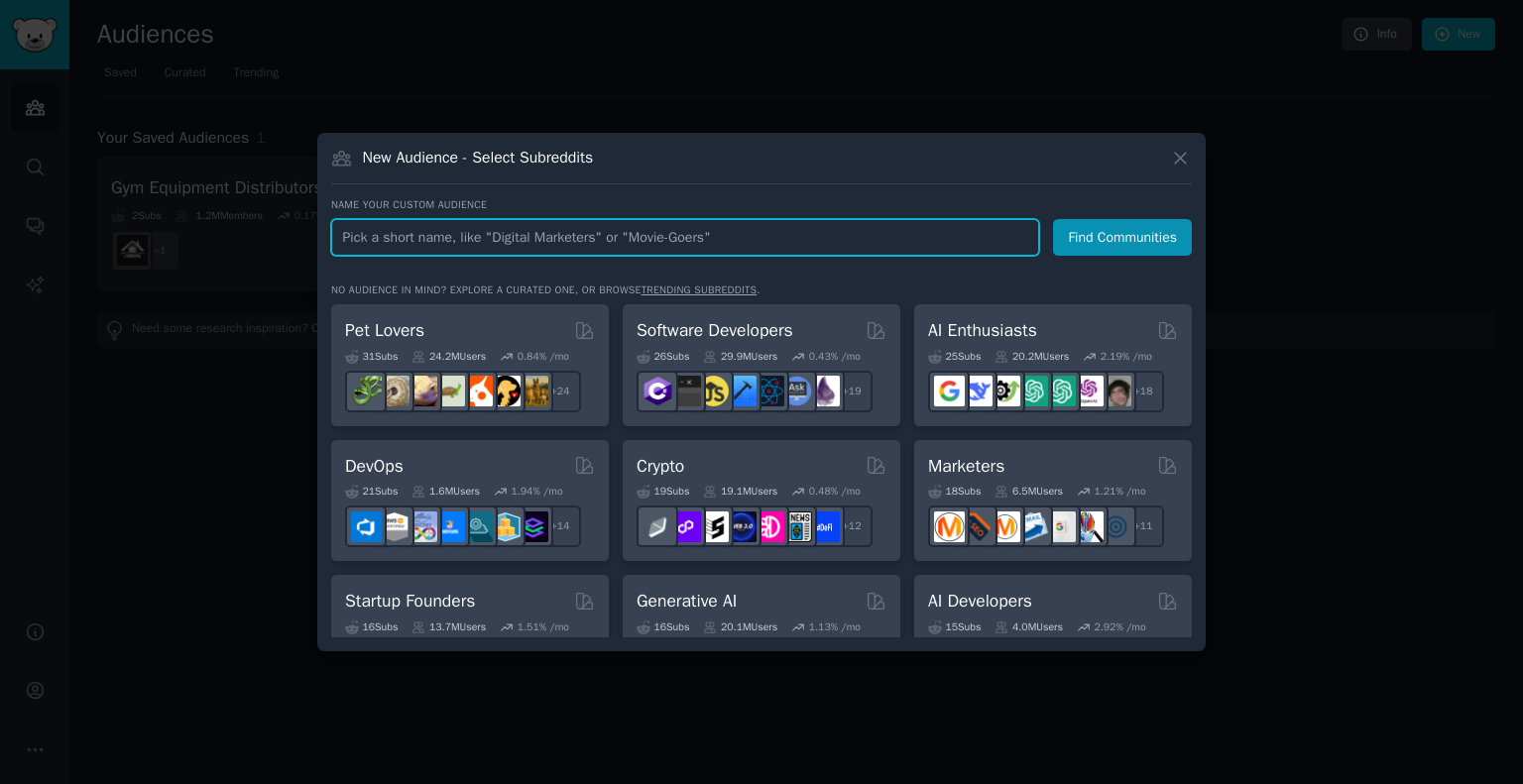 click at bounding box center (685, 237) 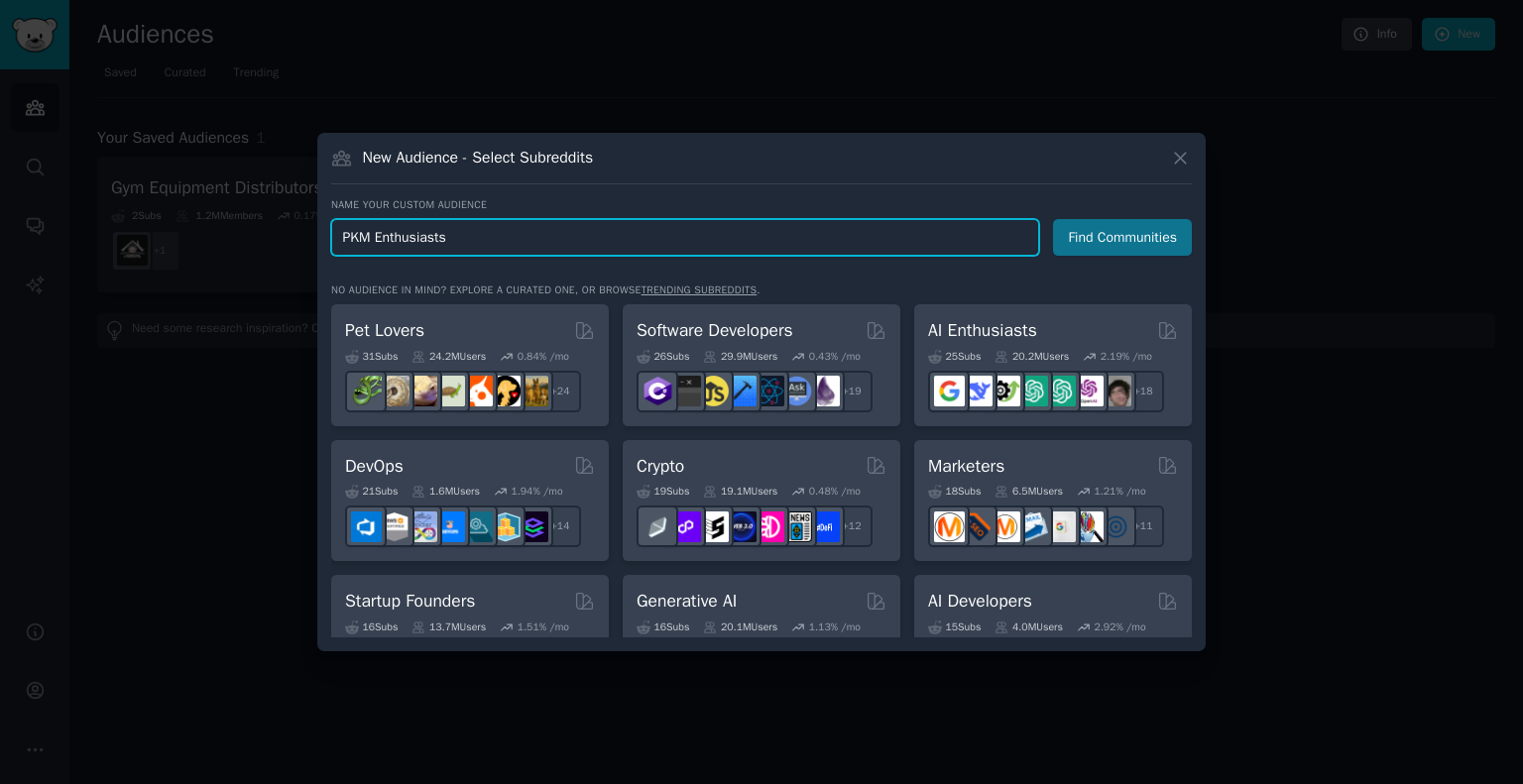 type on "PKM Enthusiasts" 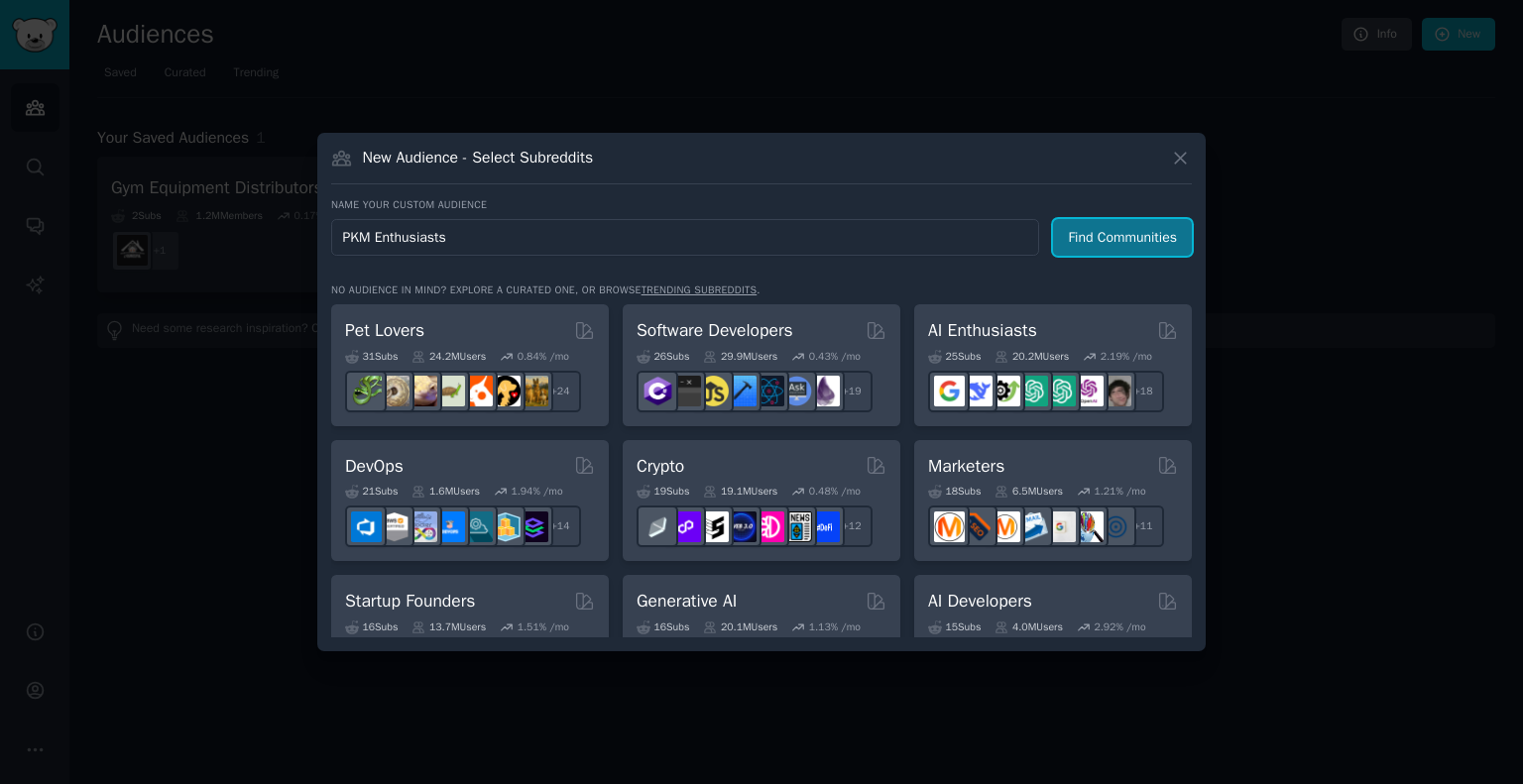 click on "Find Communities" at bounding box center [1122, 237] 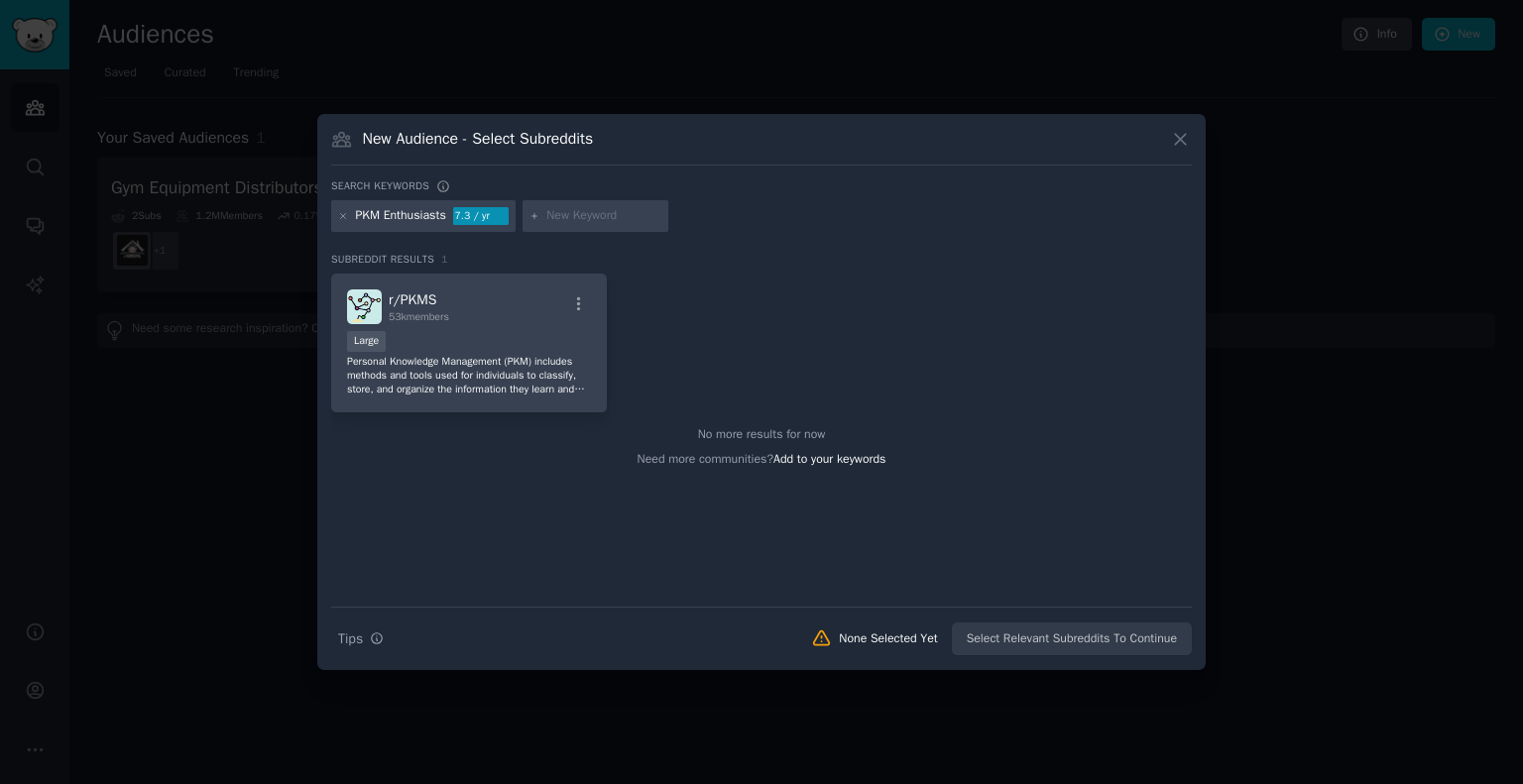 click at bounding box center [604, 216] 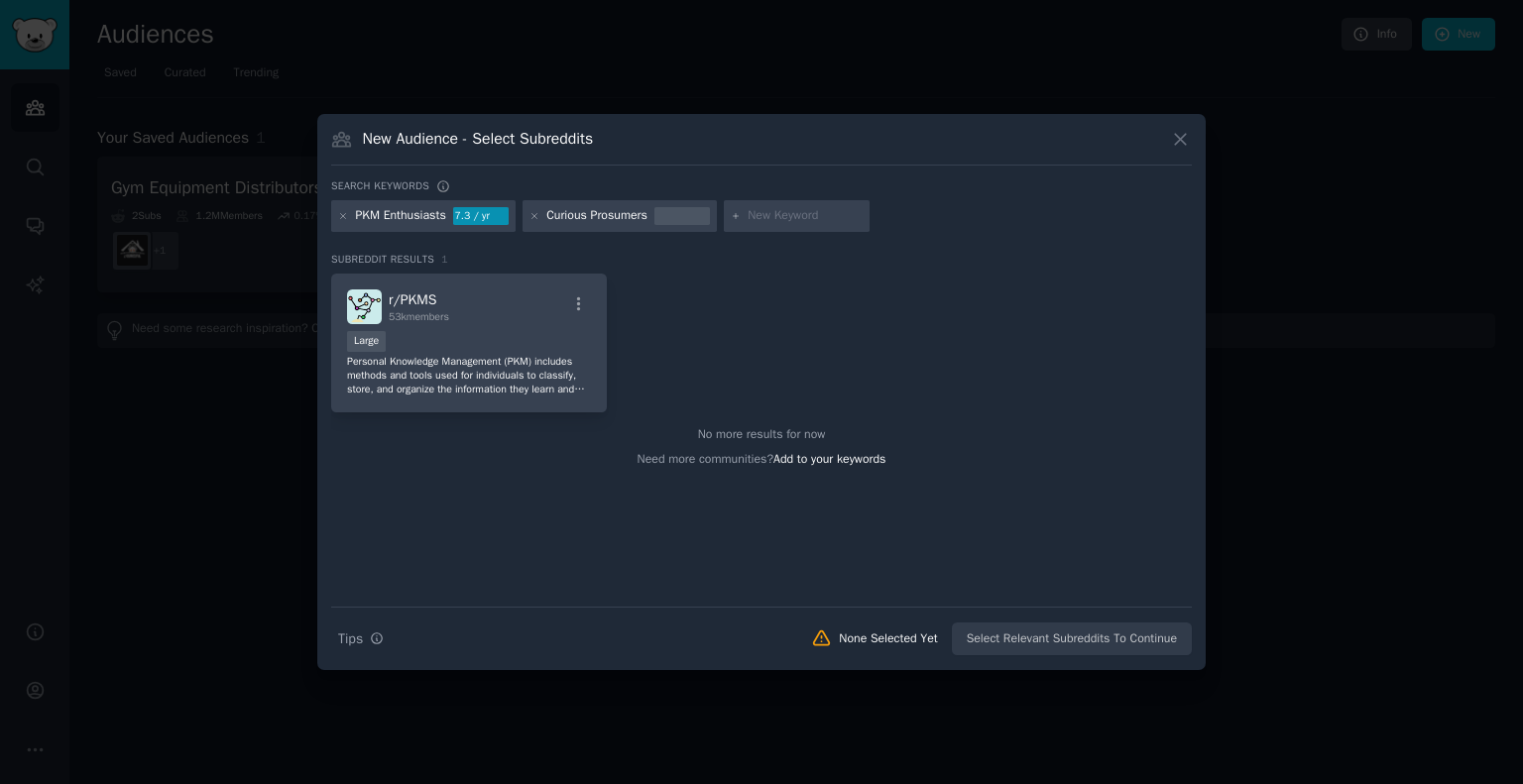 paste on "Content Curators" 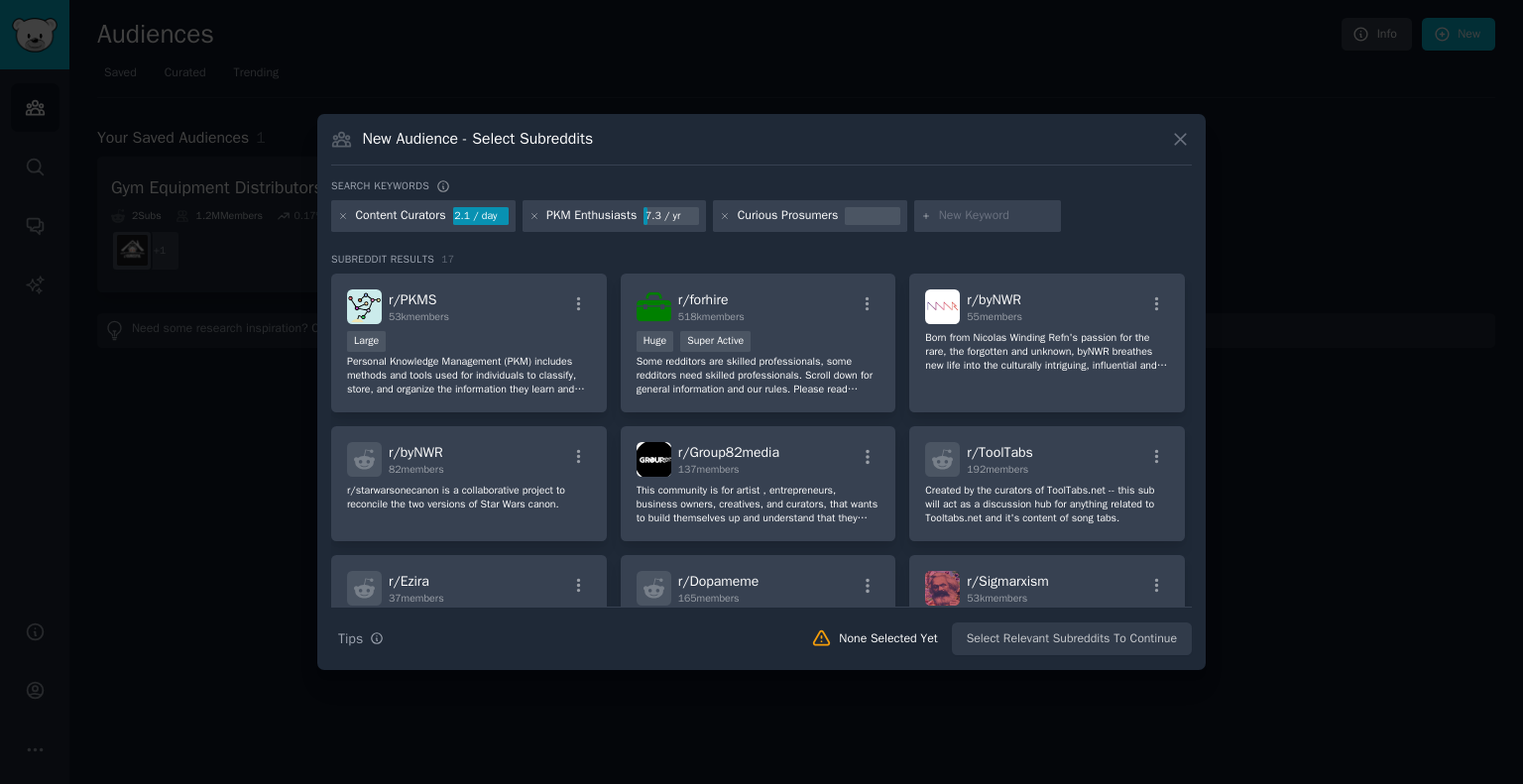 paste on "Productivity Geeks" 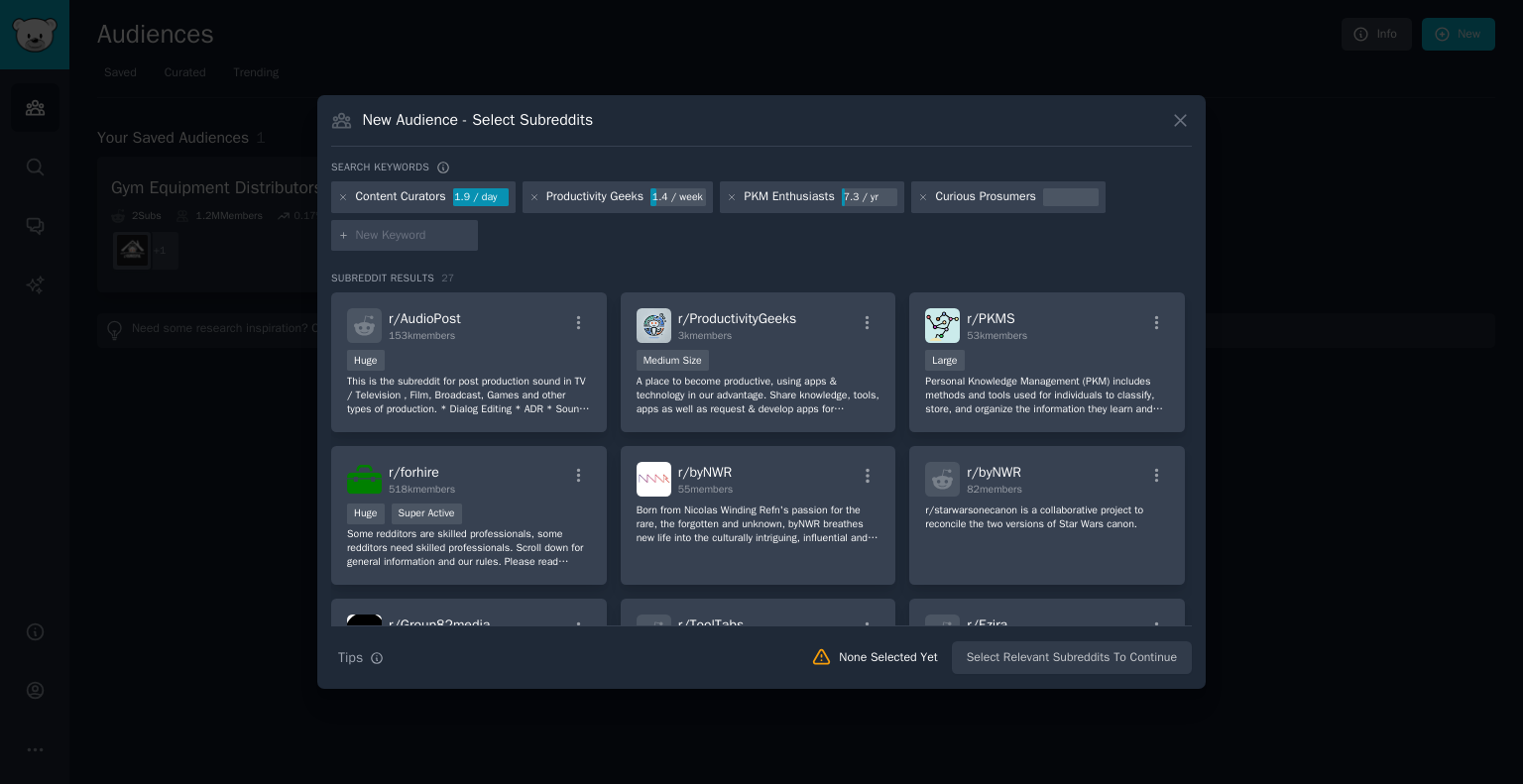 click at bounding box center (413, 236) 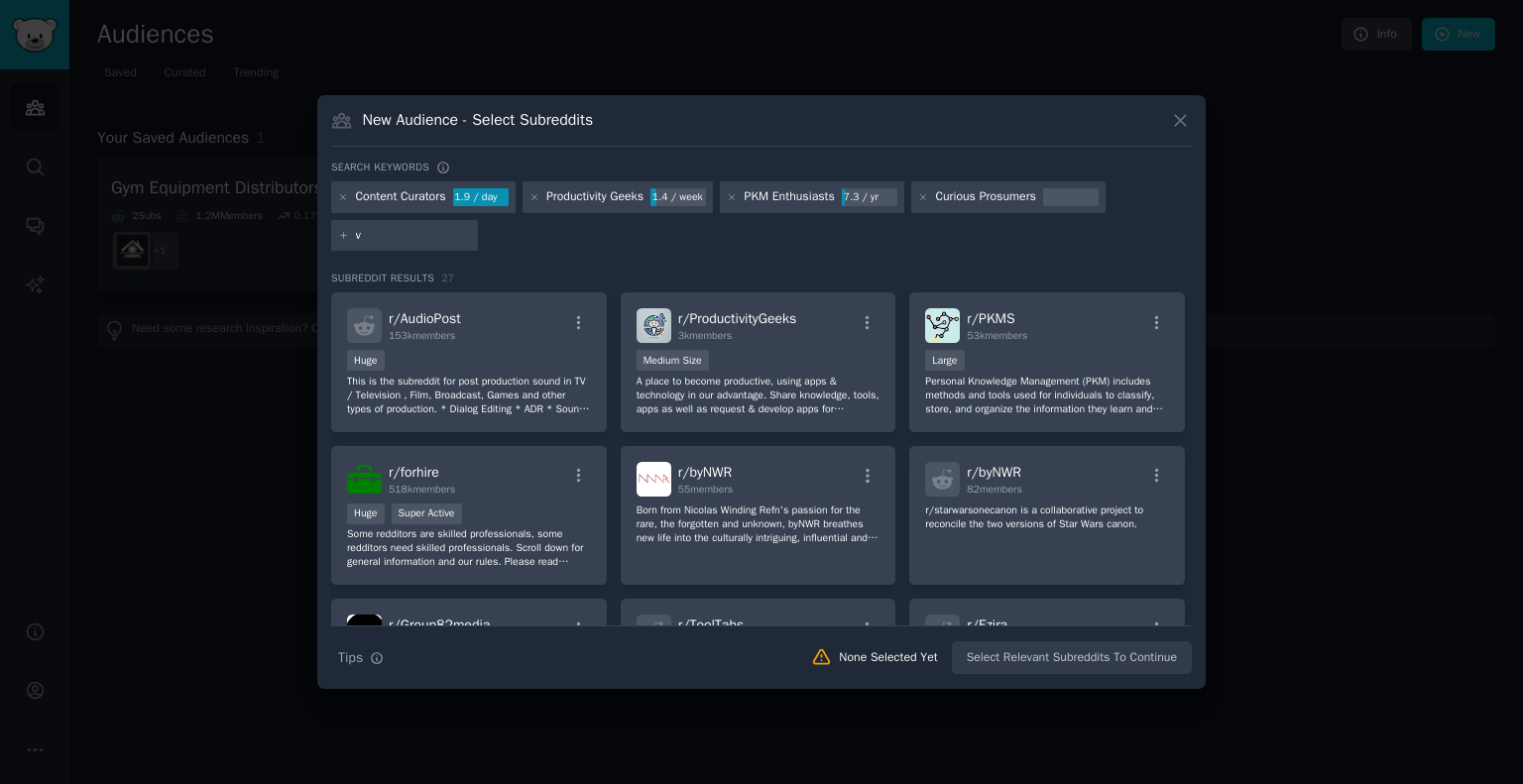 click on "​ New Audience - Select Subreddits Search keywords Content Curators 1.9 / day Productivity Geeks 1.4 / week PKM Enthusiasts 7.3 / yr Curious Prosumers v Subreddit Results 27 r/AudioPost 153k  members Huge This is the subreddit for post production sound in TV / Television , Film, Broadcast, Games and other types of production.
* Dialog Editing
* ADR
* Sound Effects / SFX
* Foley
* Ambience / Backgrounds
* Music for picture / Soundtracks / Score
* Sound Design
* Re-Recording / Mix
* Layback
* and more
Audio-Post Audio Post Editors Sync Sound r/ ProductivityGeeks 3k  members Medium Size A place to become productive, using apps & technology in our advantage. Share knowledge, tools, apps as well as request & develop apps for productivity.
r/ PKMS 53k  members Large r/ forhire 518k  members Huge Super Active r/ byNWR 55  members r/ starwarsonecanon 82  members r/starwarsonecanon is a collaborative project to reconcile the two versions of Star Wars canon. r/ Group82media r/" at bounding box center (762, 392) 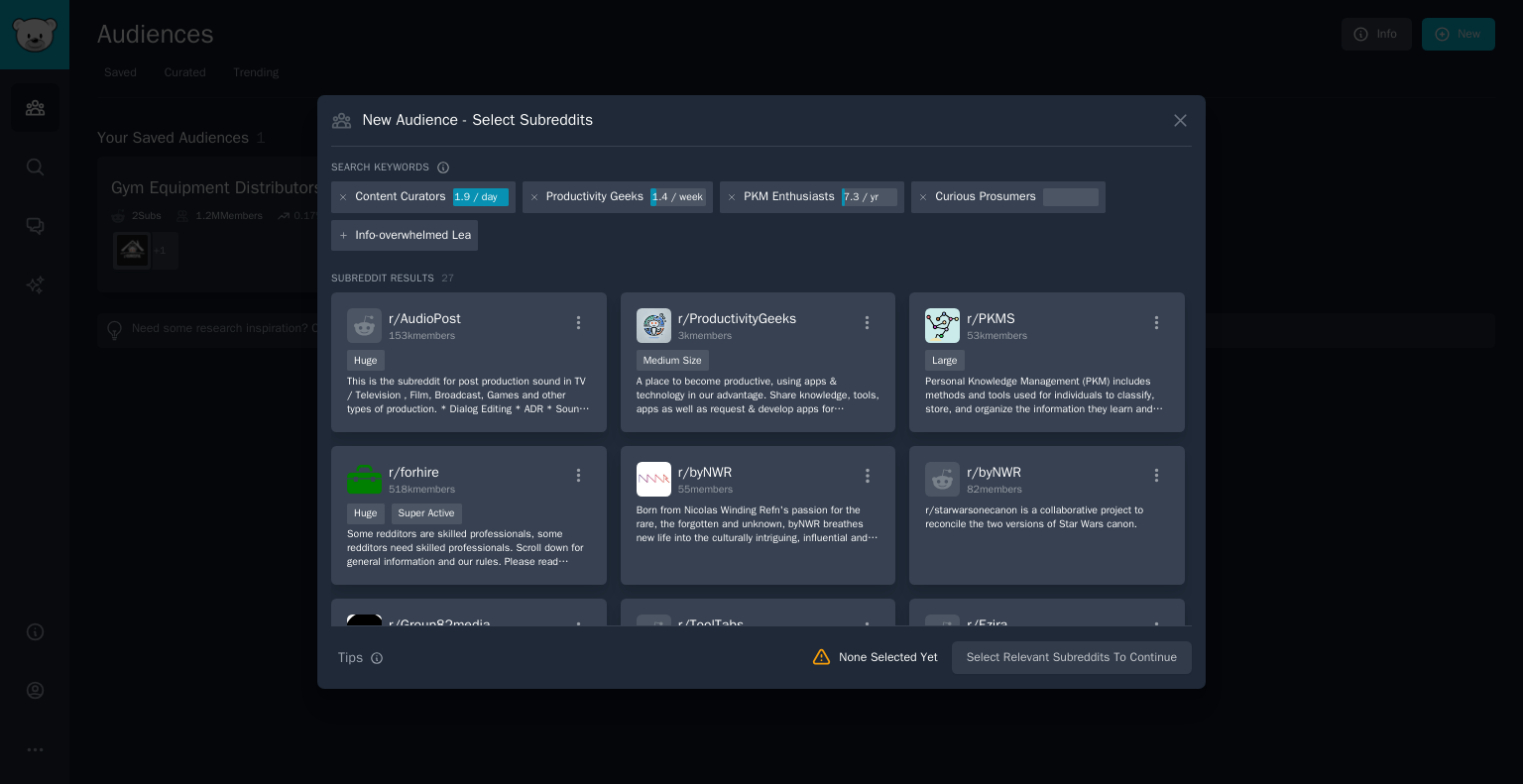 scroll, scrollTop: 0, scrollLeft: 9, axis: horizontal 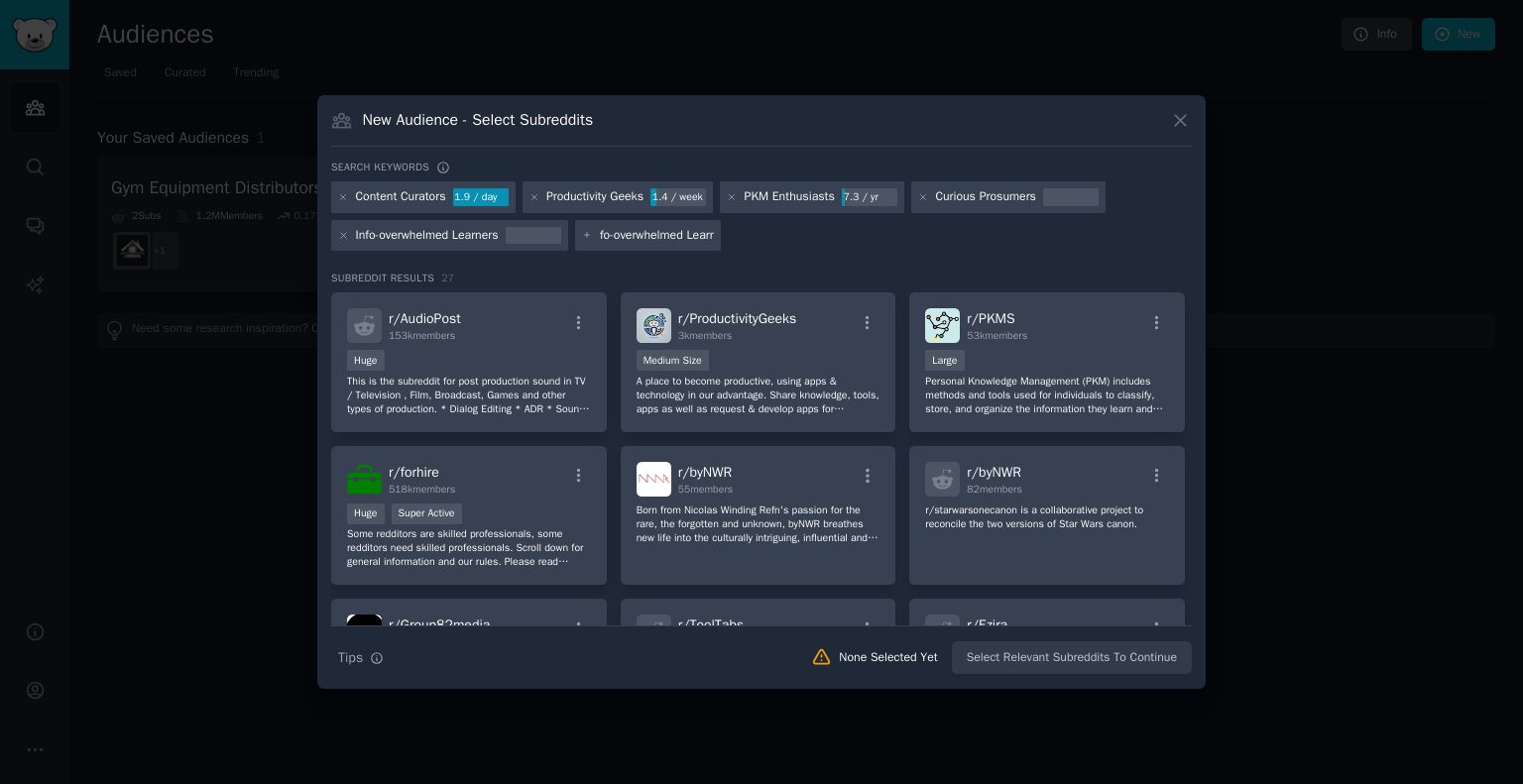 type 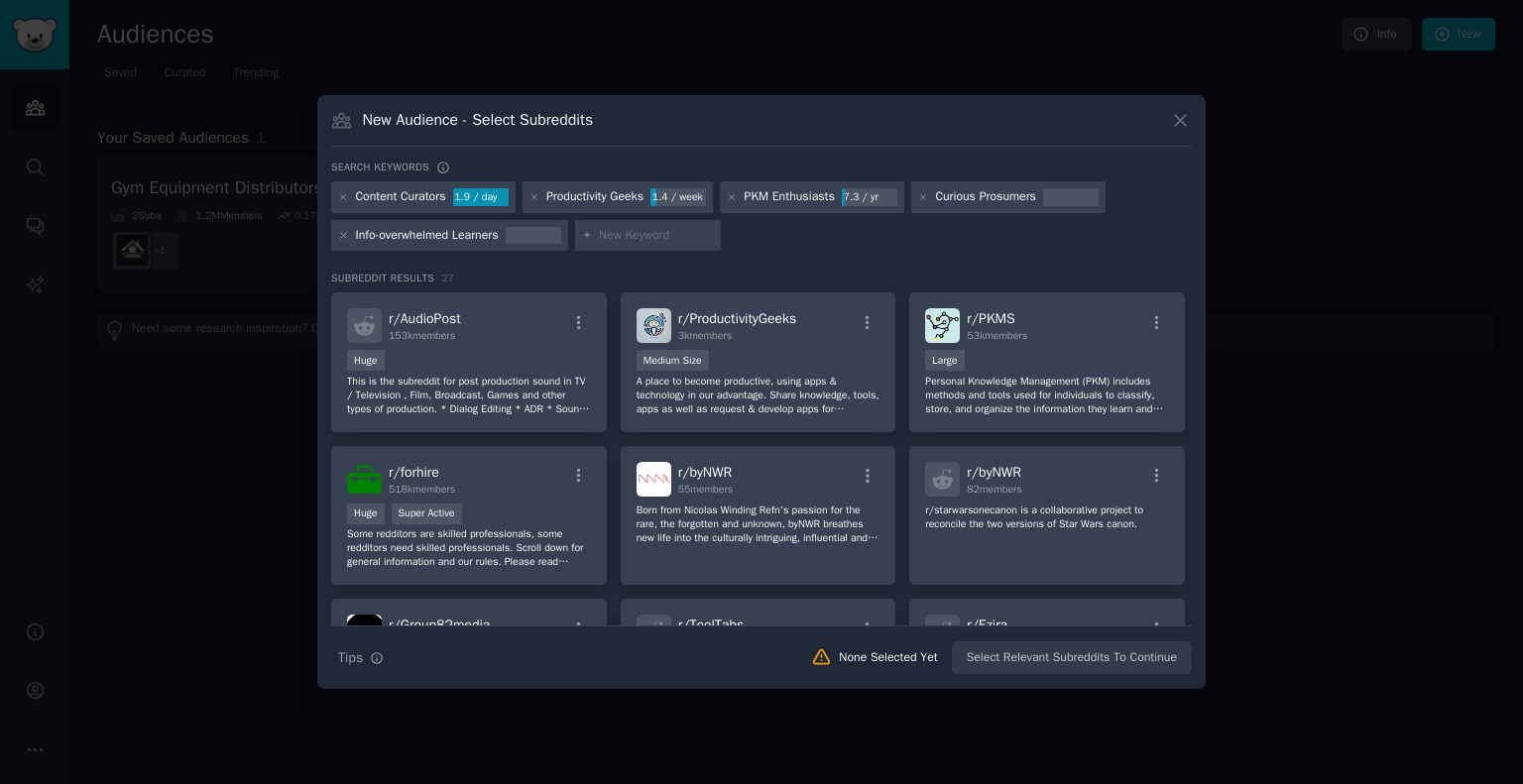 scroll, scrollTop: 0, scrollLeft: 0, axis: both 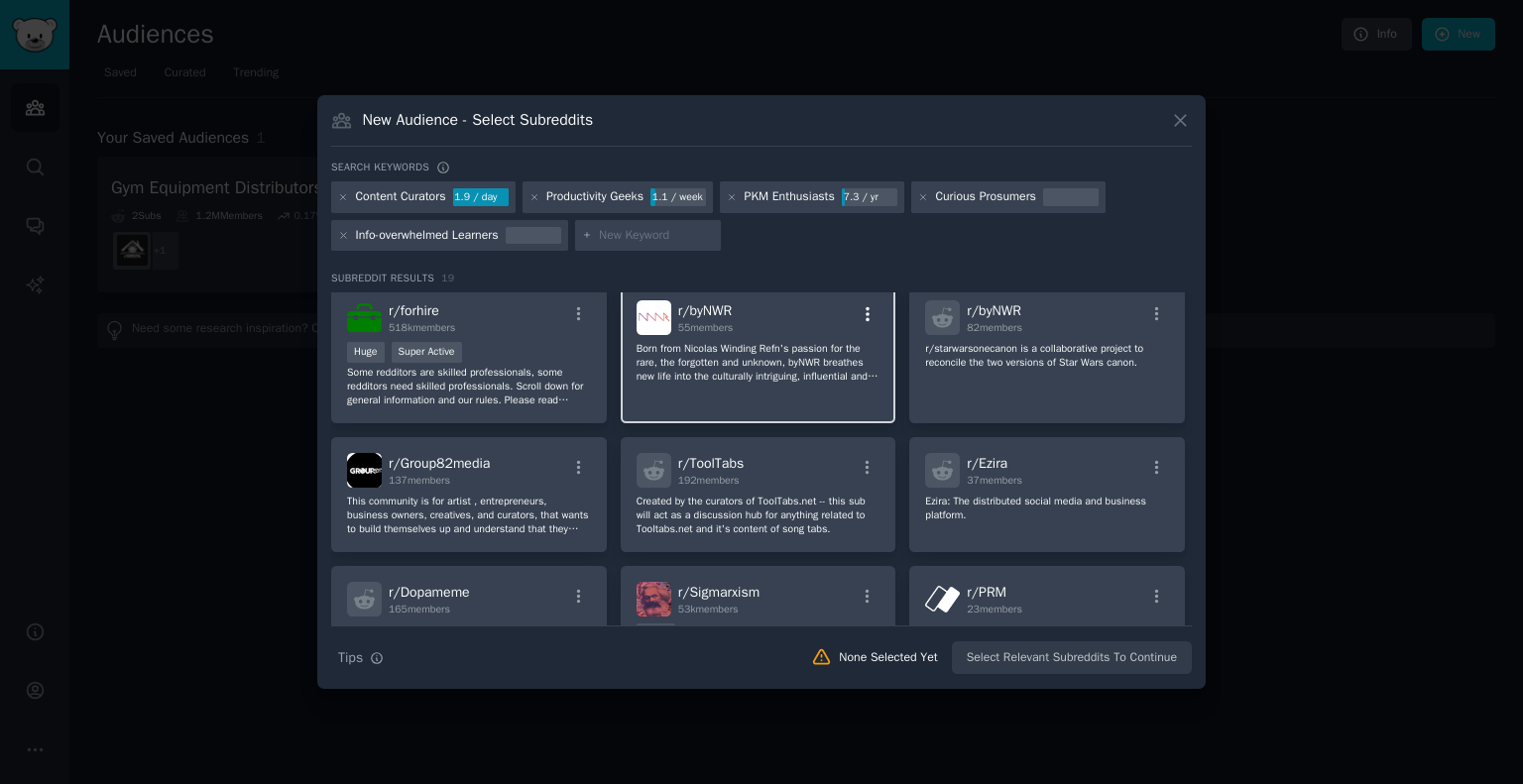 click 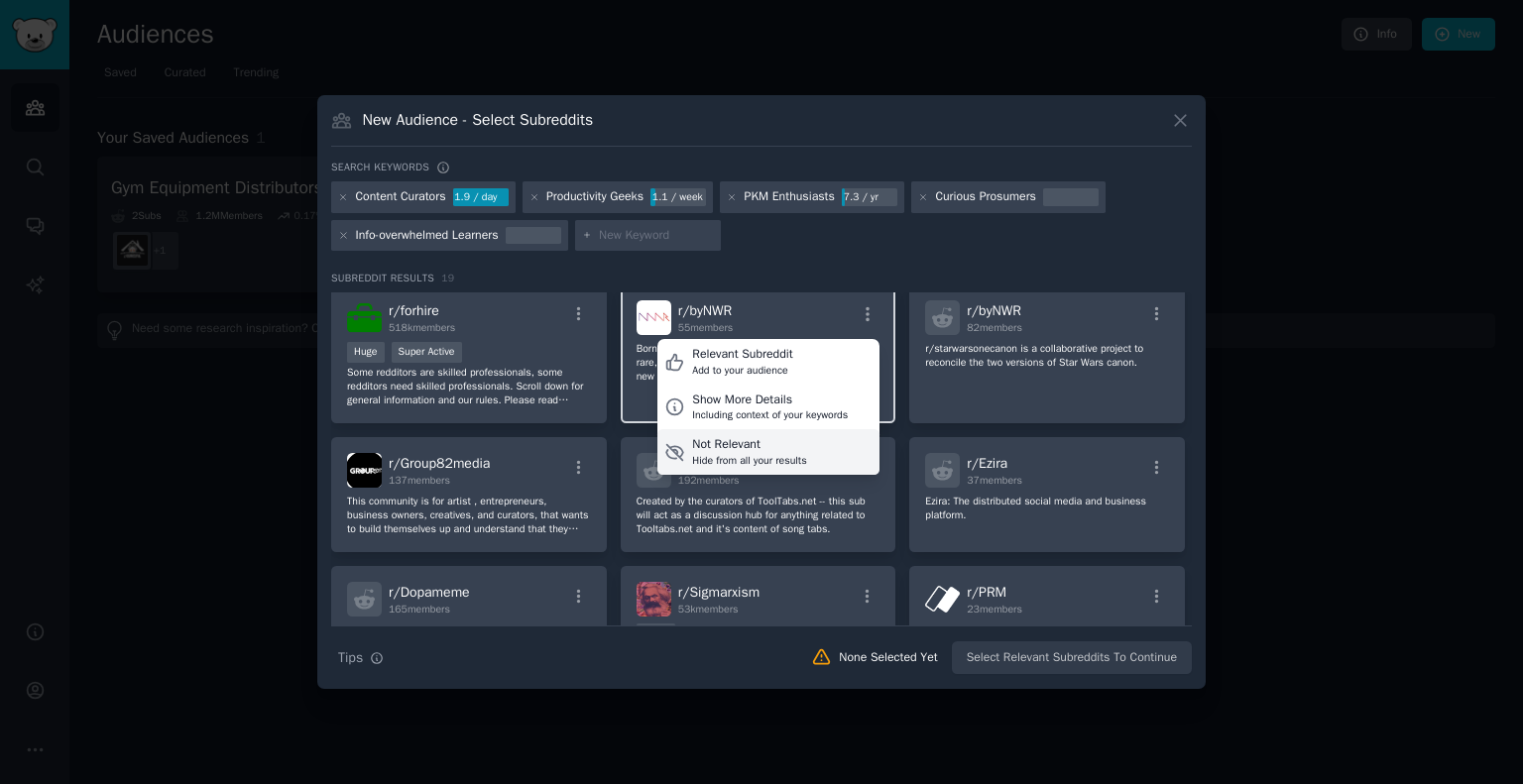 click on "Not Relevant" at bounding box center (749, 445) 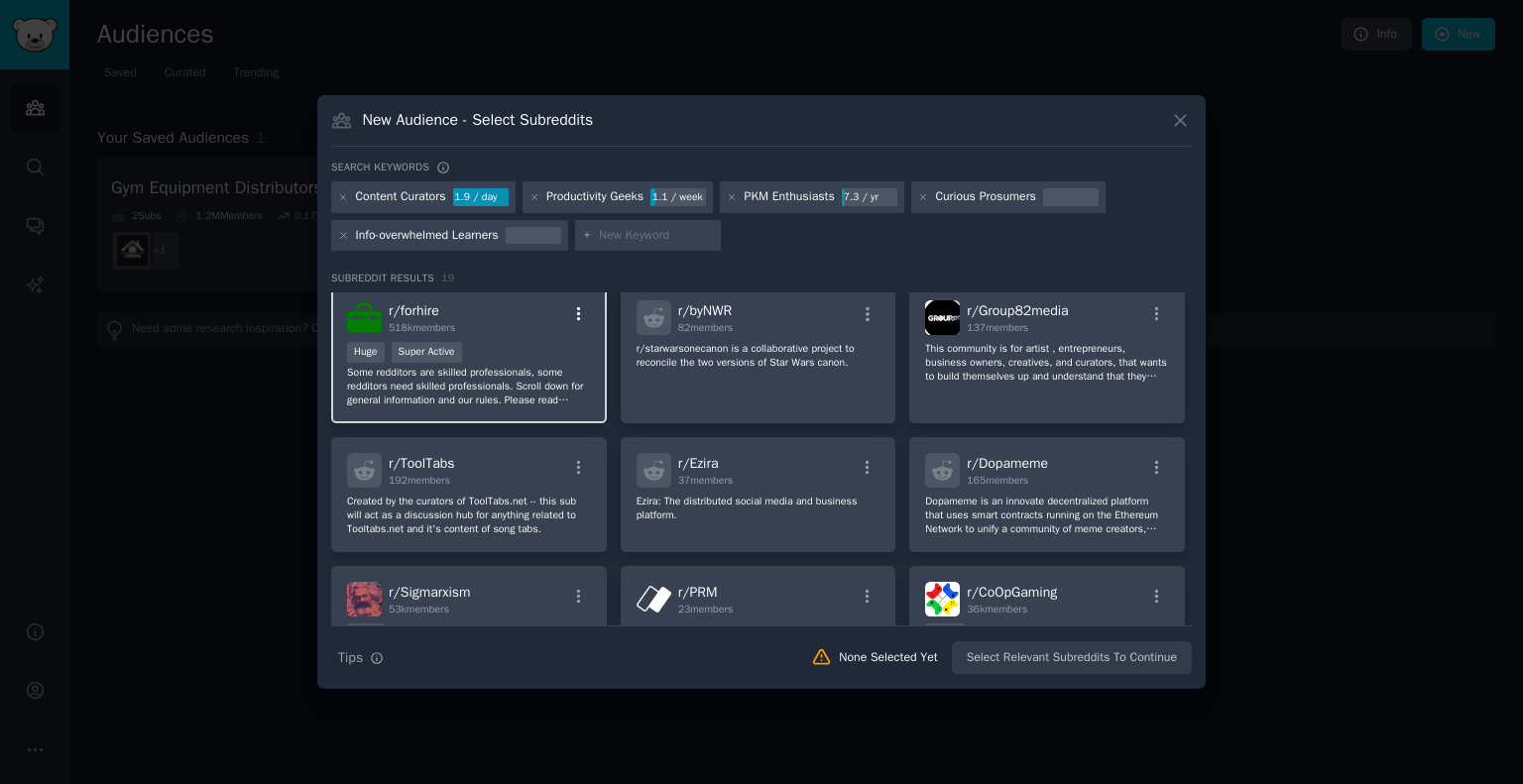 click 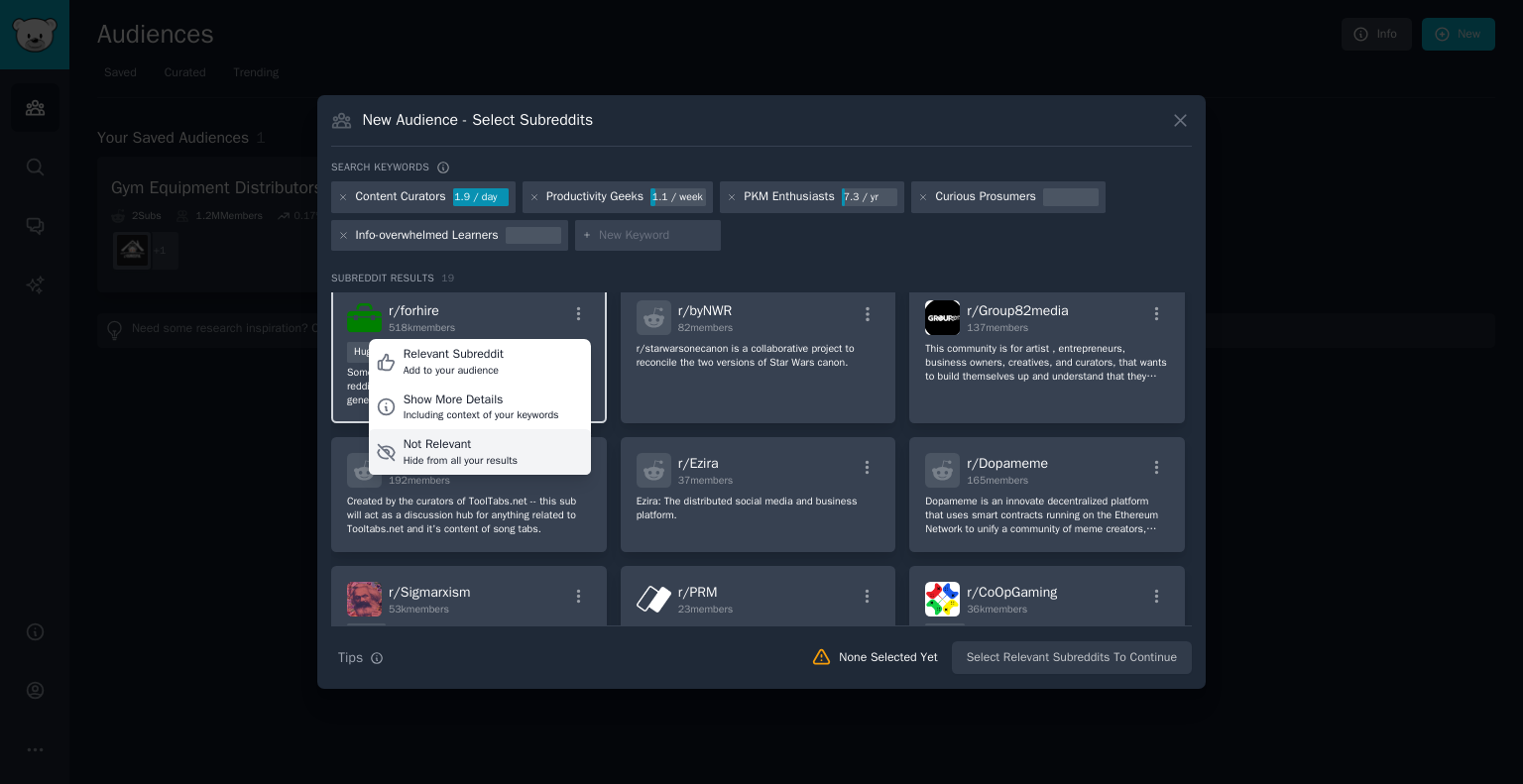 click on "Not Relevant" at bounding box center (460, 445) 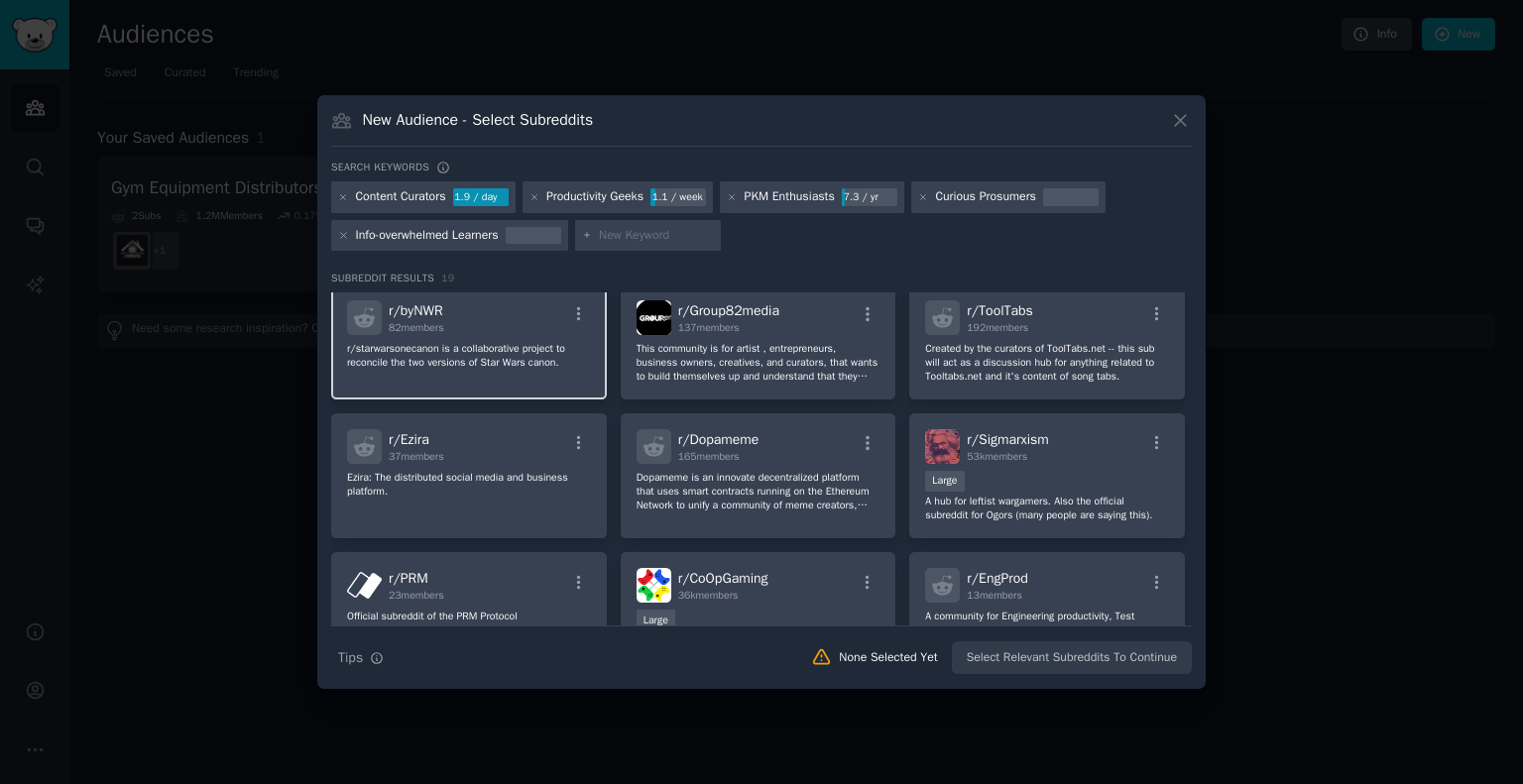 drag, startPoint x: 587, startPoint y: 320, endPoint x: 595, endPoint y: 329, distance: 12.0415946 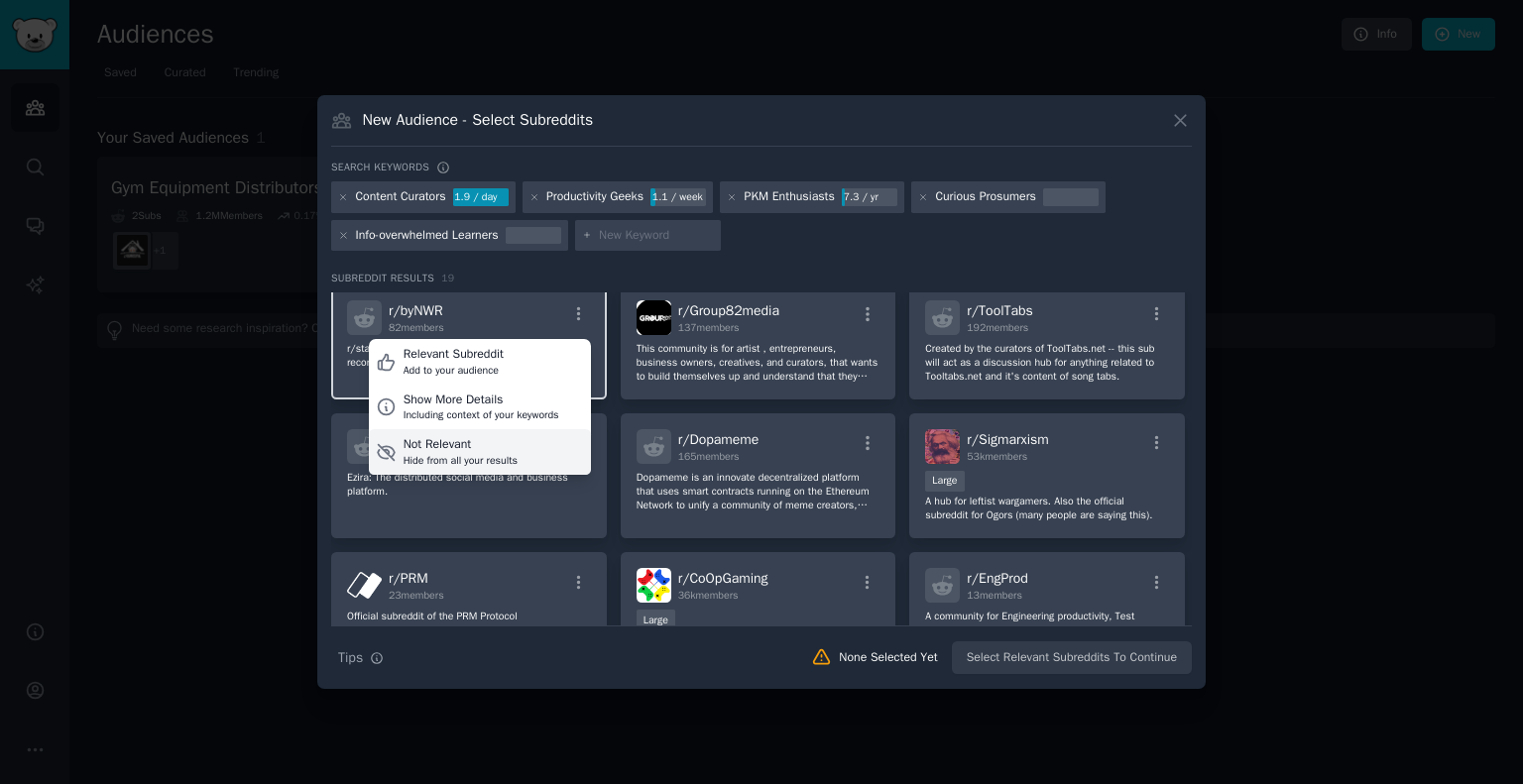 click on "Not Relevant" at bounding box center [460, 445] 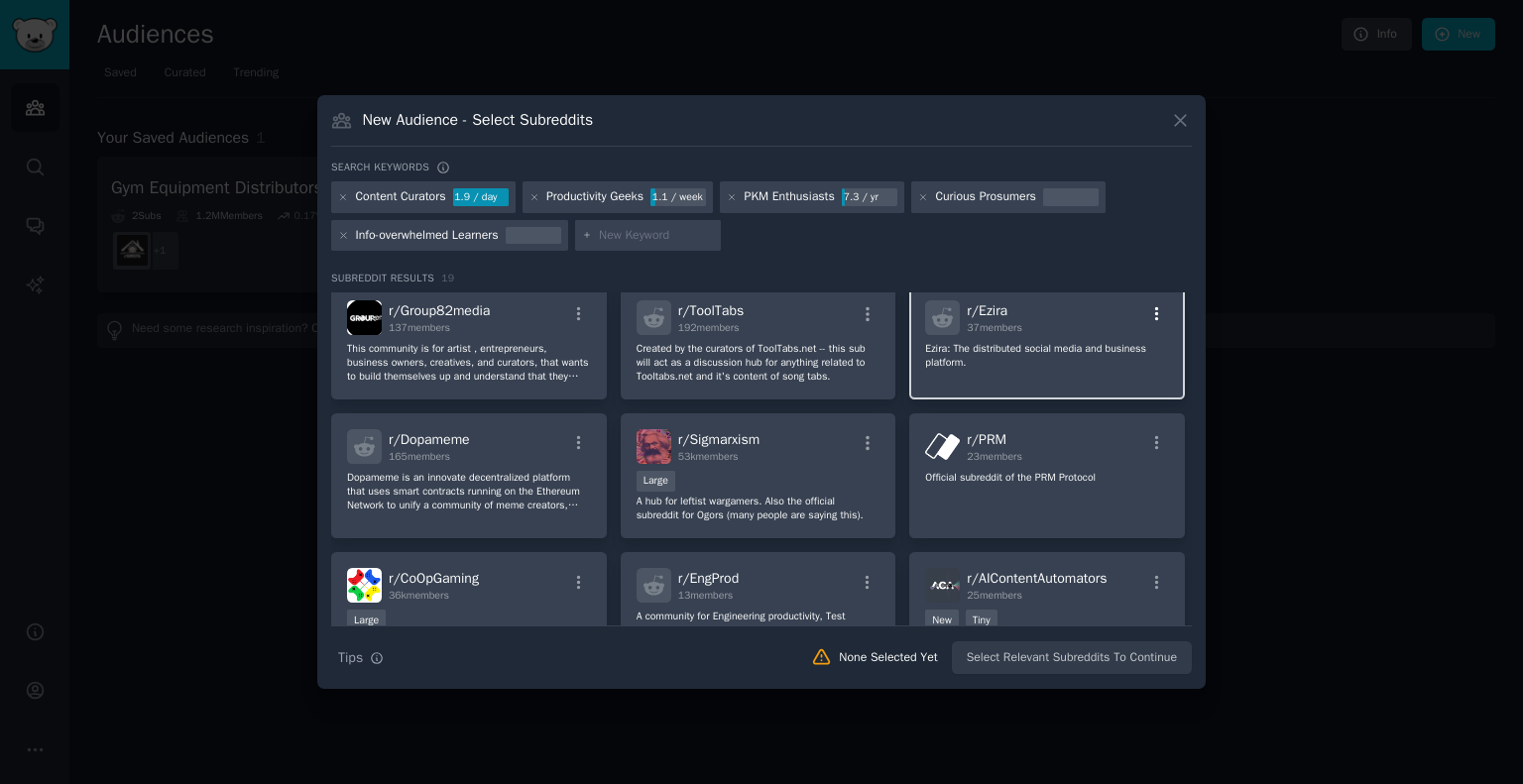 click 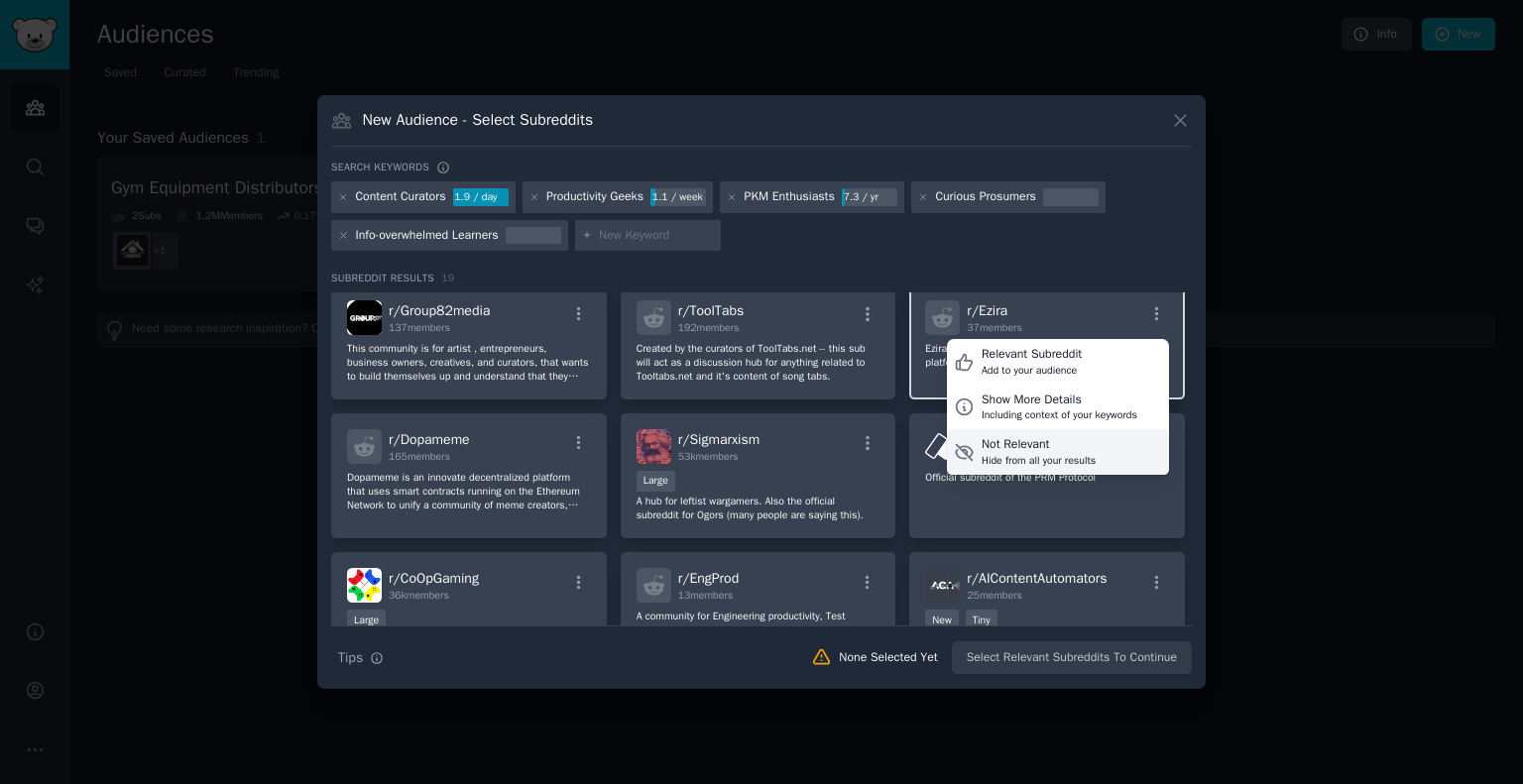 click on "Not Relevant" at bounding box center [1038, 445] 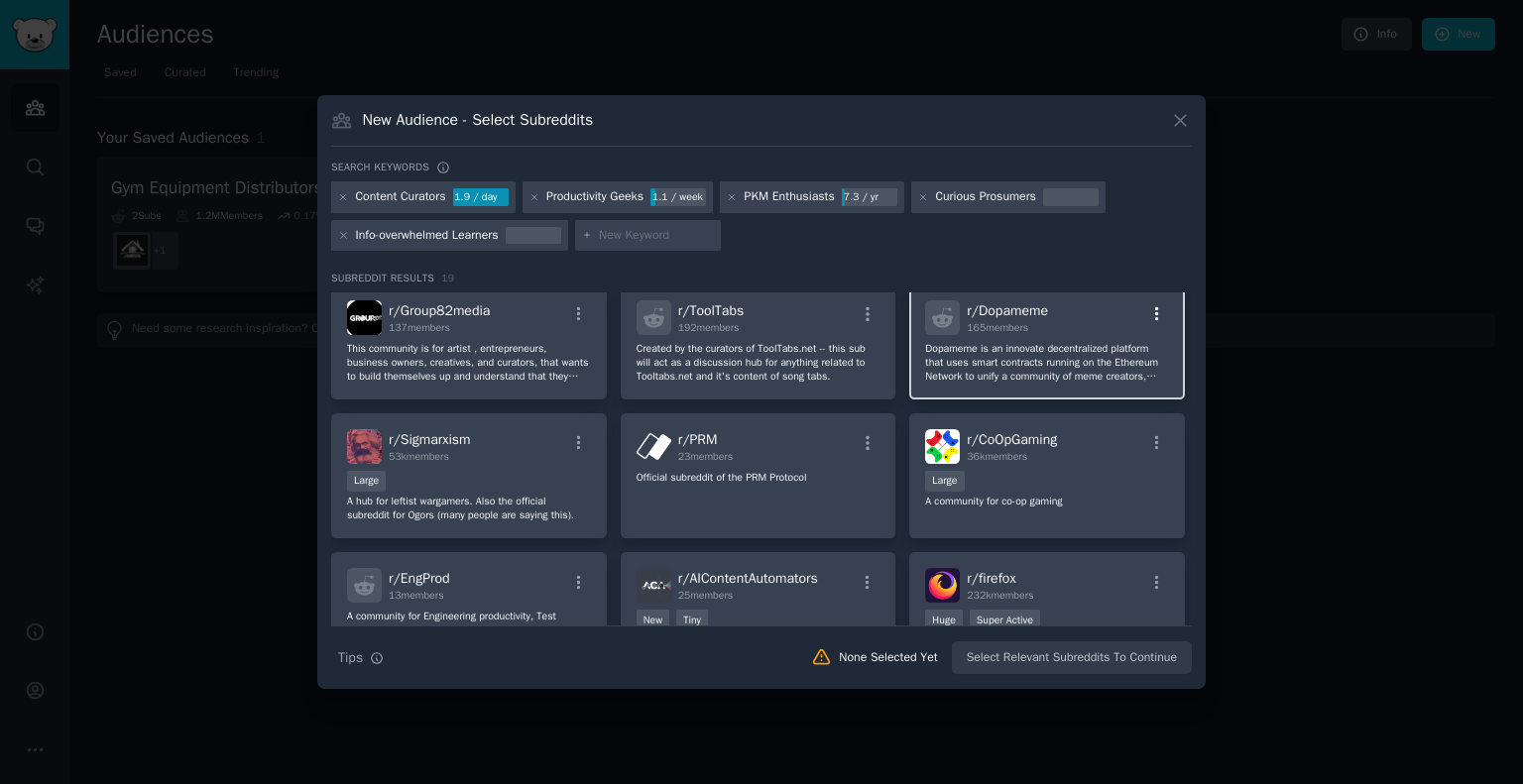 click 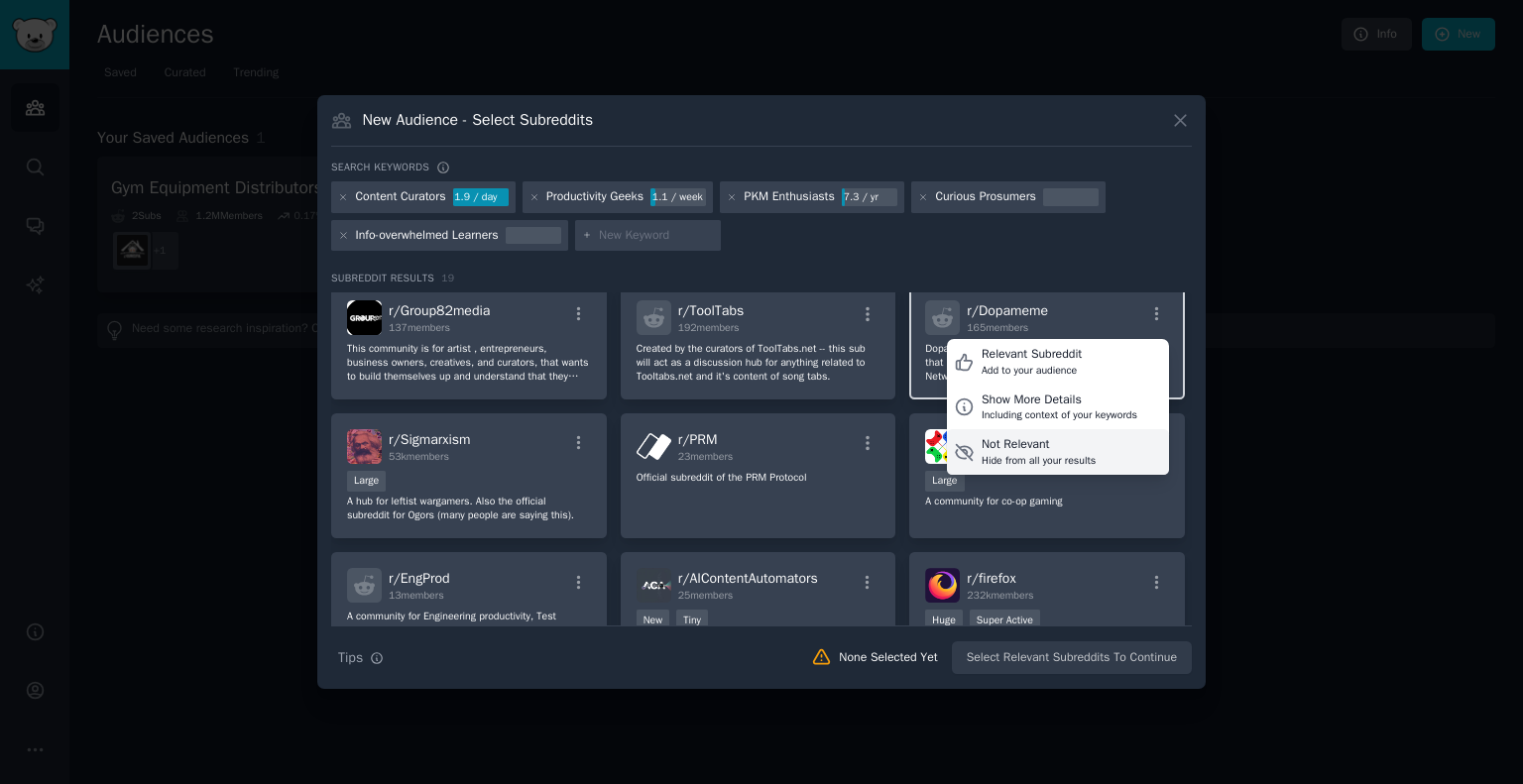 click on "Hide from all your results" at bounding box center [1038, 461] 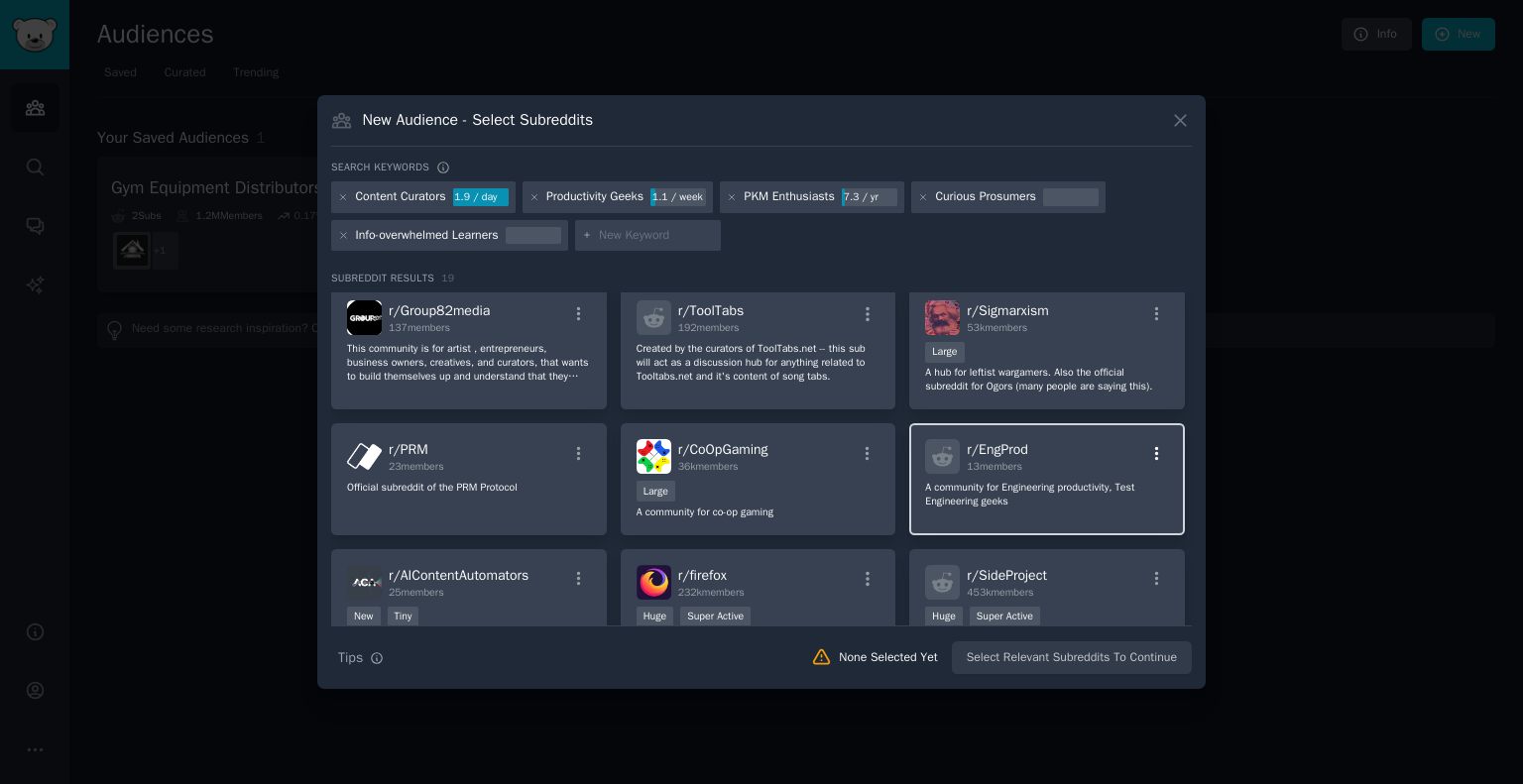 click 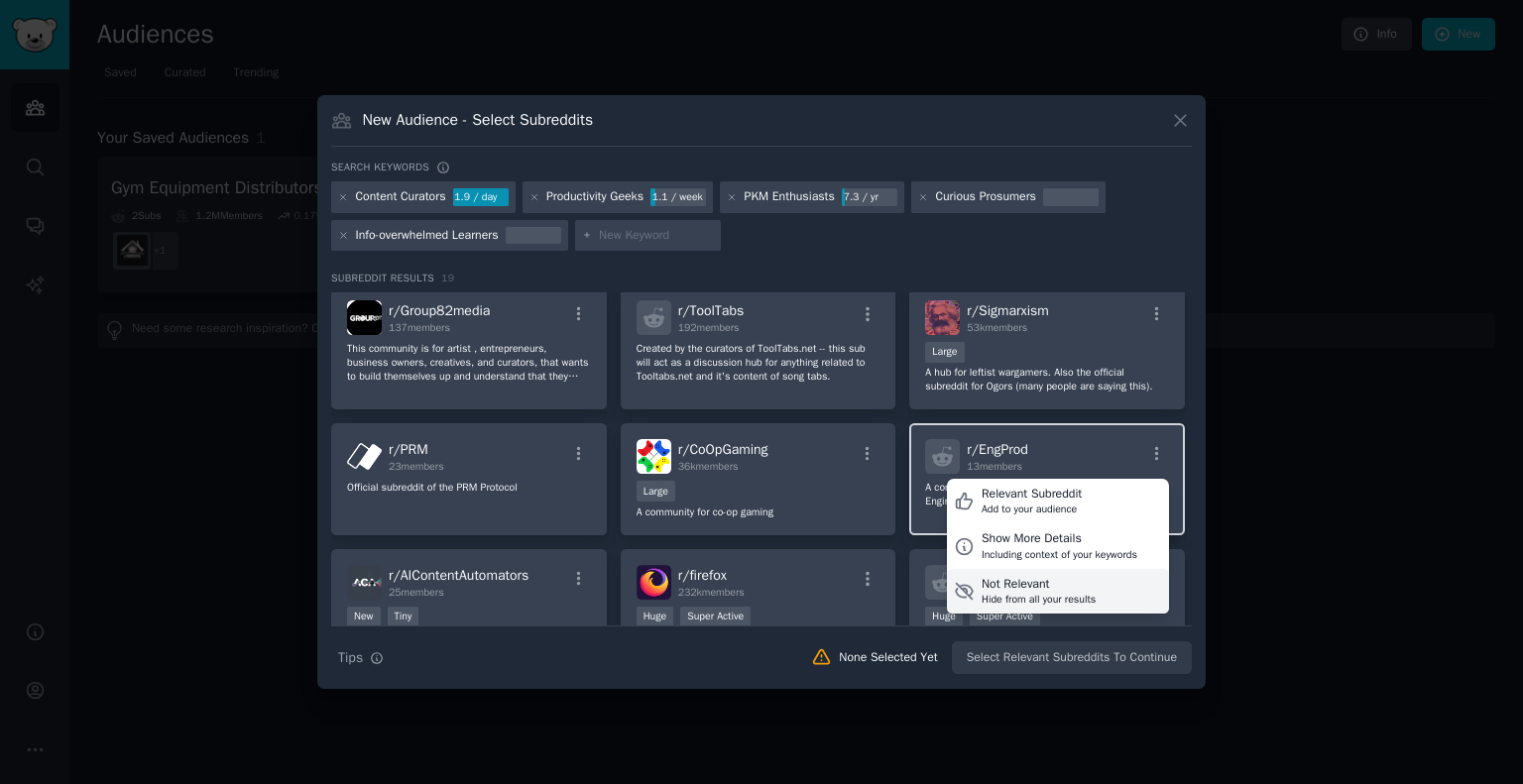 click on "Hide from all your results" at bounding box center (1038, 600) 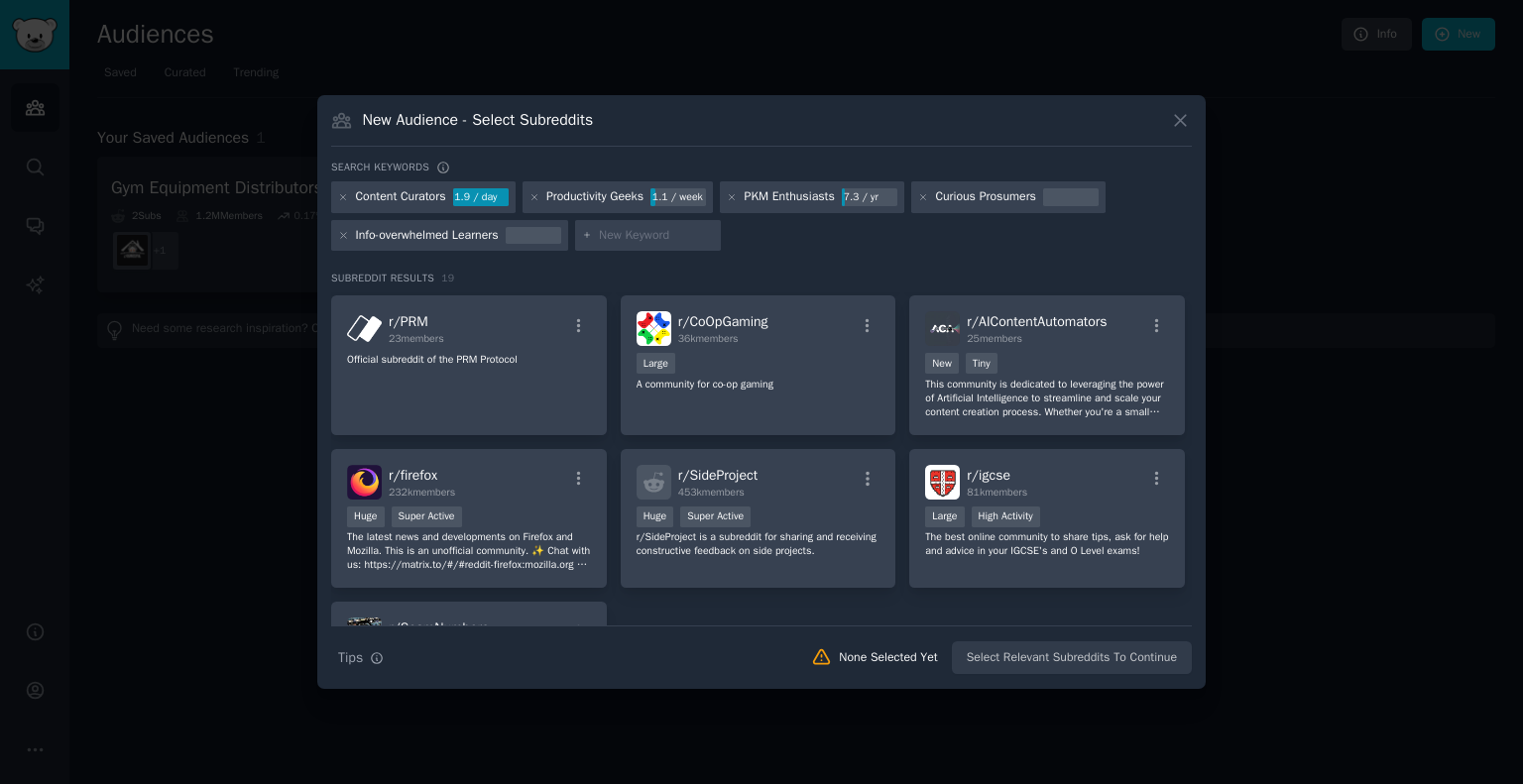scroll, scrollTop: 360, scrollLeft: 0, axis: vertical 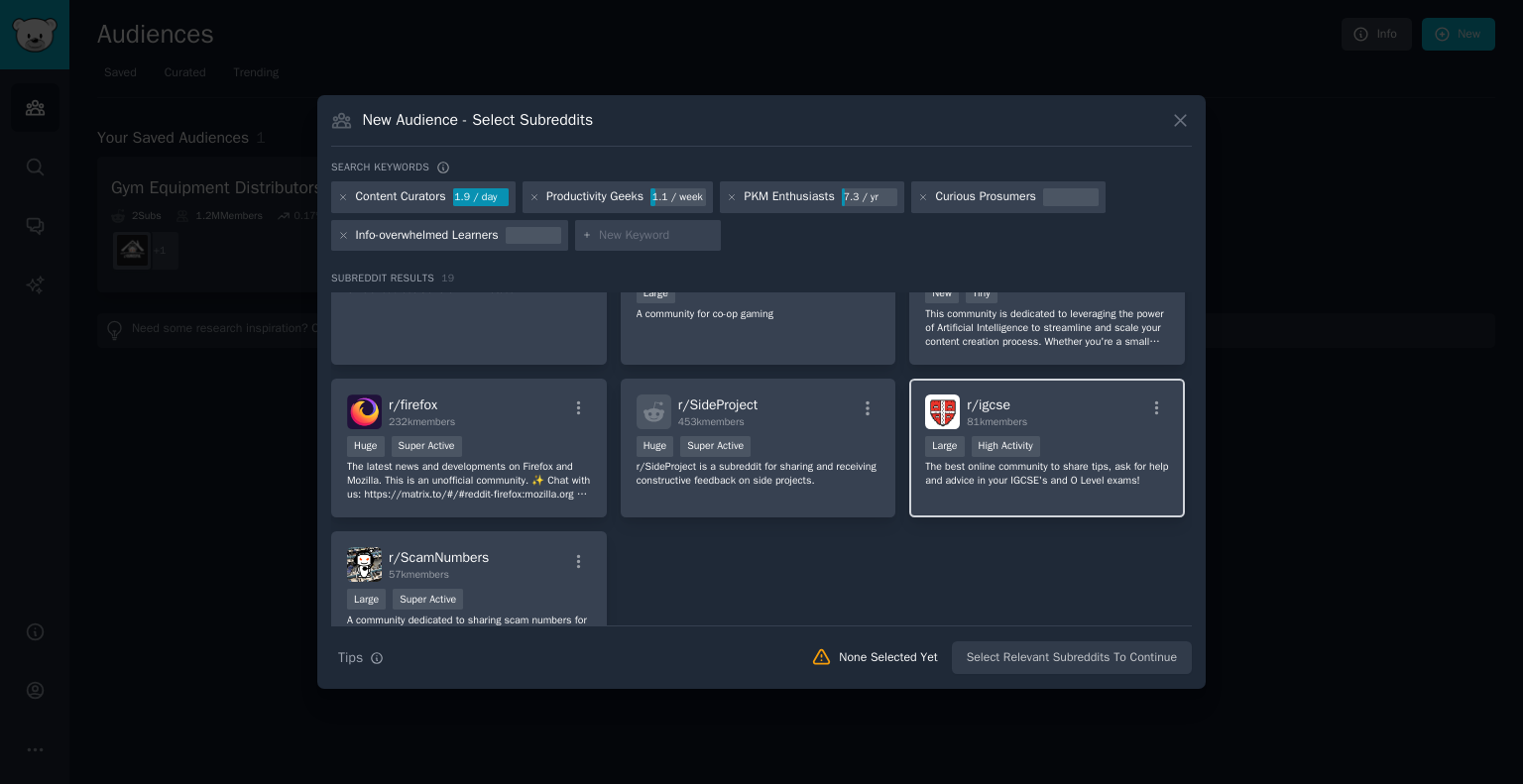 click on "r/ igcse 81k  members" at bounding box center [1047, 411] 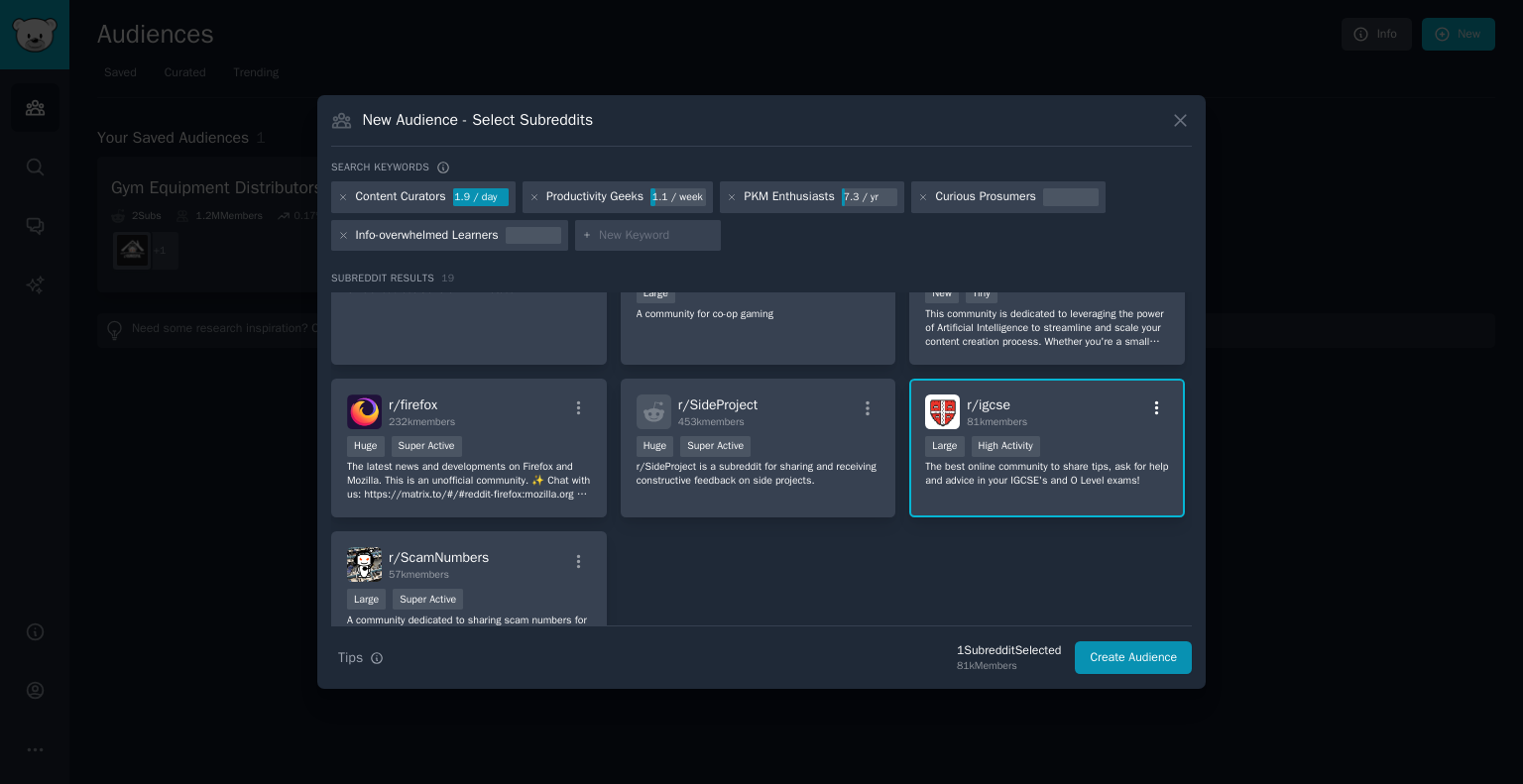 click 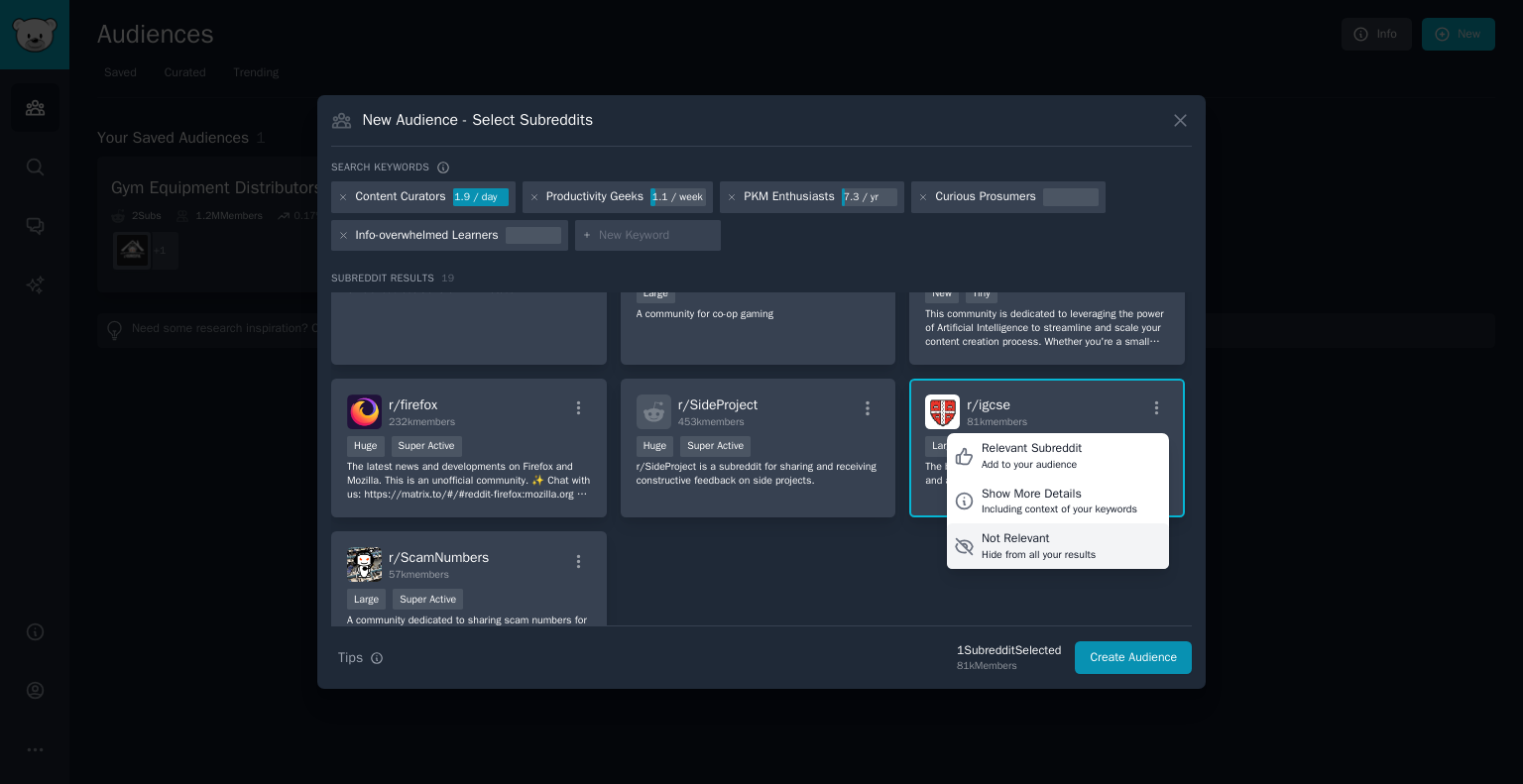 click on "Not Relevant" at bounding box center (1038, 539) 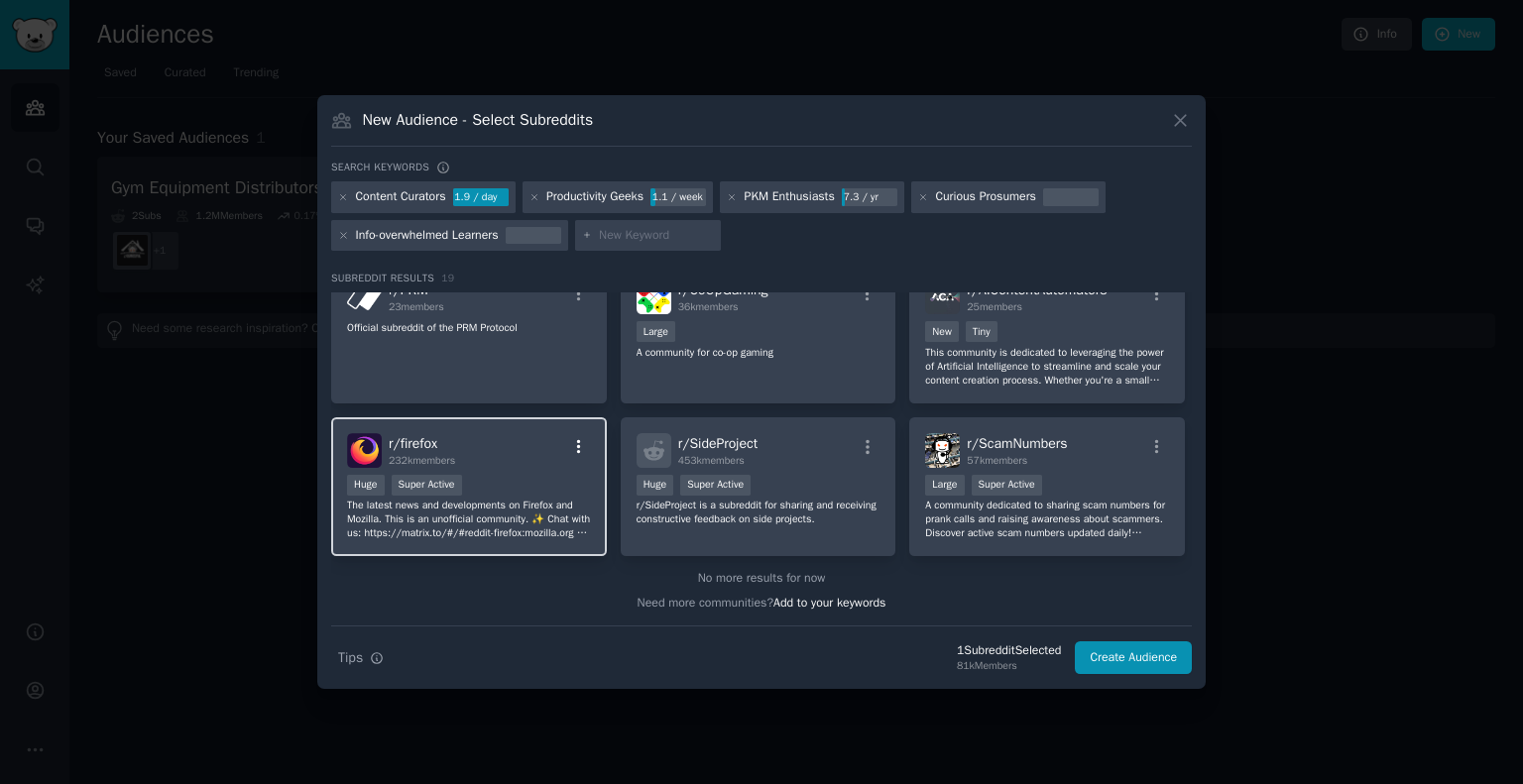 click 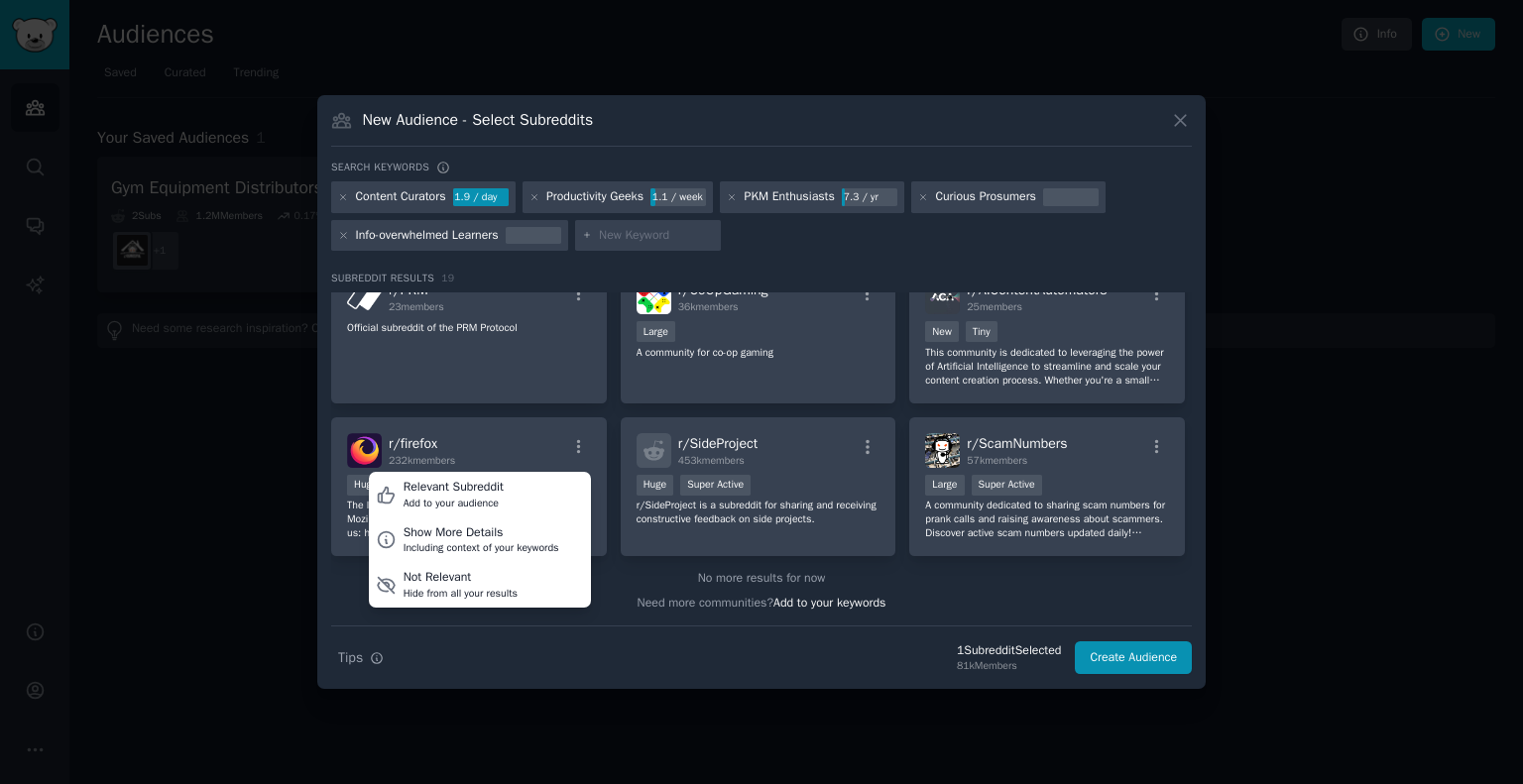 click on "Hide from all your results" at bounding box center (460, 594) 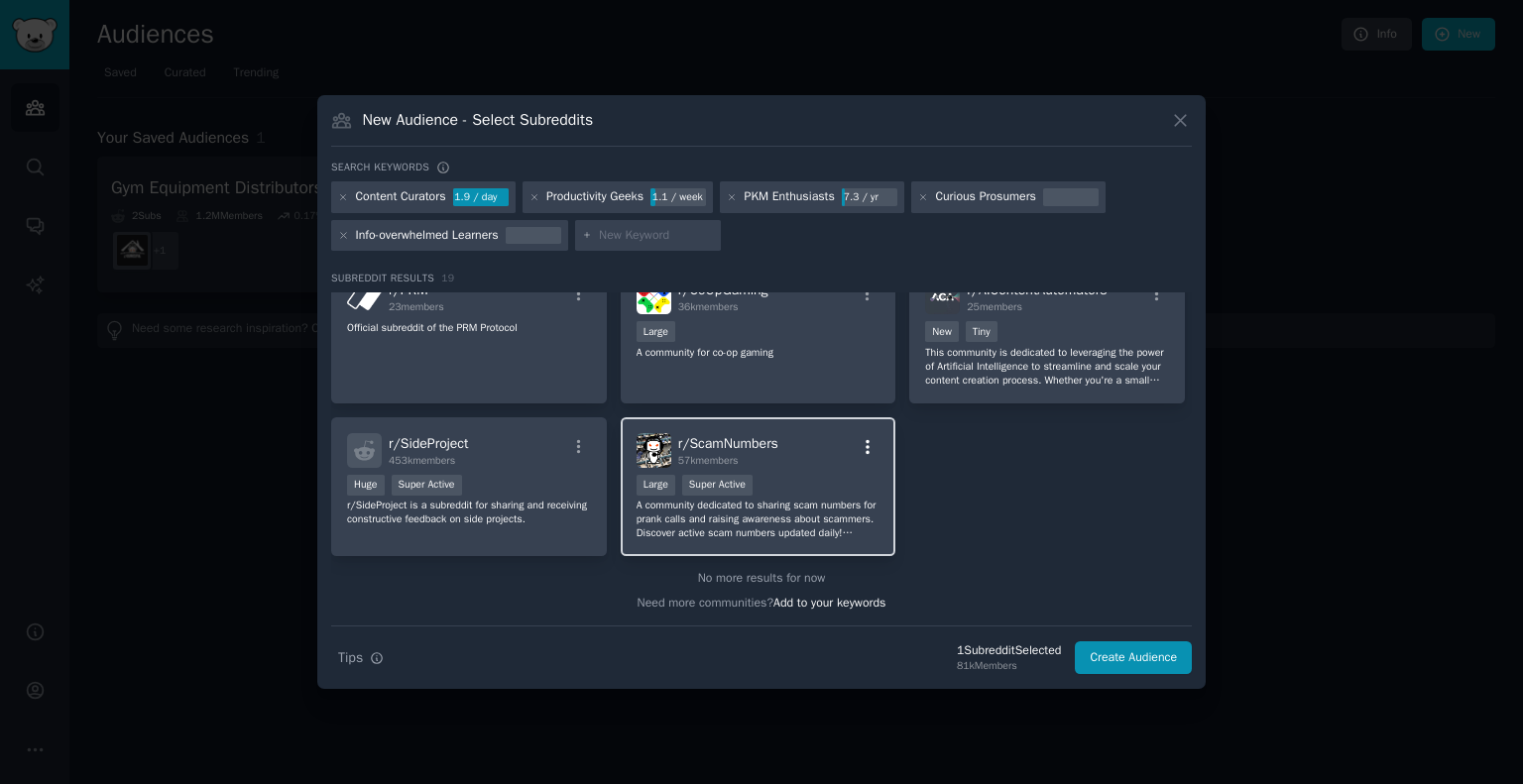 click 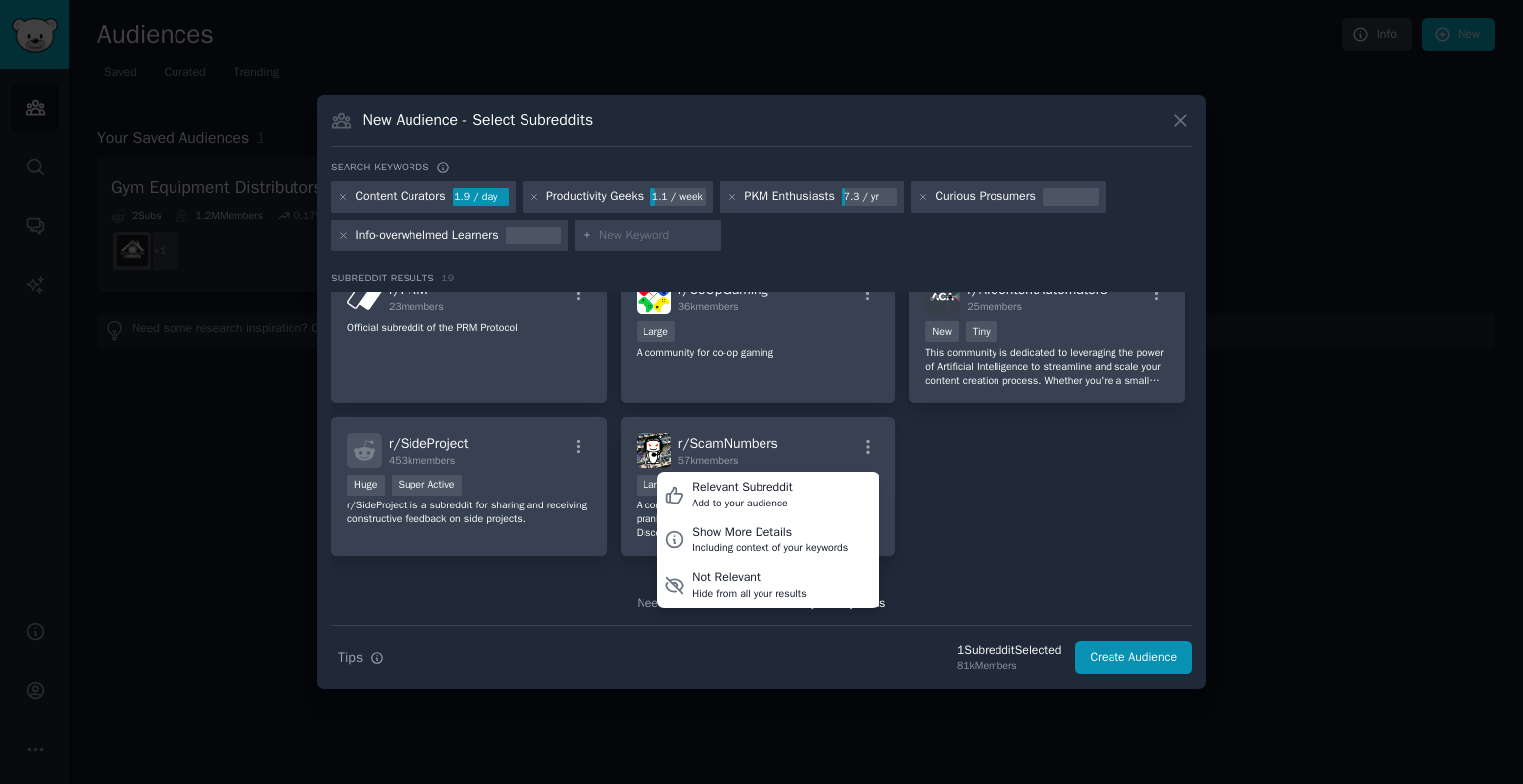 click on "r/ AudioPost 153k  members Huge This is the subreddit for post production sound in TV / Television , Film, Broadcast, Games and other types of production.
* Dialog Editing
* ADR
* Sound Effects / SFX
* Foley
* Ambience / Backgrounds
* Music for picture / Soundtracks / Score
* Sound Design
* Re-Recording / Mix
* Layback
* and more
Audio-Post Audio Post Editors Sync Sound r/ ProductivityGeeks 3k  members Medium Size A place to become productive, using apps & technology in our advantage. Share knowledge, tools, apps as well as request & develop apps for productivity.
r/ PKMS 53k  members Large r/ Group82media 137  members This community is for artist , entrepreneurs, business owners, creatives, and curators, that wants to build themselves up and understand that they themselves are a brand, business, label, and a company.  r/ ToolTabs 192  members r/ Sigmarxism 53k  members Large r/ PRM 23  members Official subreddit of the PRM Protocol r/ CoOpGaming 36k  members Large r/" at bounding box center (762, 264) 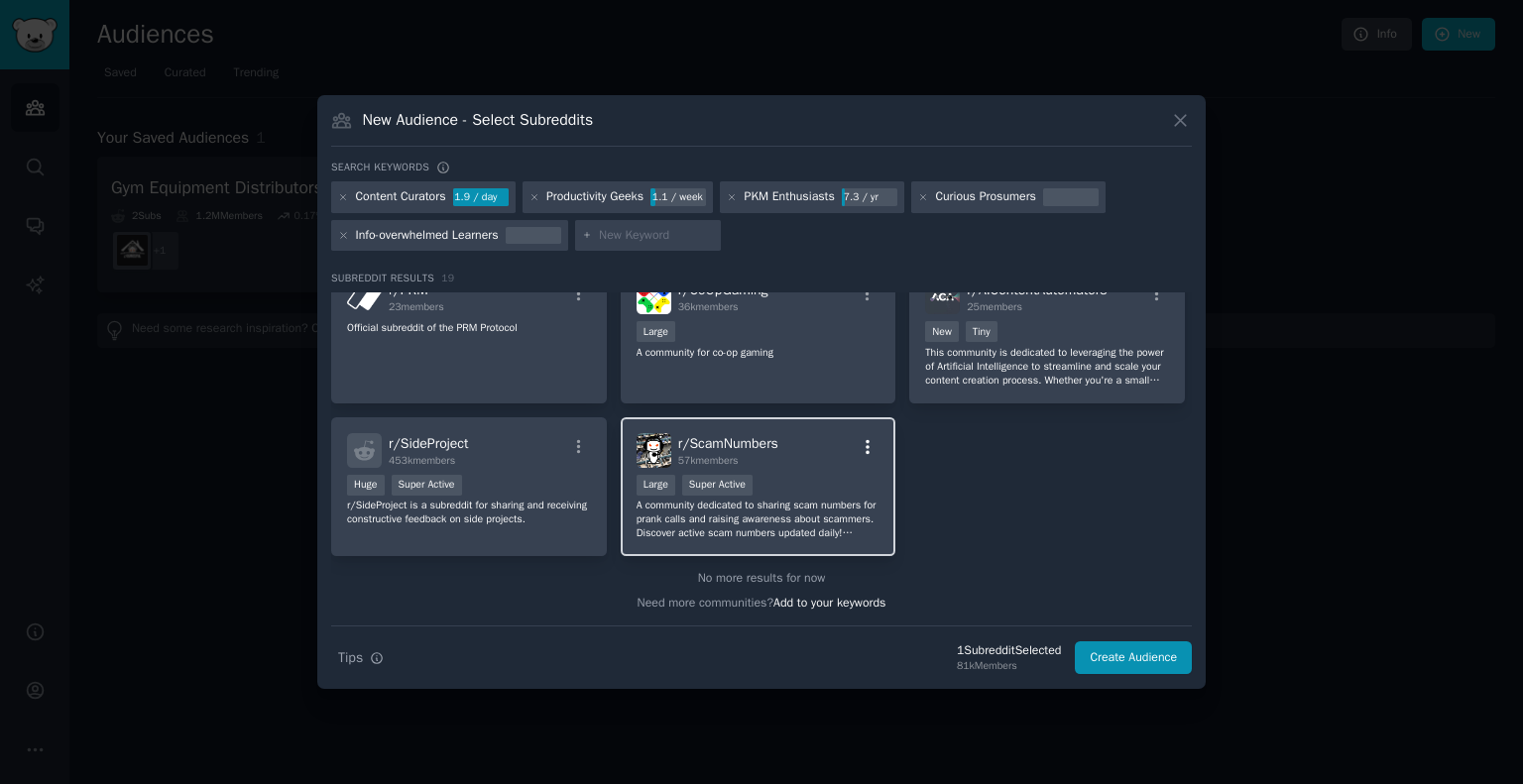 click 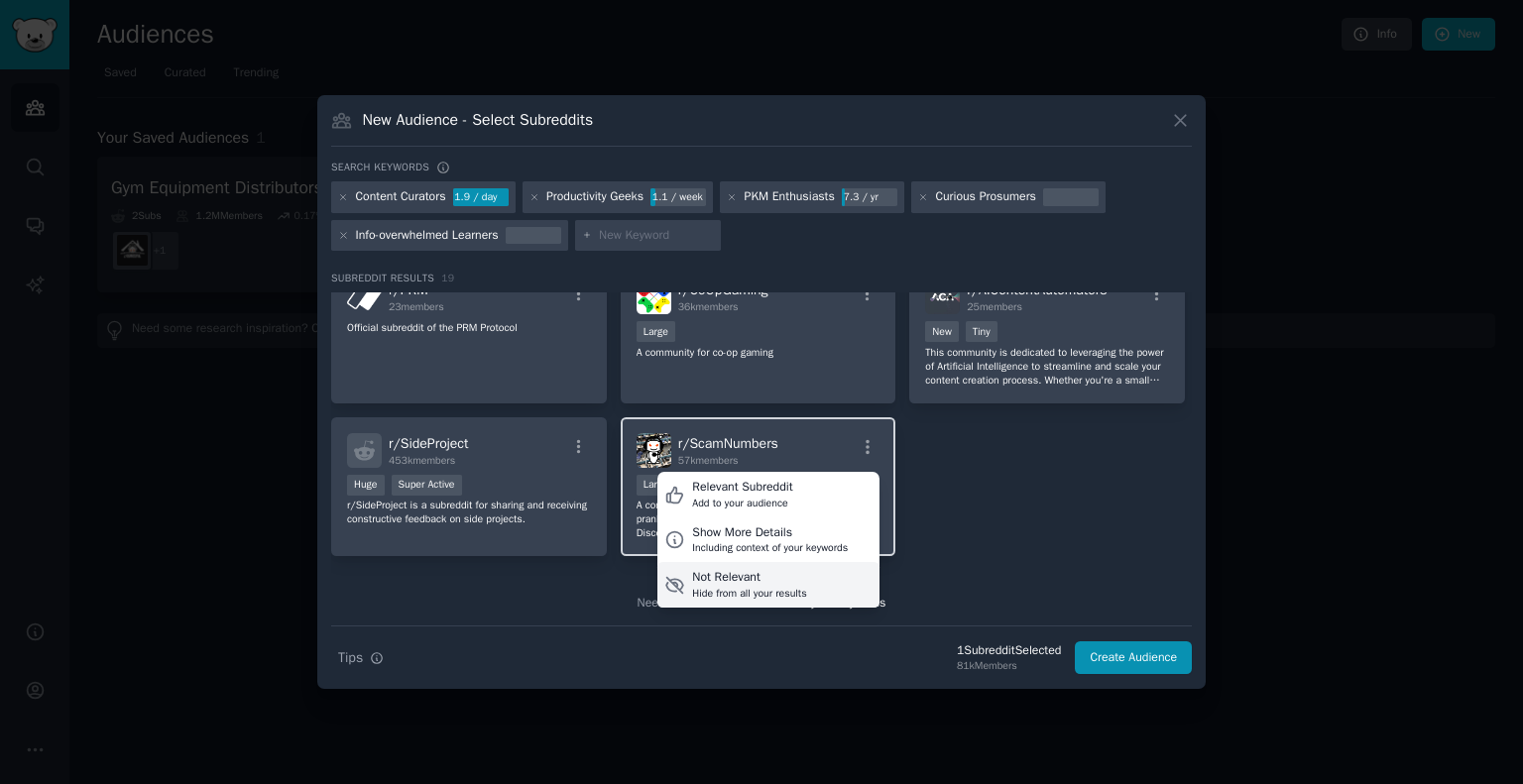 click on "Not Relevant" at bounding box center [749, 578] 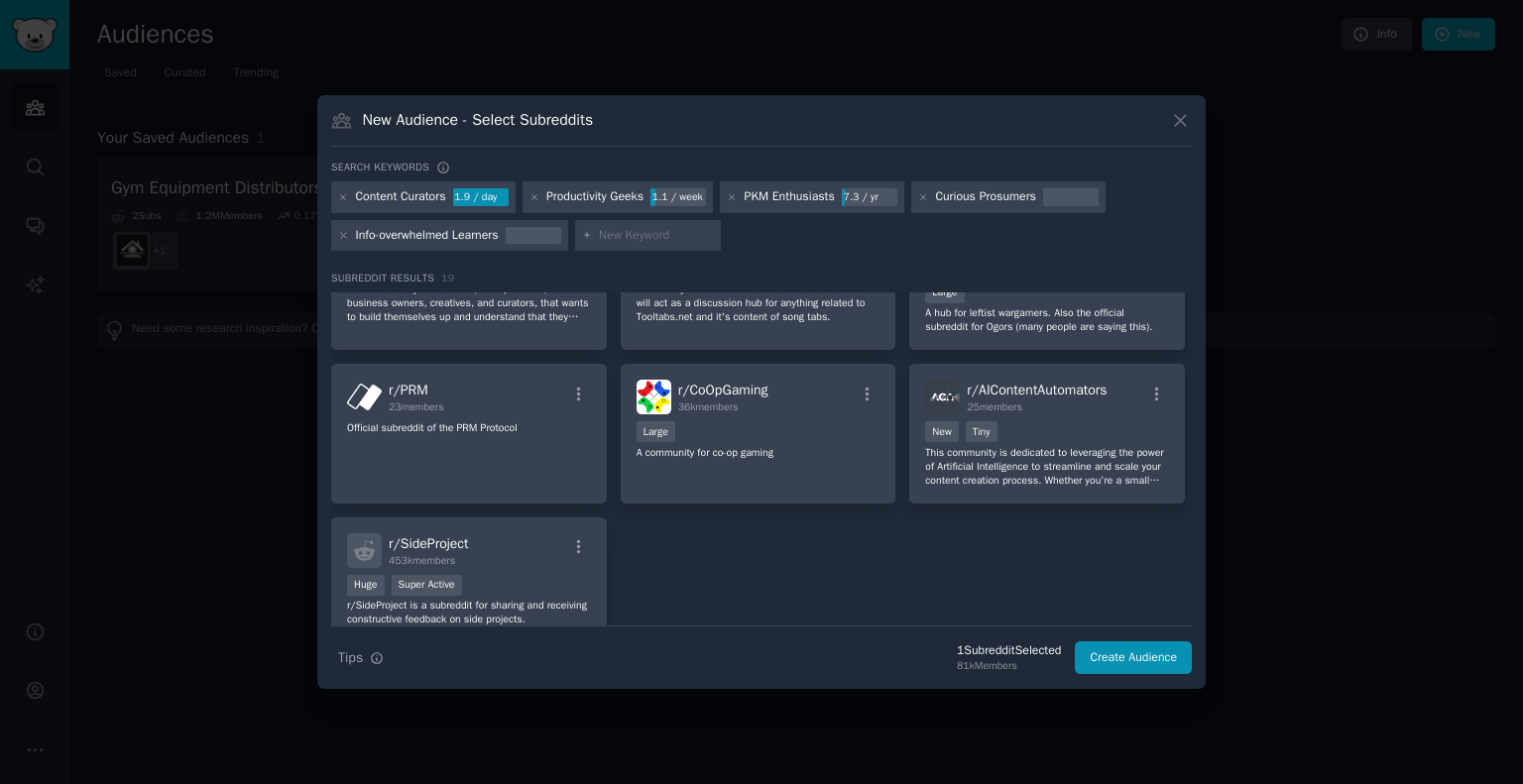 scroll, scrollTop: 208, scrollLeft: 0, axis: vertical 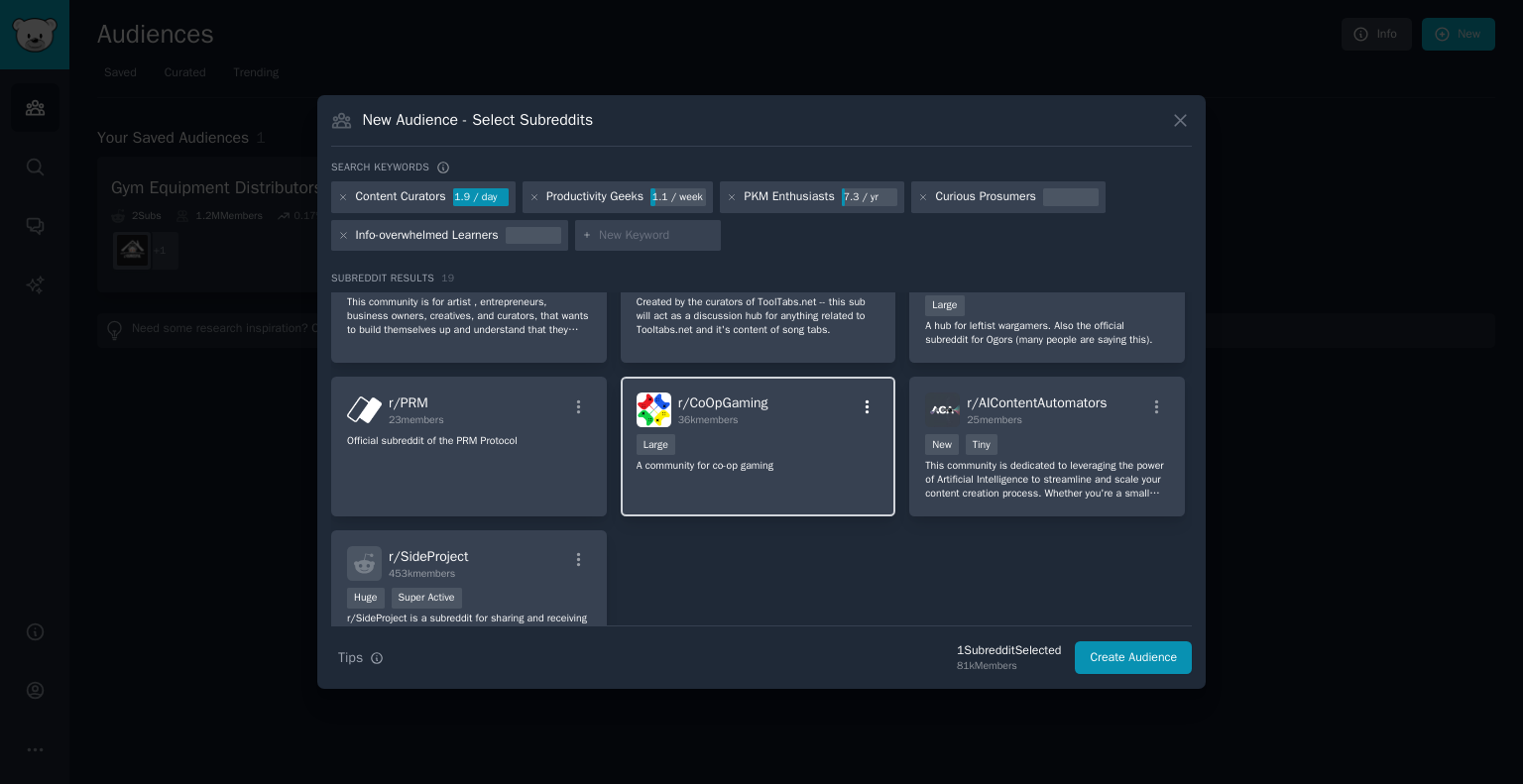 click 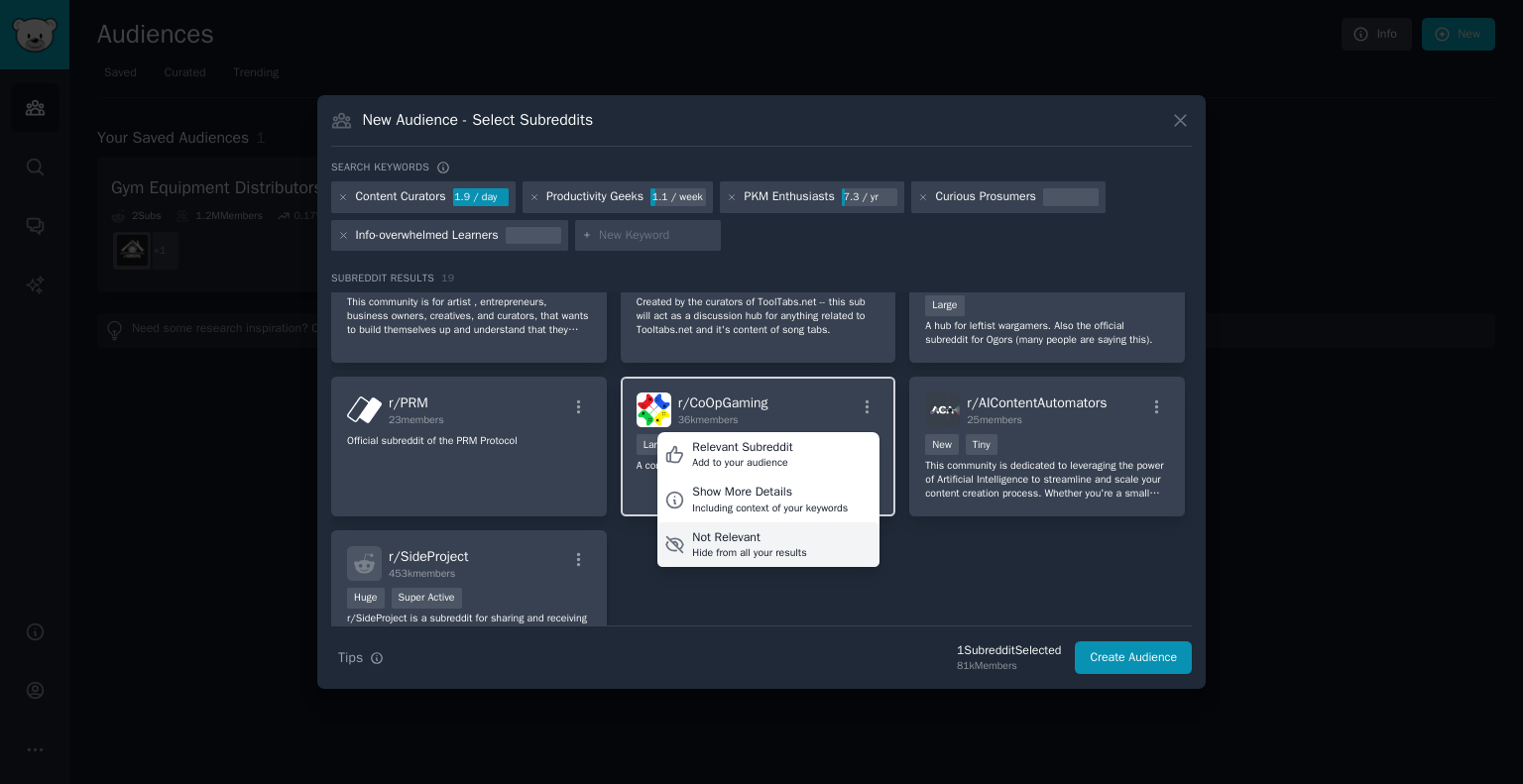 click on "Not Relevant" at bounding box center [749, 538] 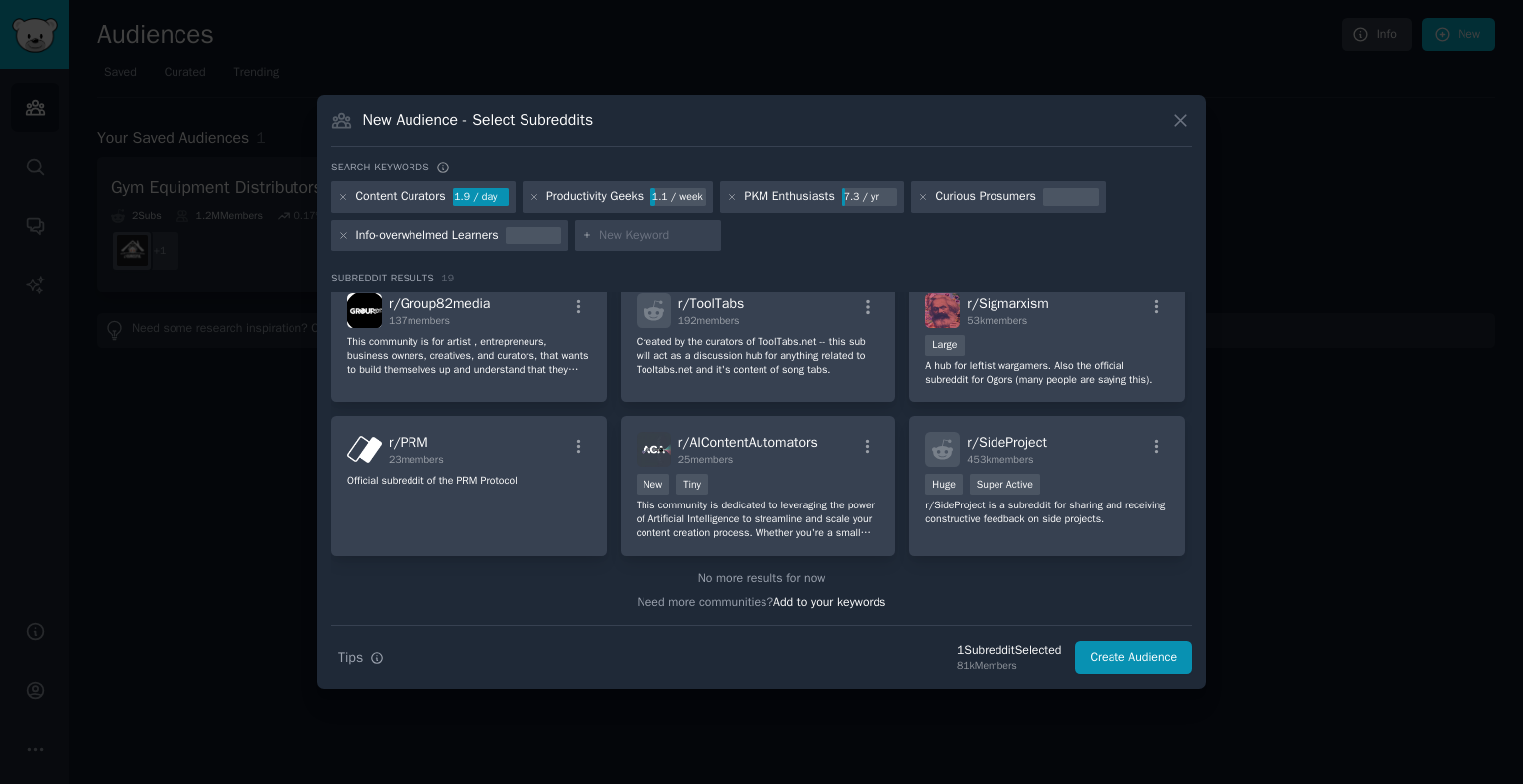 scroll, scrollTop: 168, scrollLeft: 0, axis: vertical 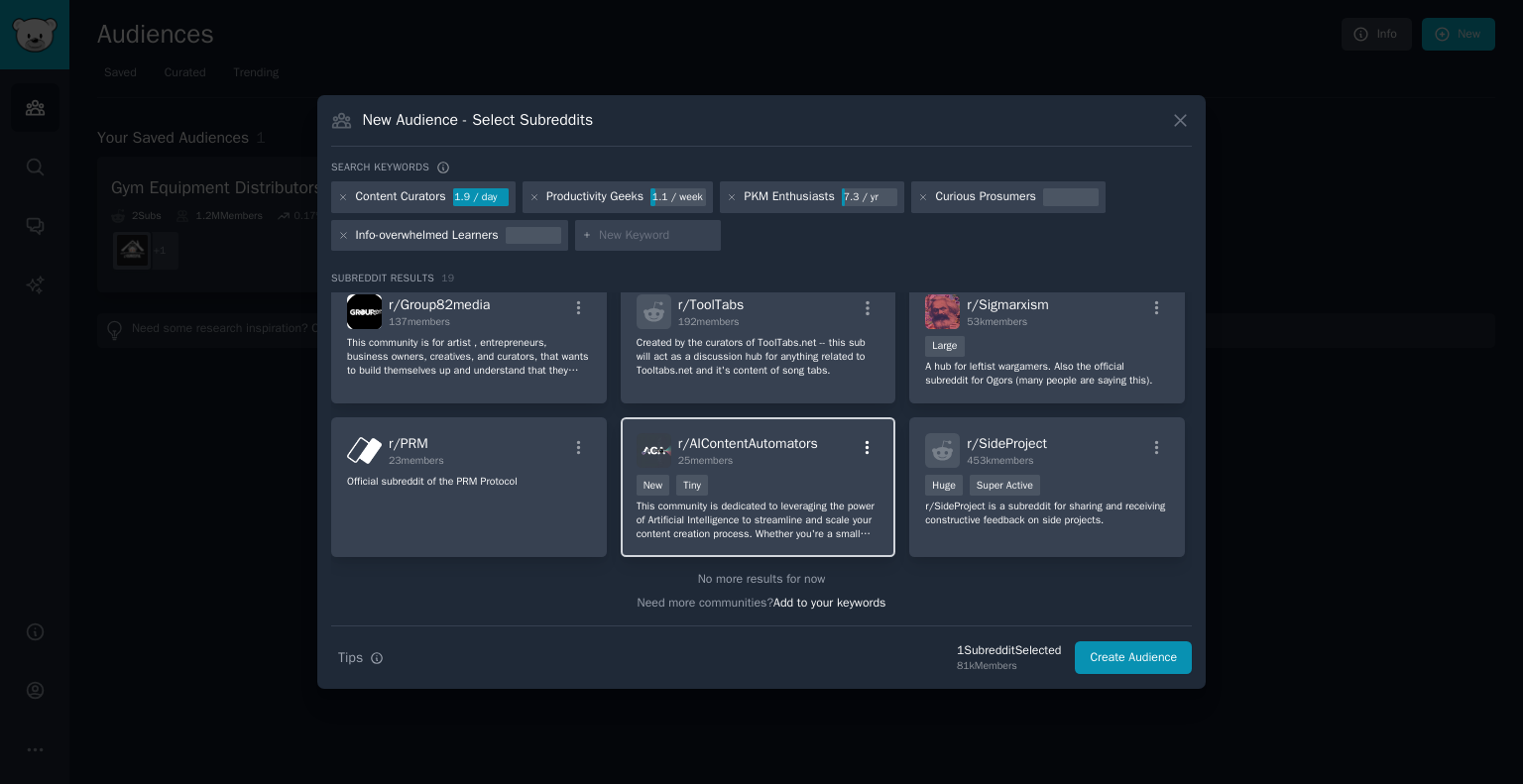 click 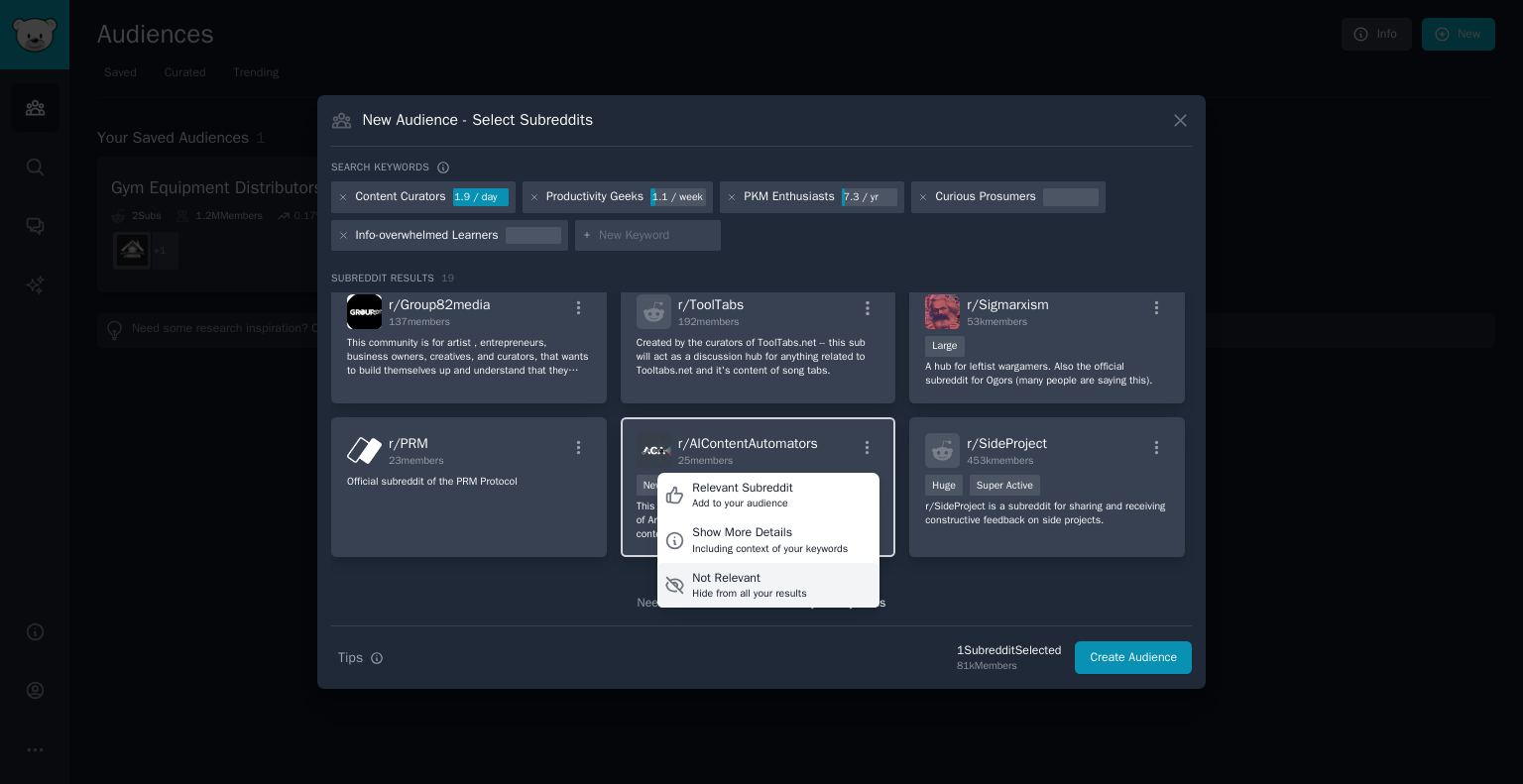 click on "Not Relevant" at bounding box center (749, 579) 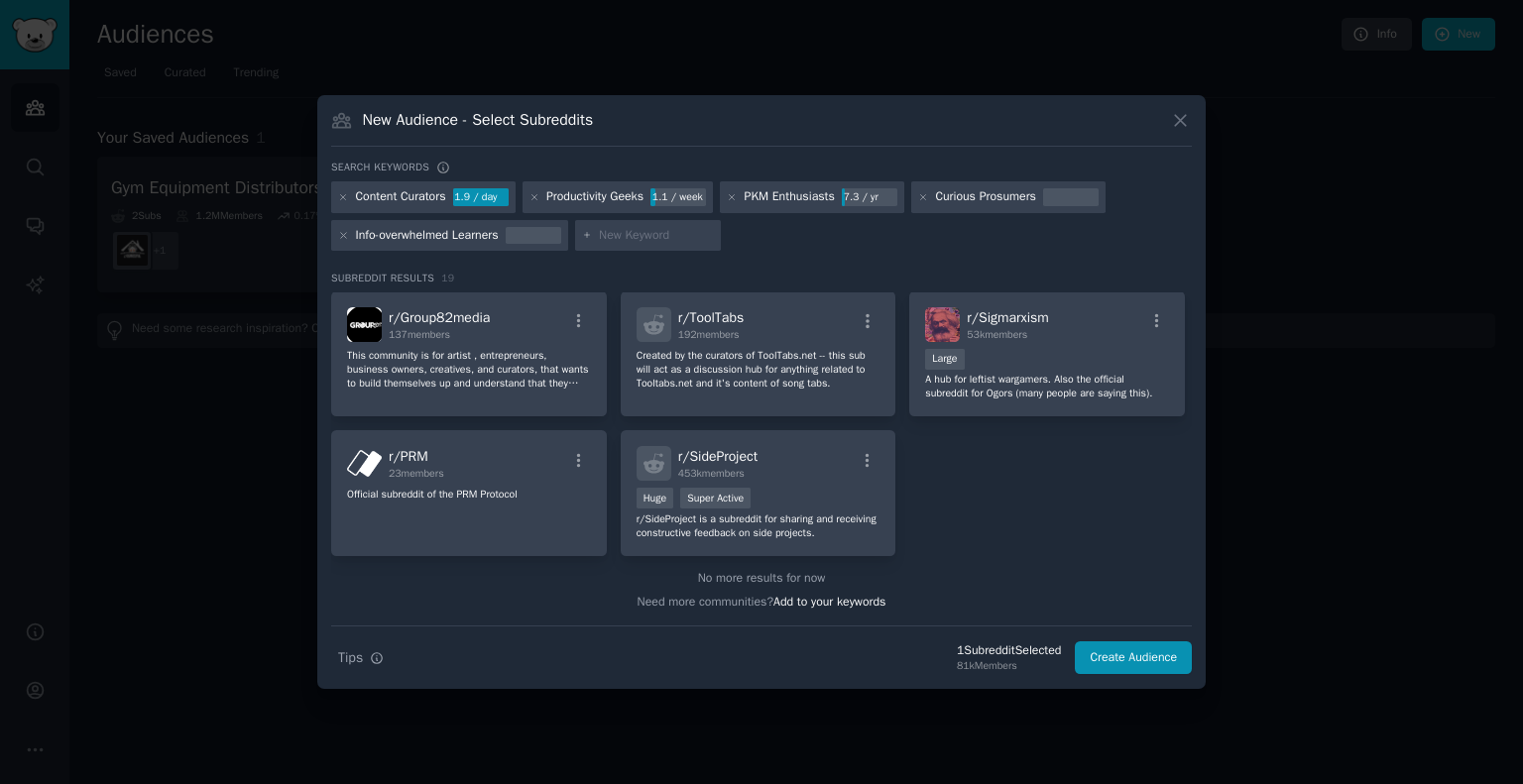 scroll, scrollTop: 154, scrollLeft: 0, axis: vertical 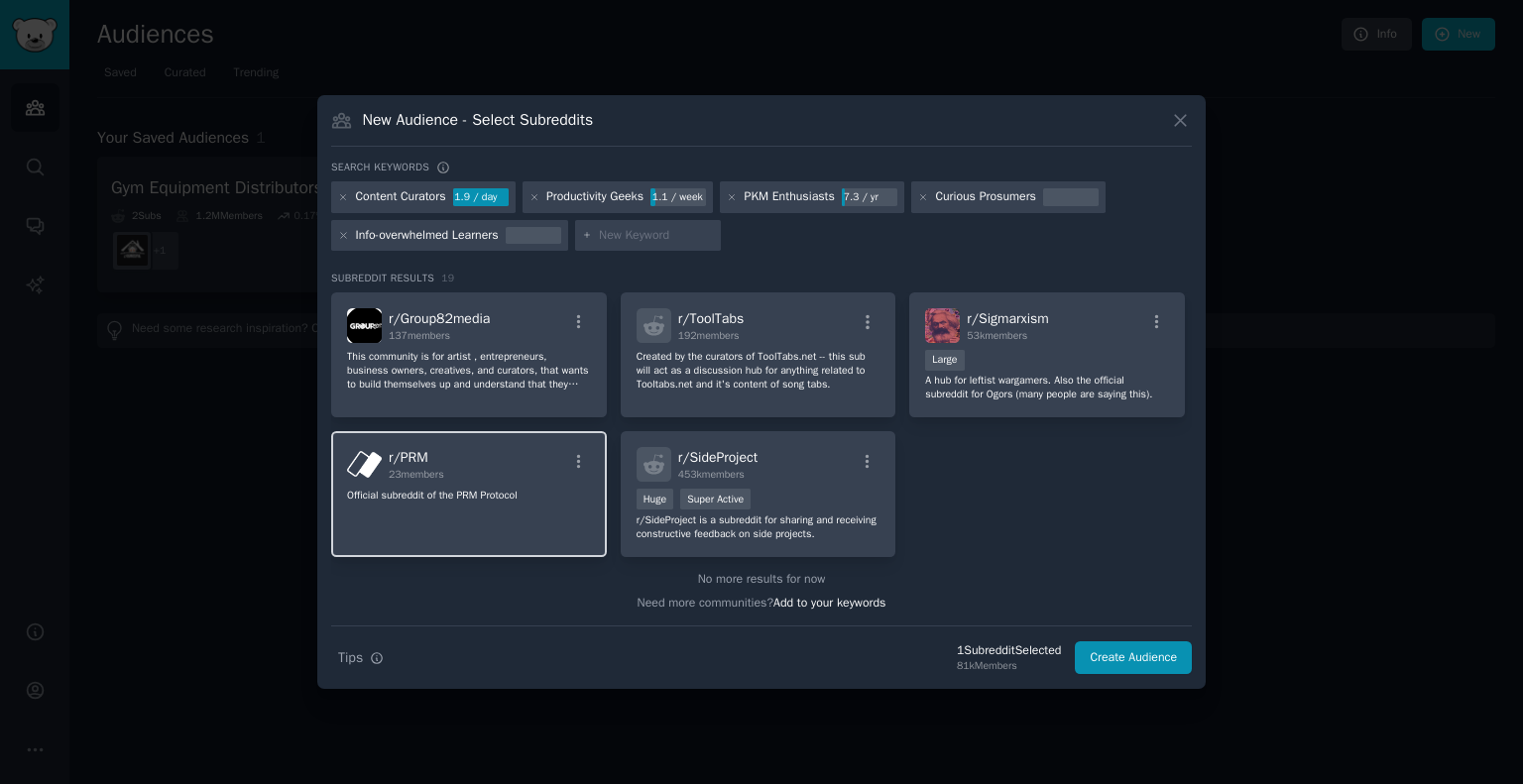 click on "r/ PRM 23  members Official subreddit of the PRM Protocol" 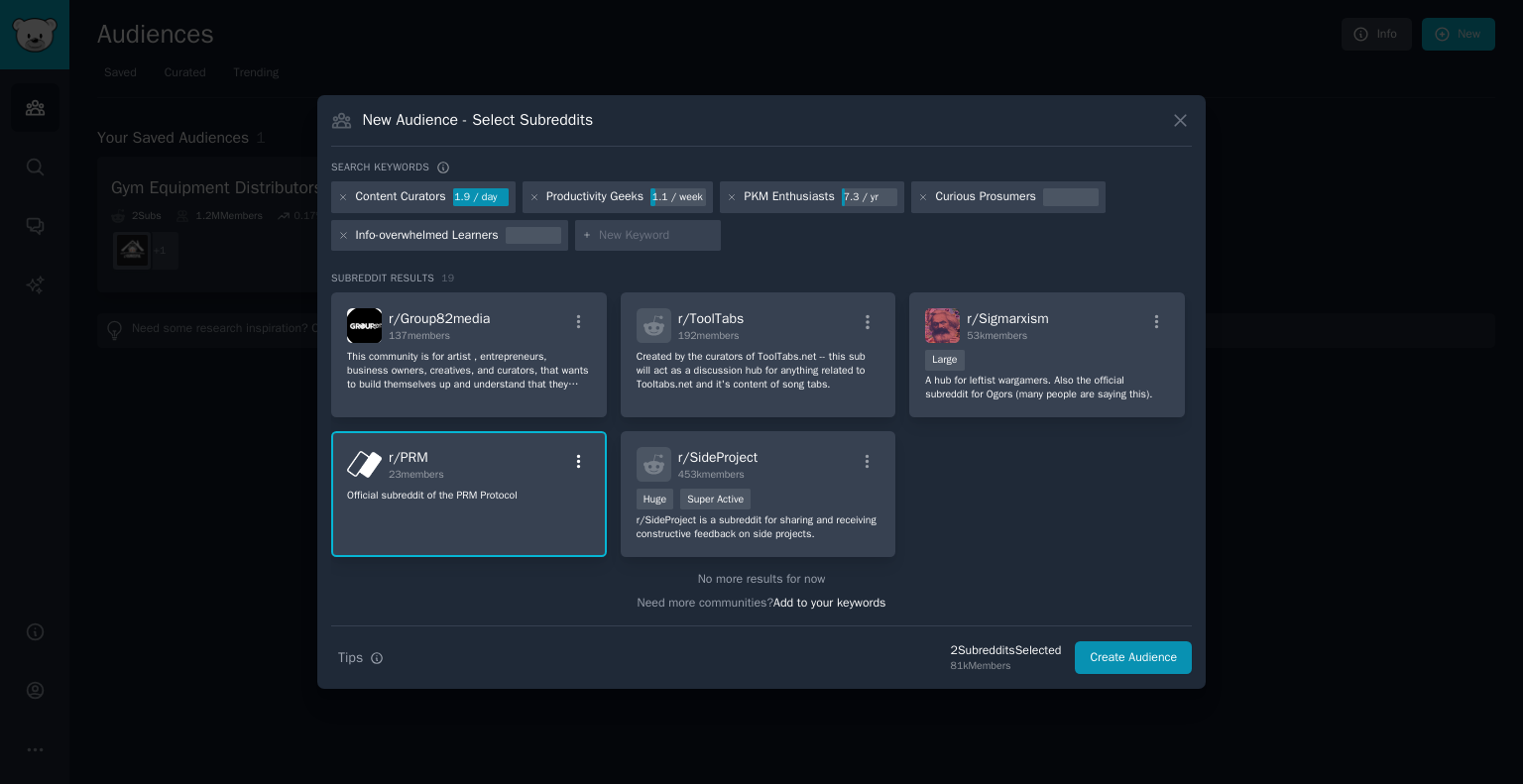 click on "r/ PRM 23  members Official subreddit of the PRM Protocol" 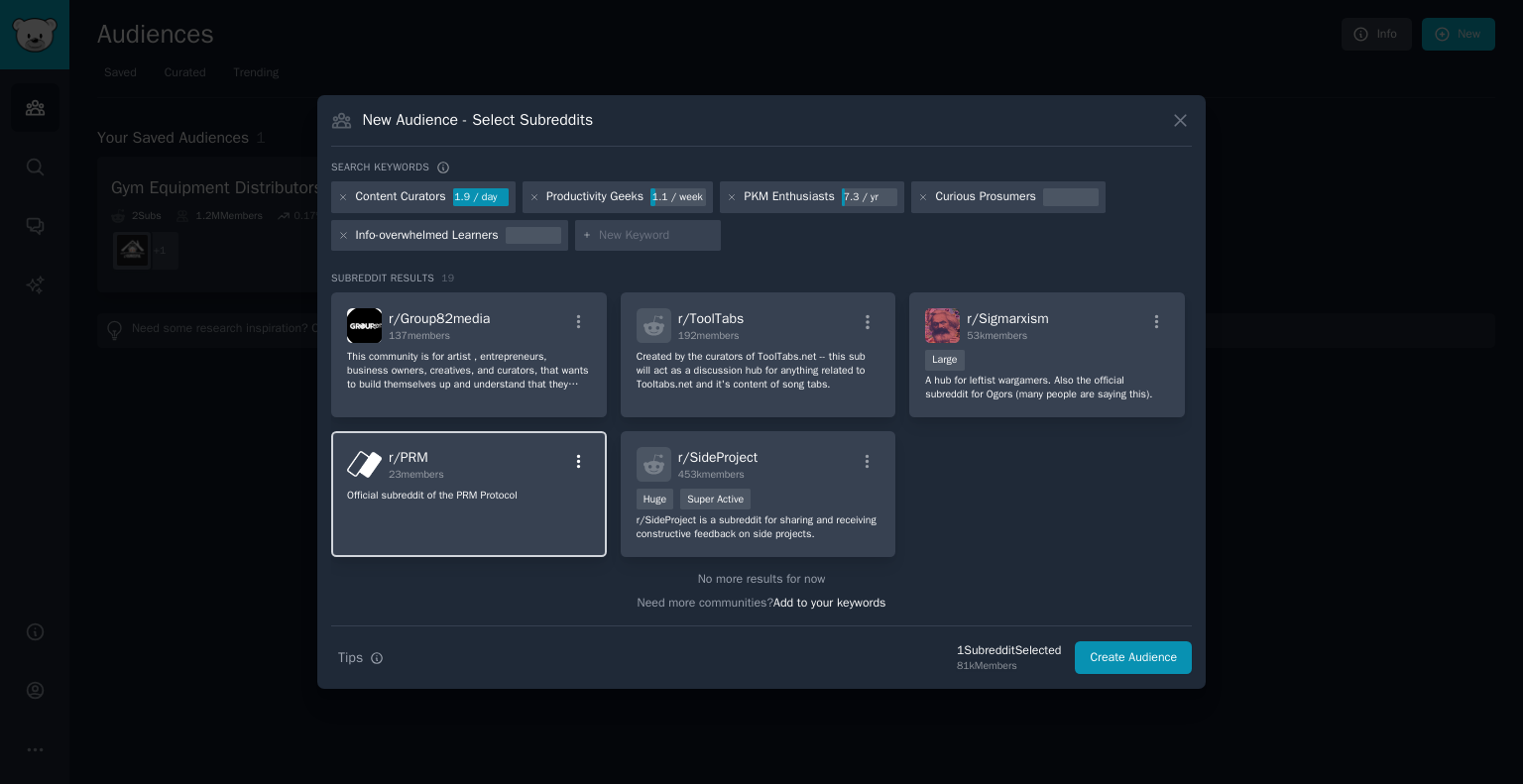 click 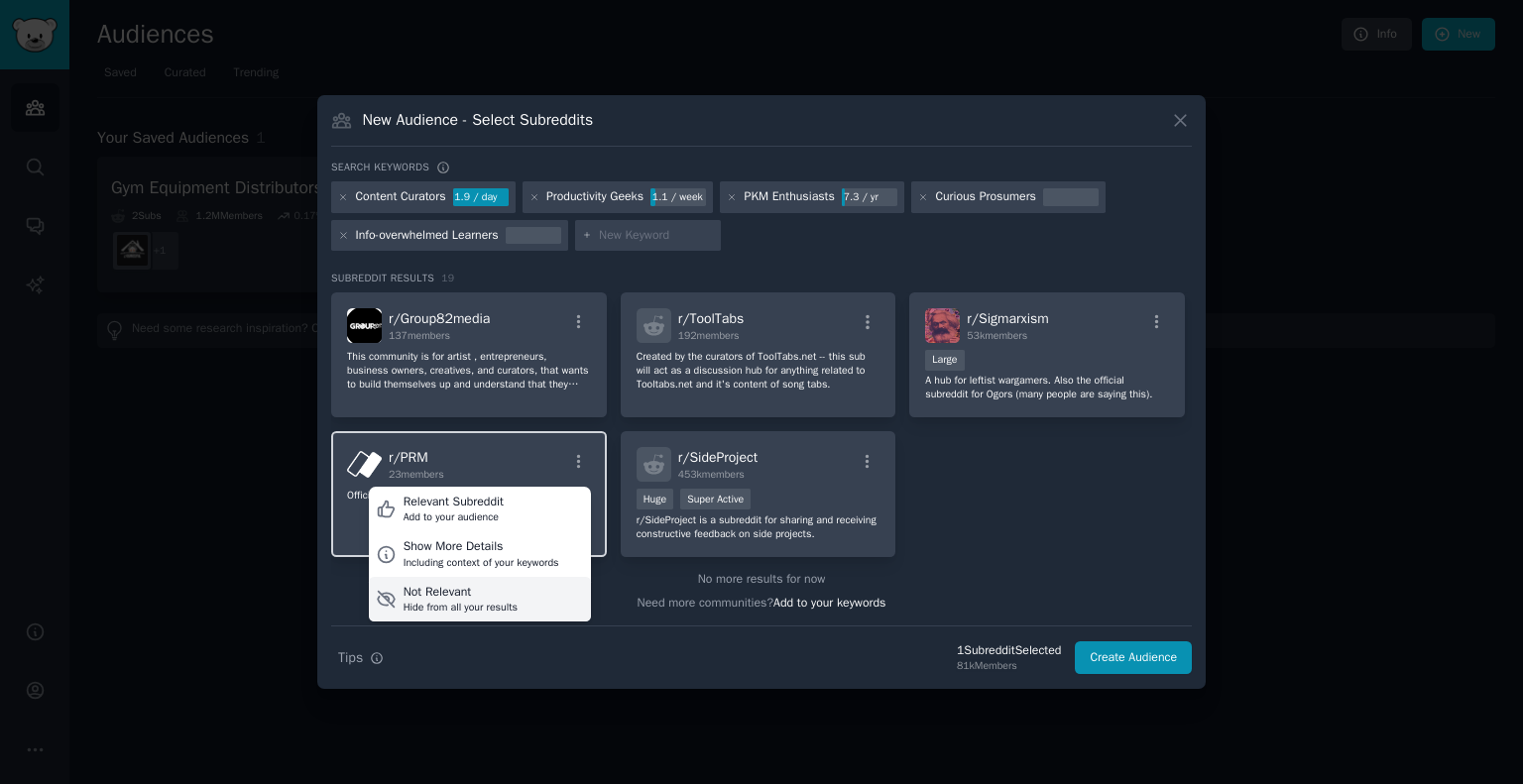 click on "Not Relevant" at bounding box center [460, 593] 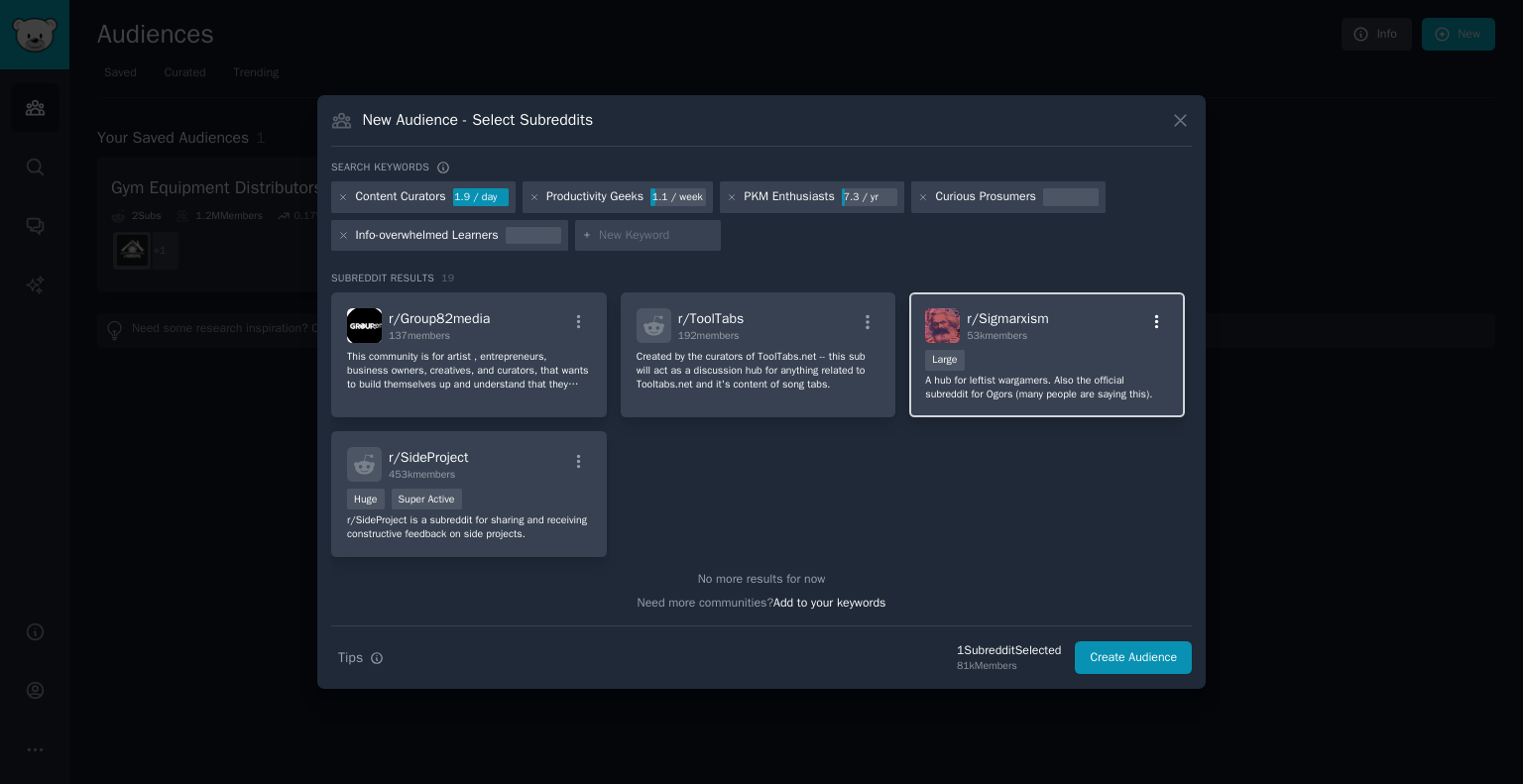 click 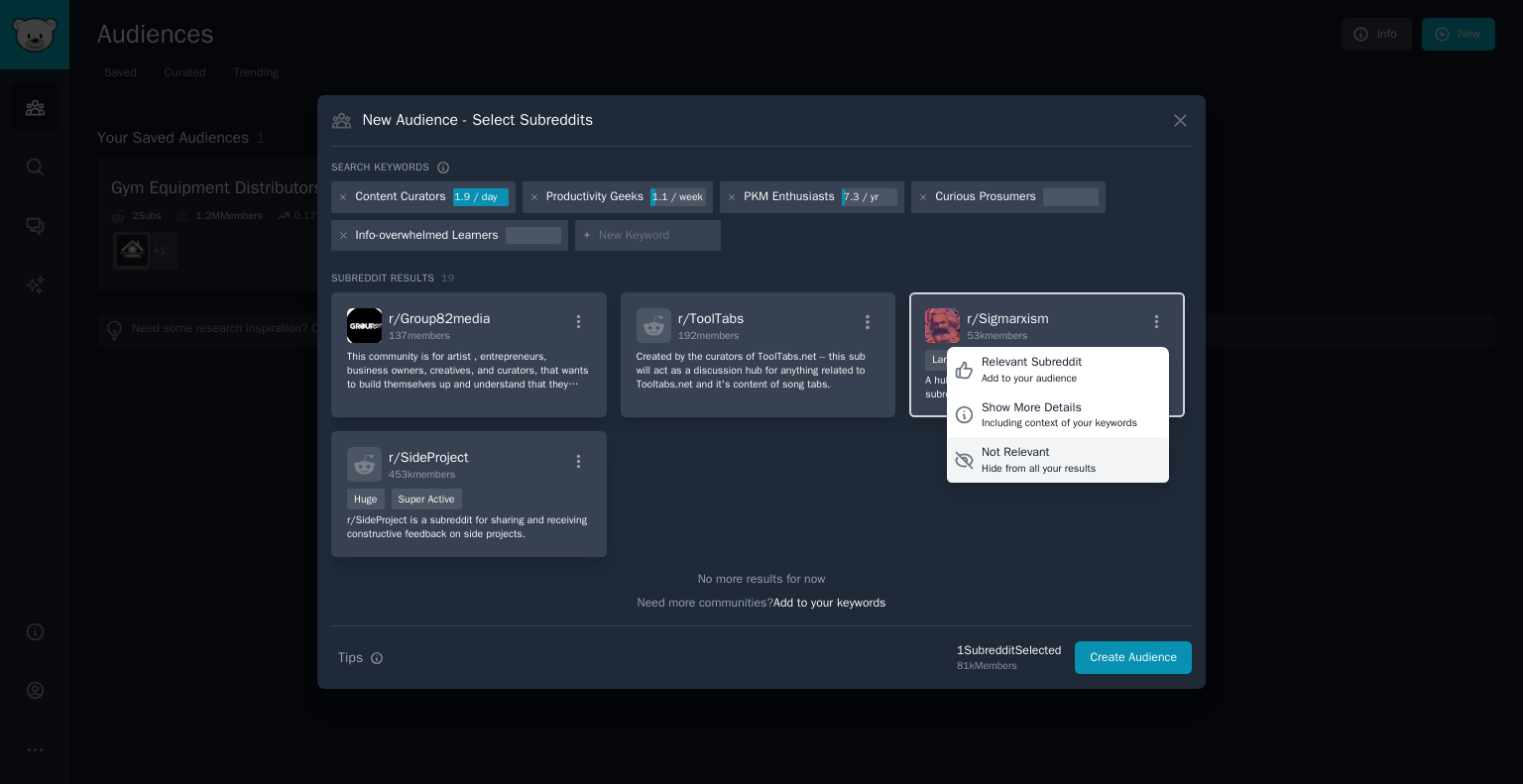 click on "Hide from all your results" at bounding box center [1038, 469] 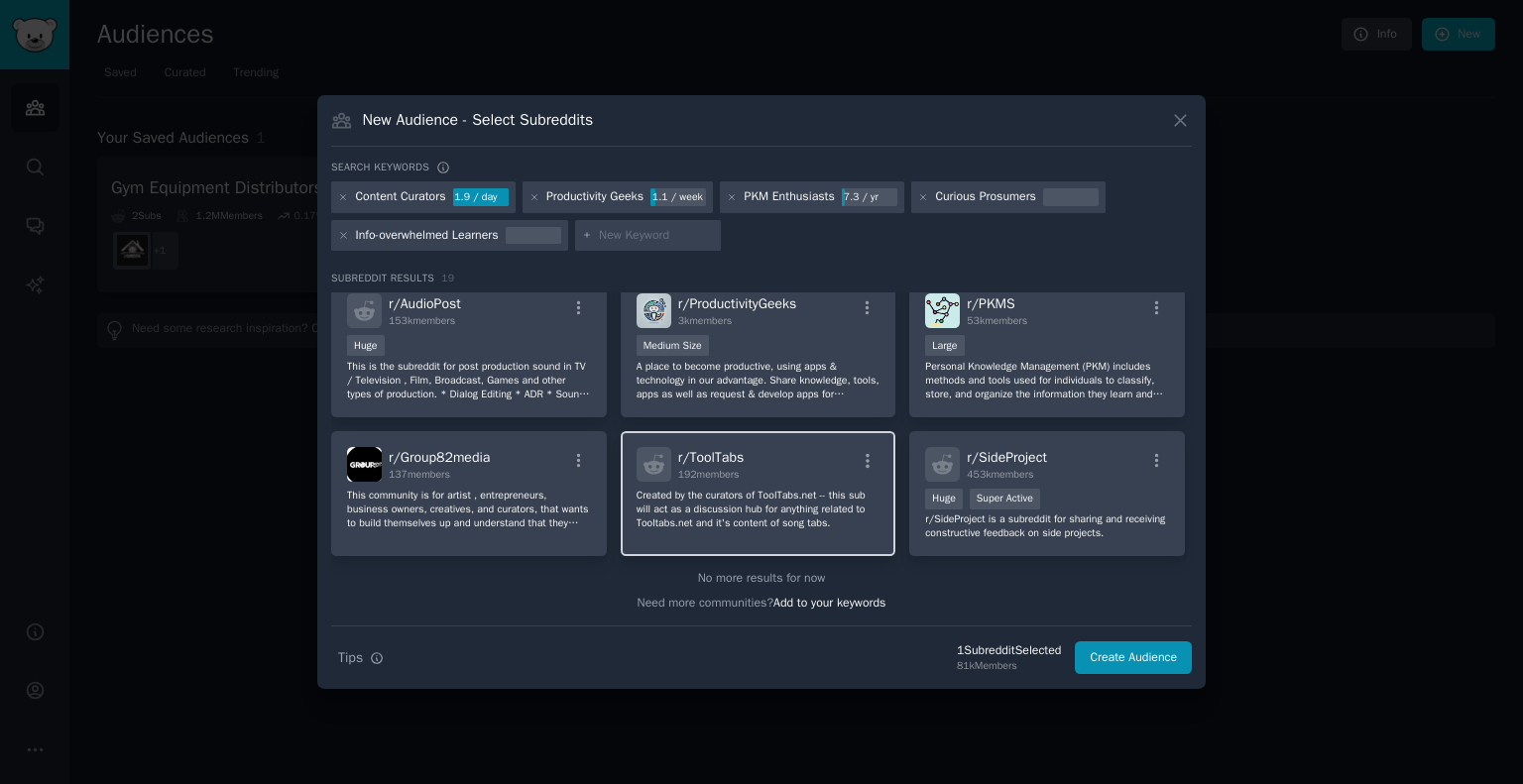 scroll, scrollTop: 0, scrollLeft: 0, axis: both 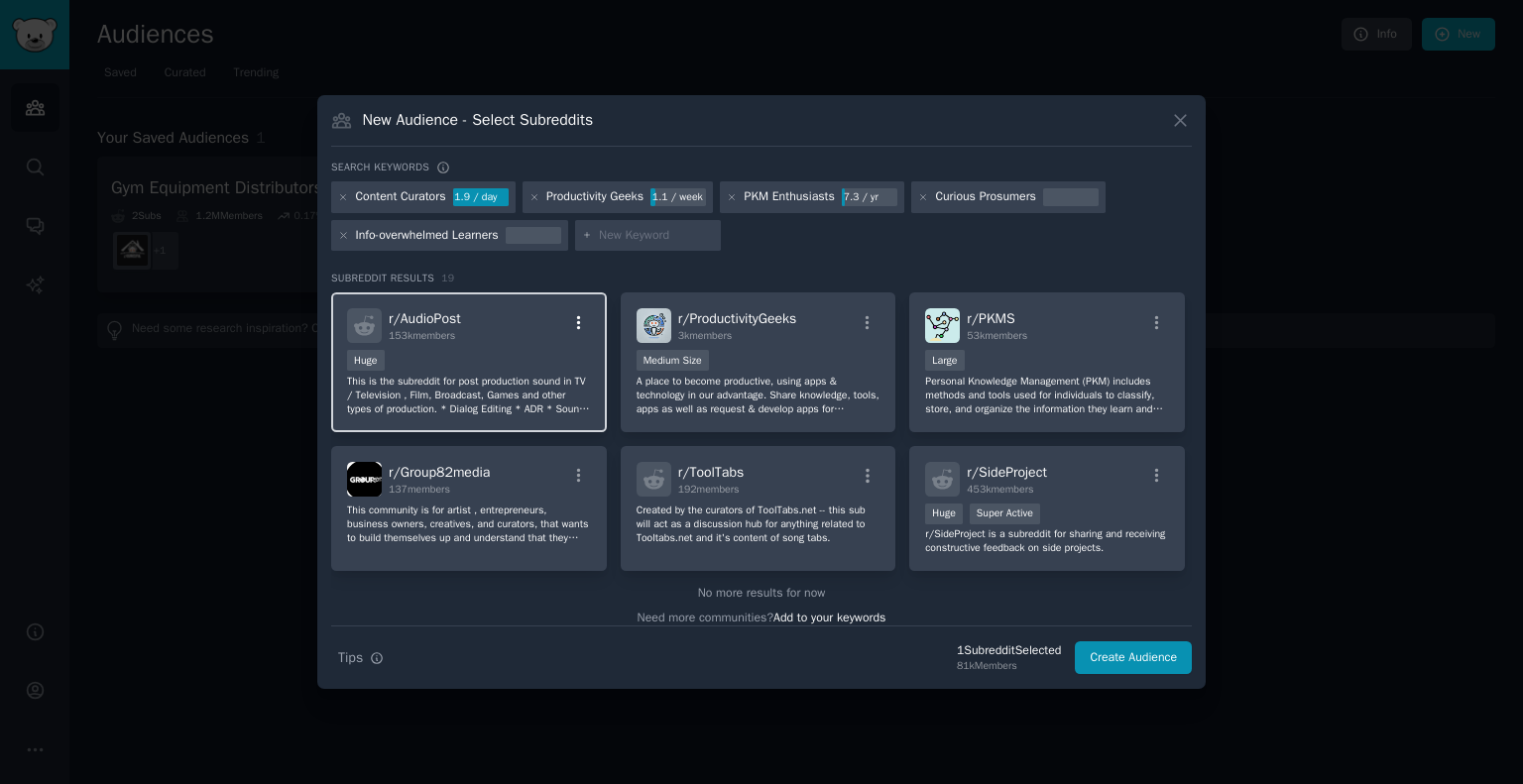 click 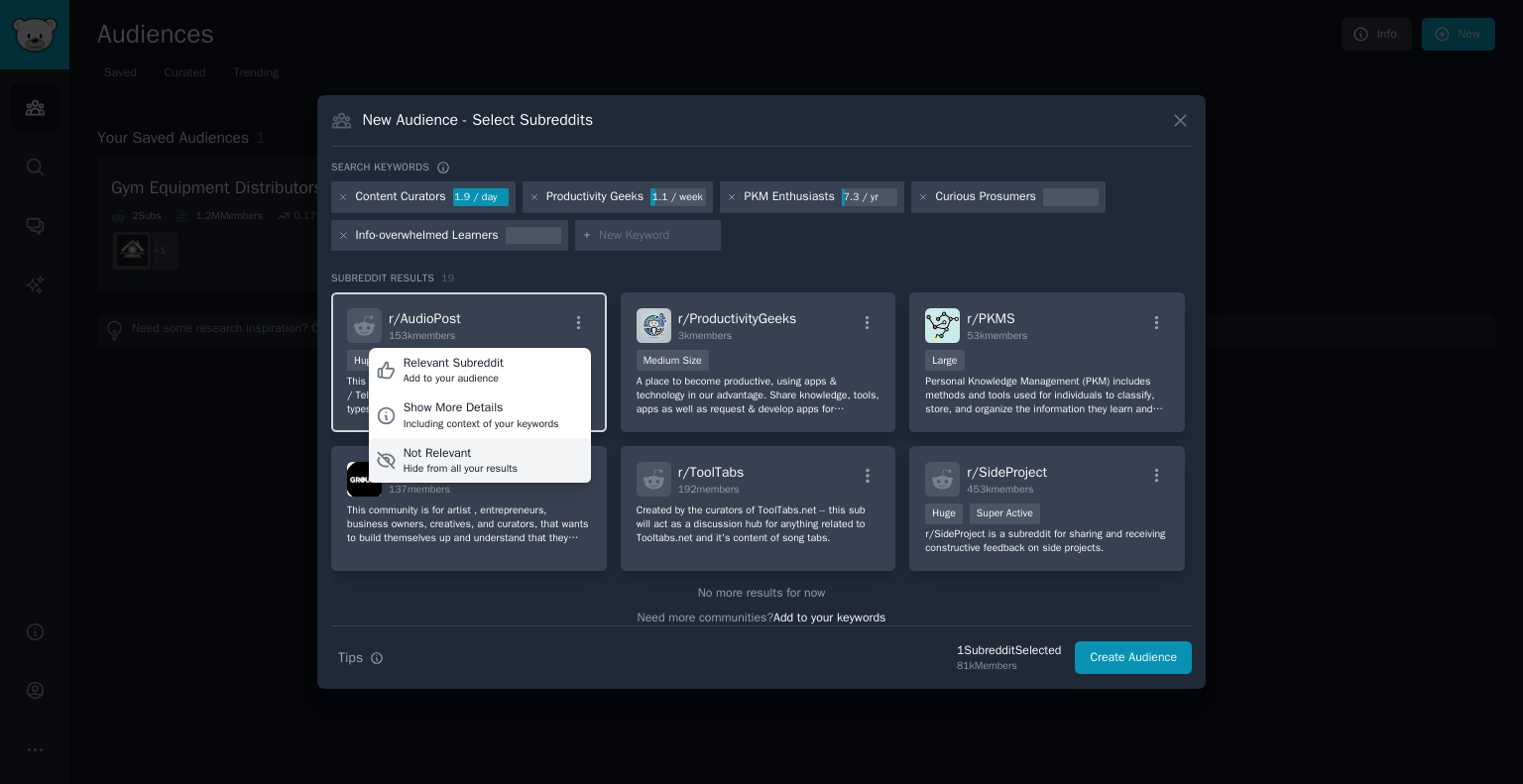 click on "Hide from all your results" at bounding box center [460, 469] 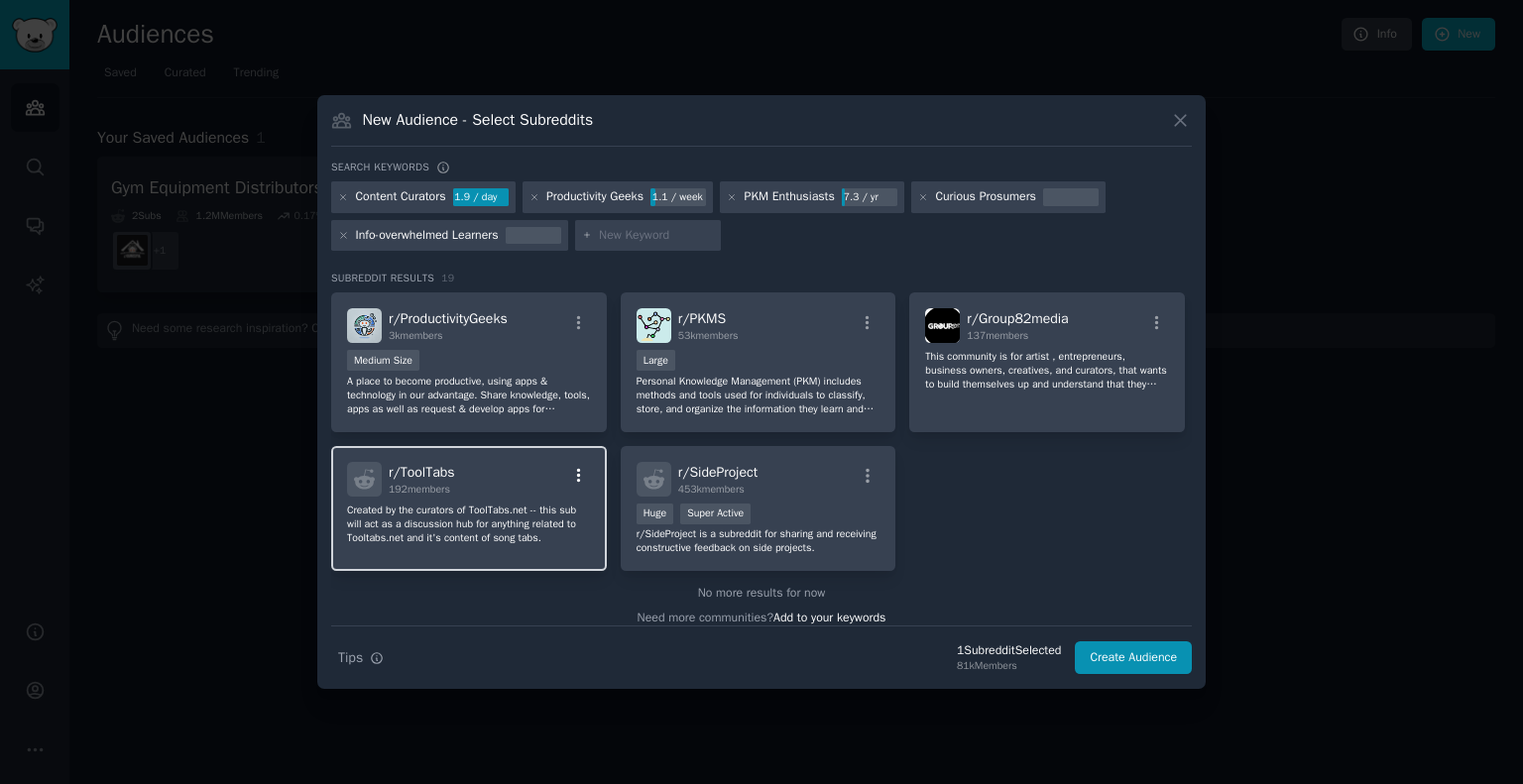 click at bounding box center (578, 476) 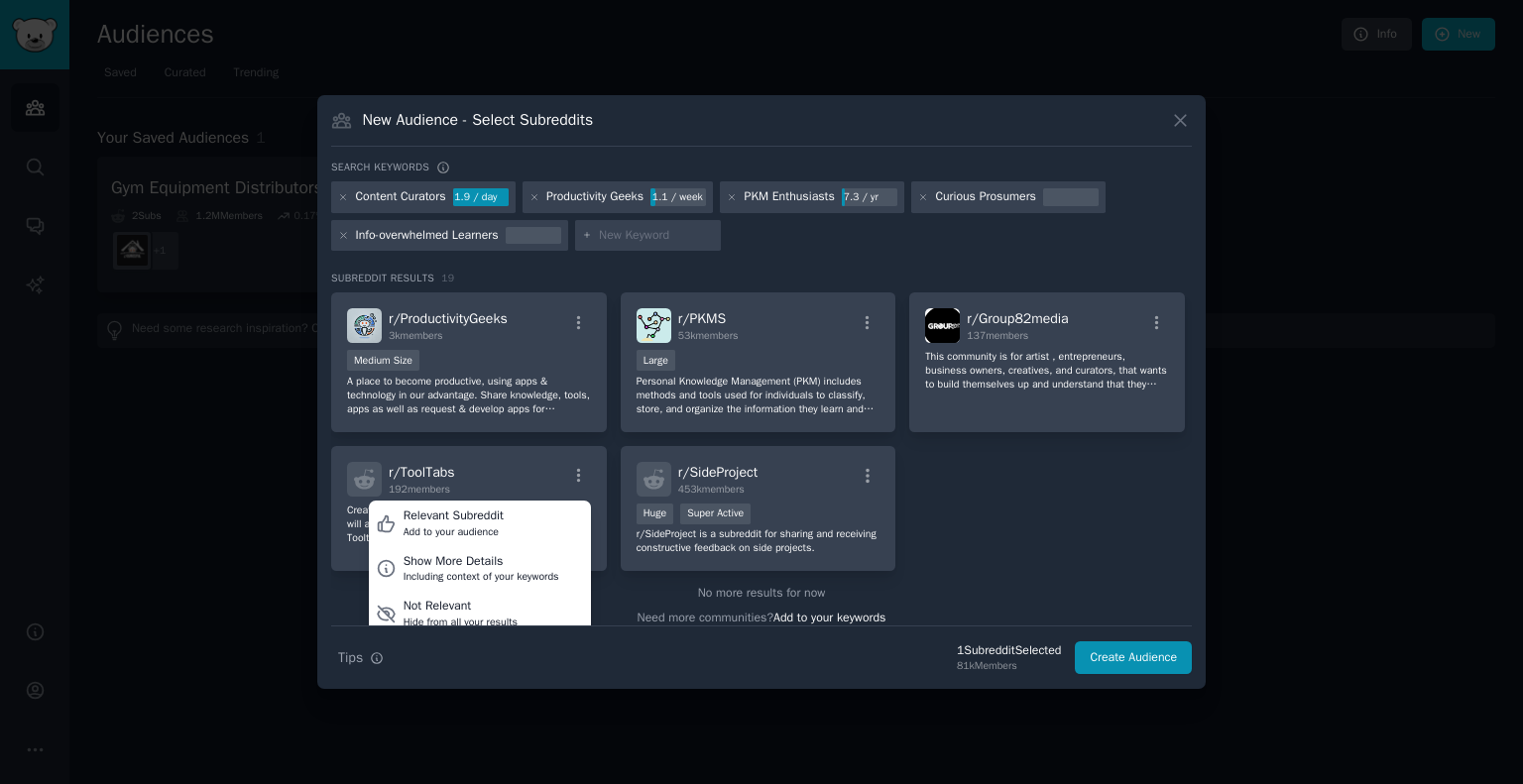 click on "Not Relevant" at bounding box center [460, 607] 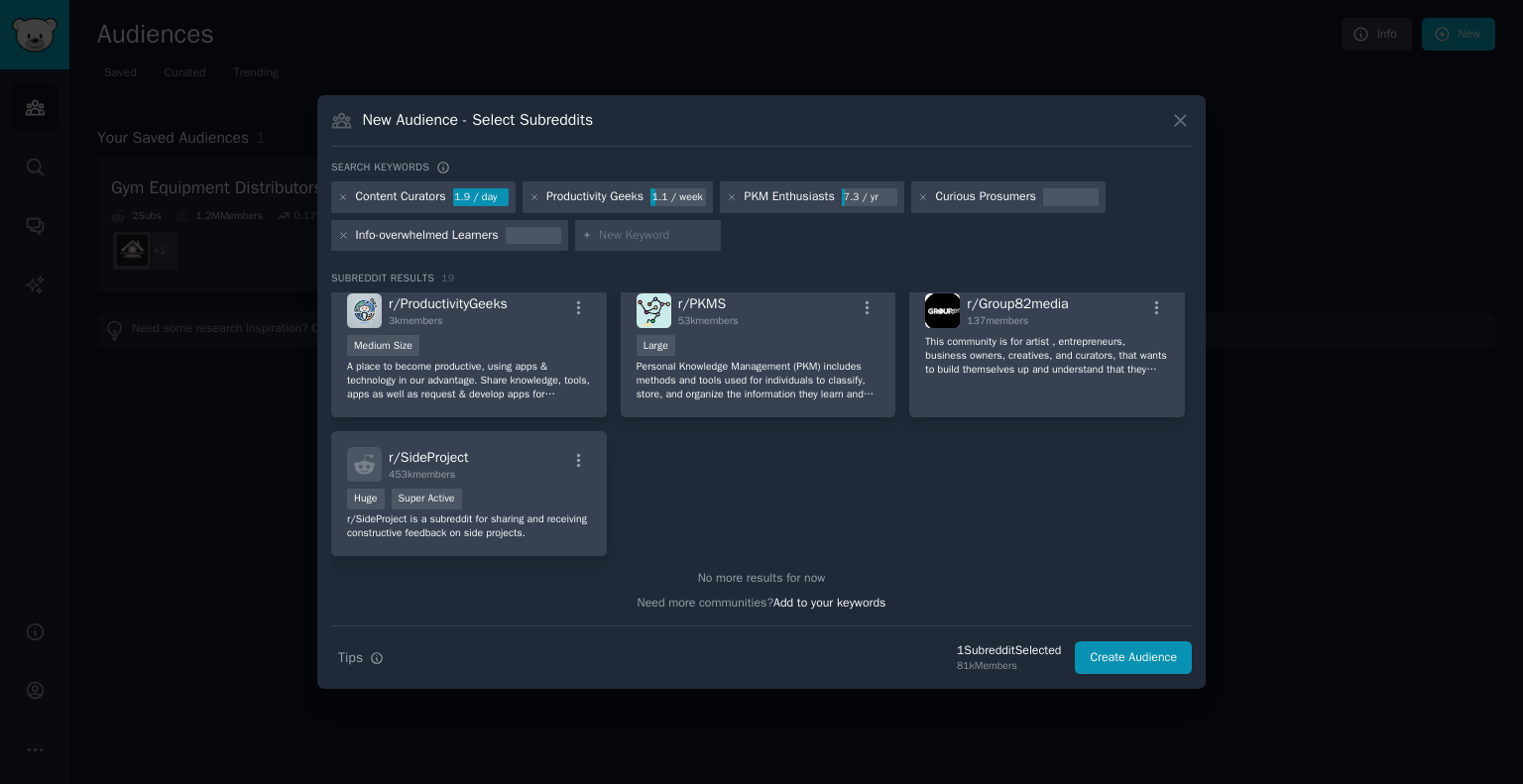 scroll, scrollTop: 0, scrollLeft: 0, axis: both 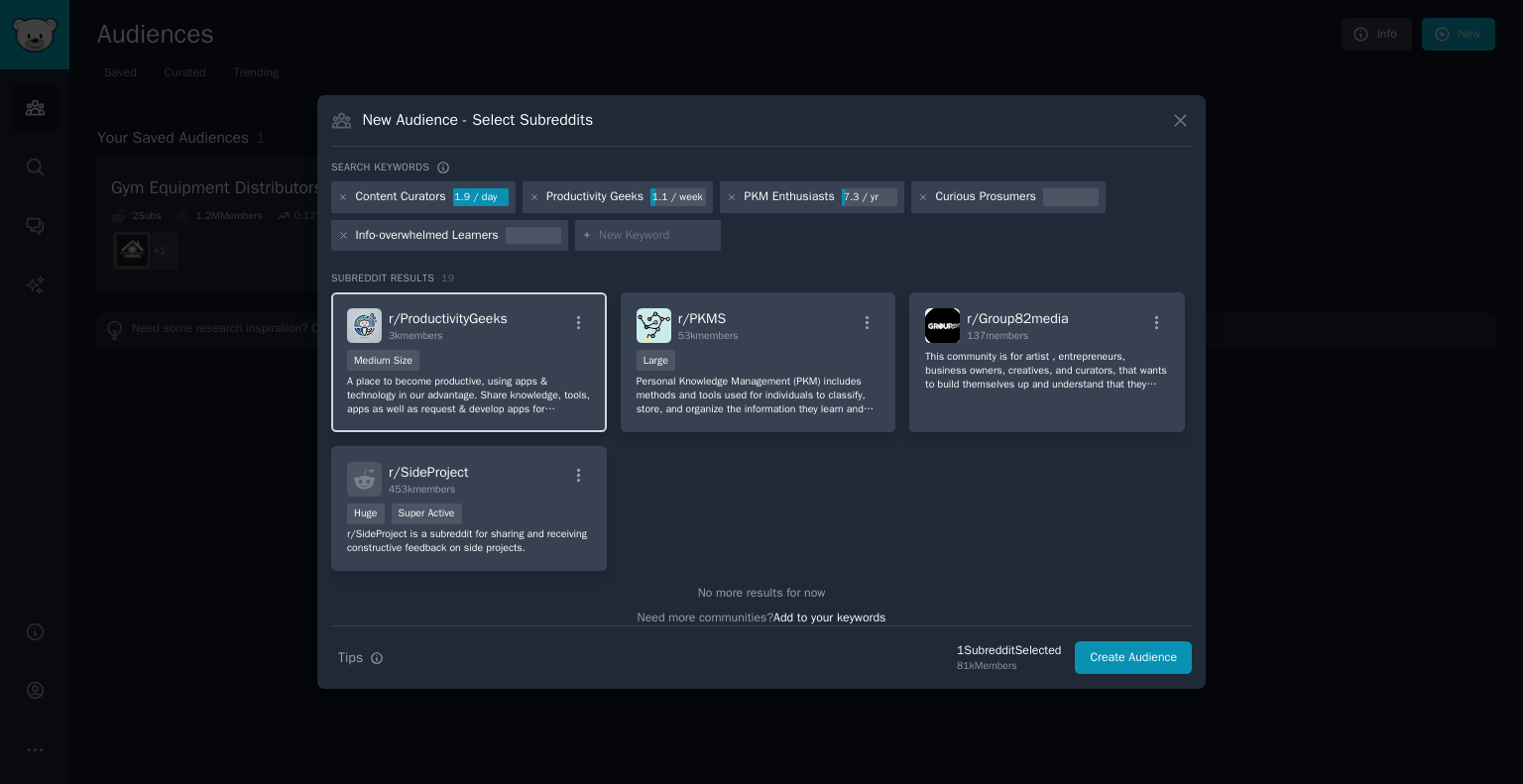click on "Medium Size" at bounding box center (469, 362) 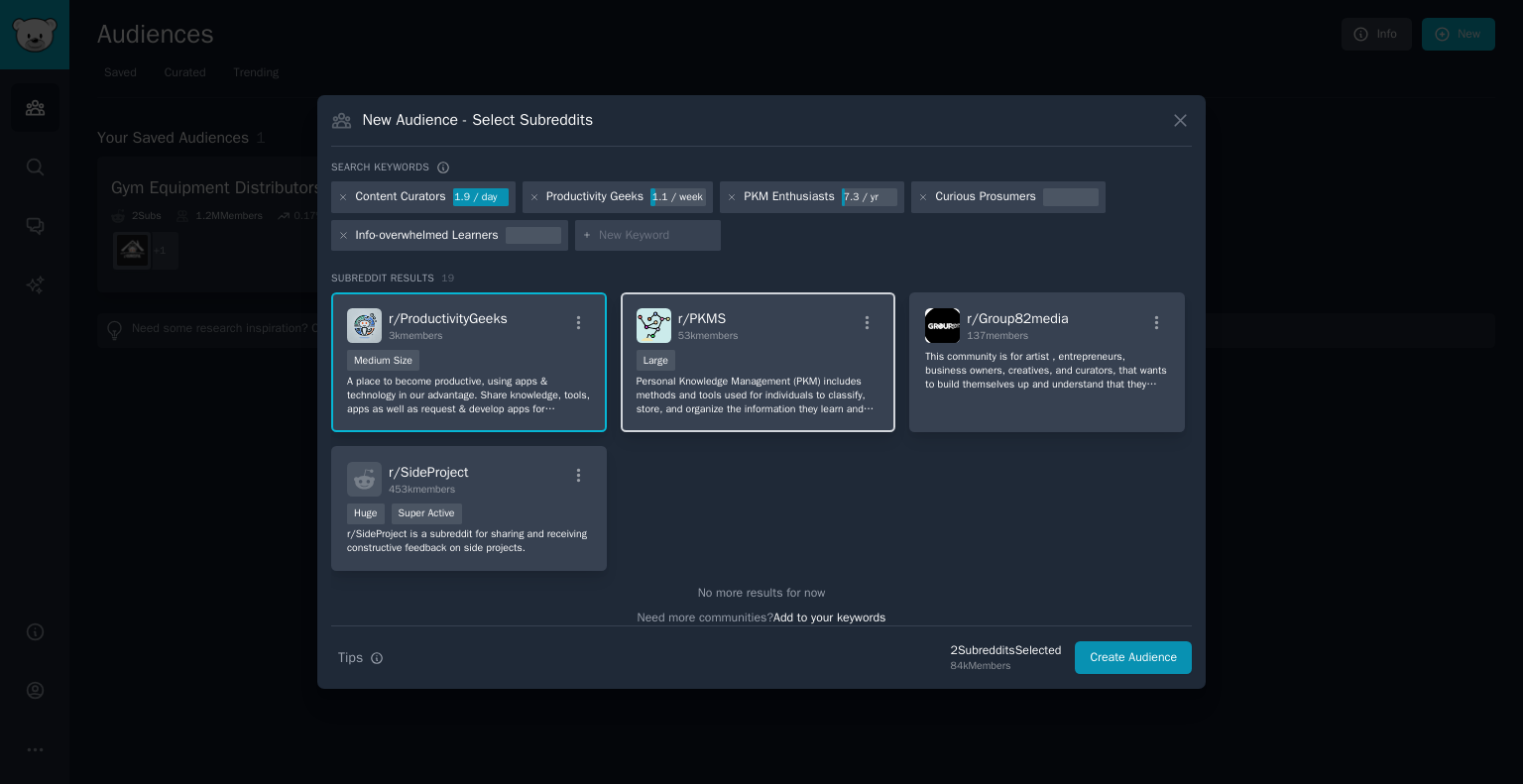 click on "10,000 - 100,000 members Large" at bounding box center [759, 362] 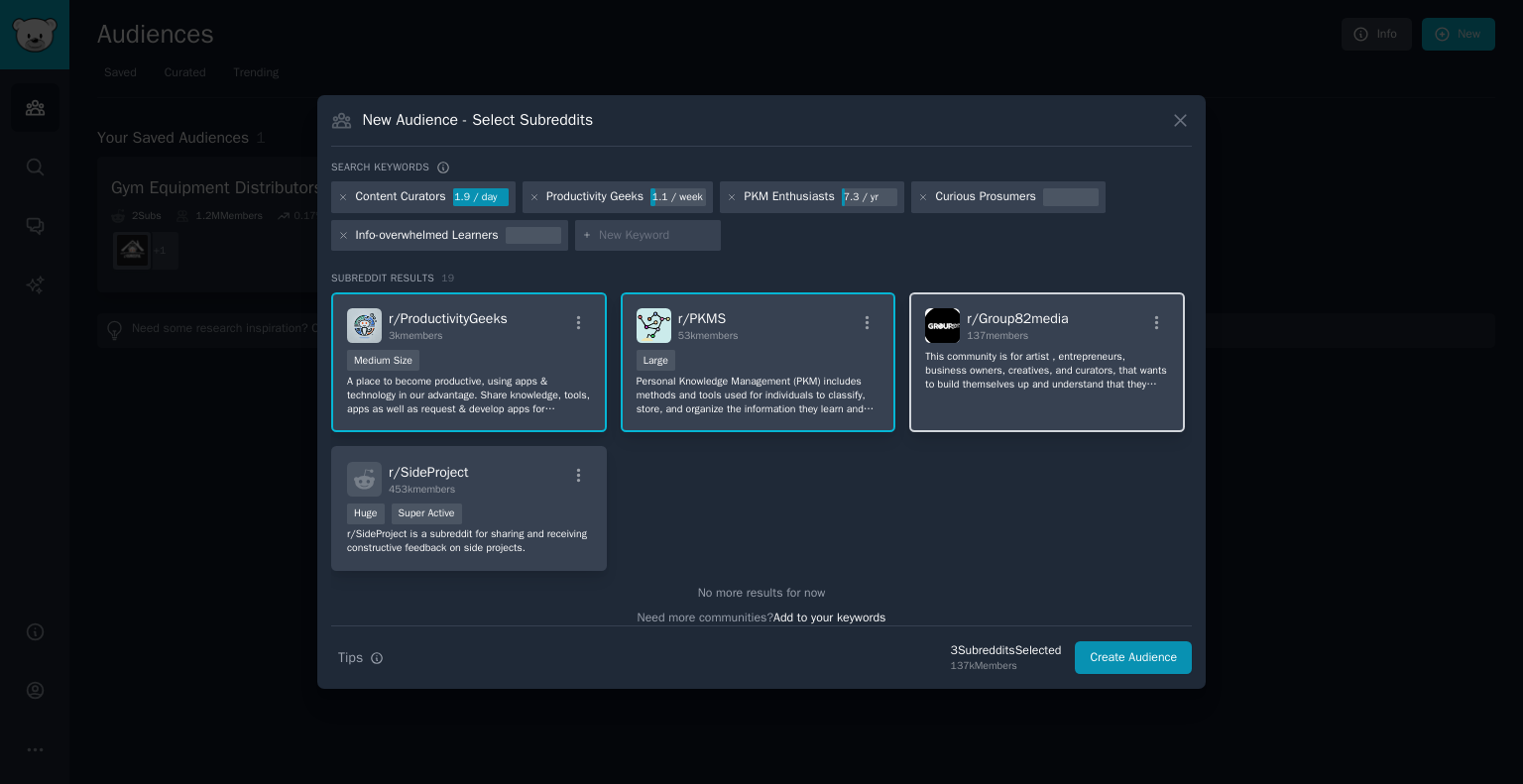 click on "This community is for artist , entrepreneurs, business owners, creatives, and curators, that wants to build themselves up and understand that they themselves are a brand, business, label, and a company." 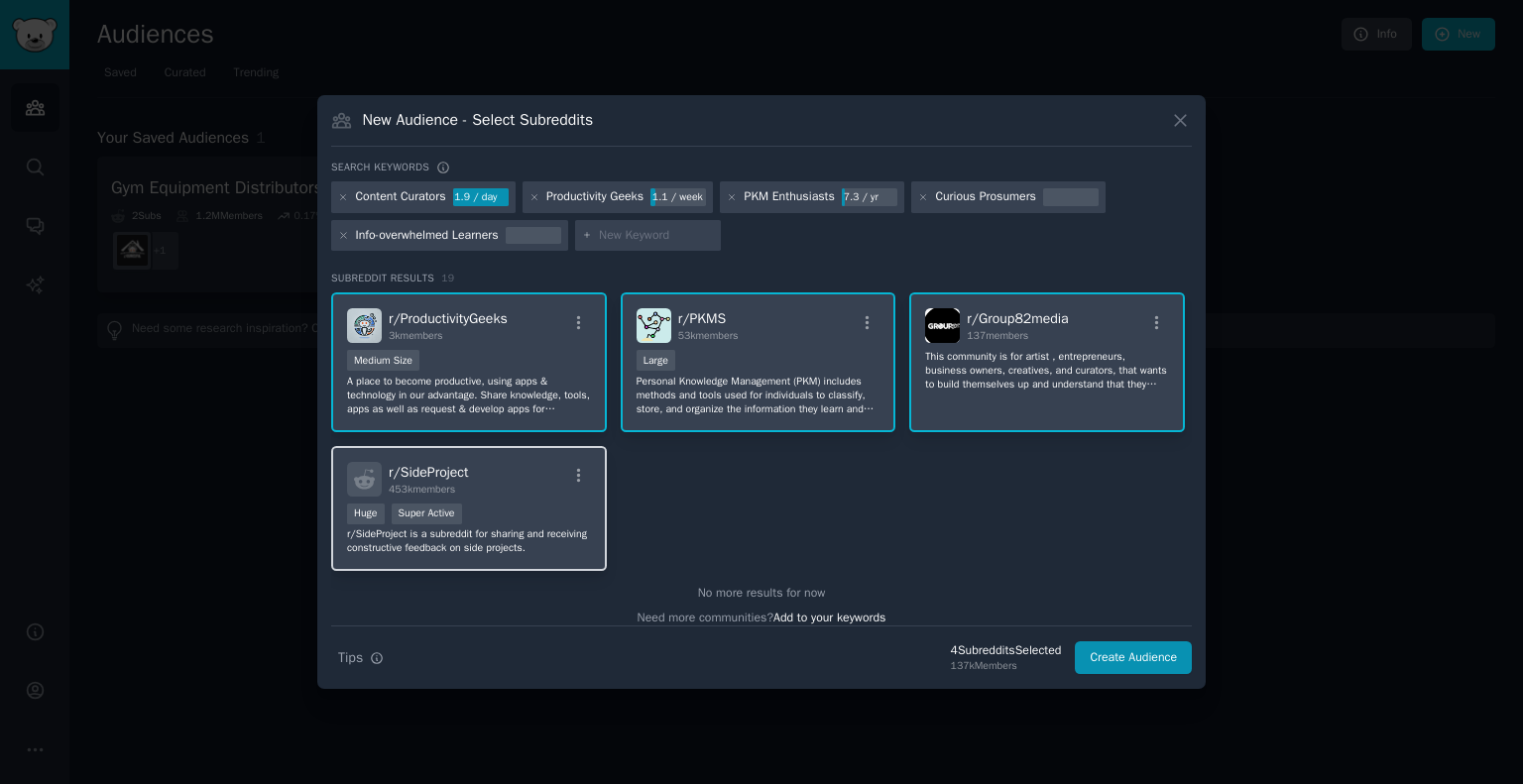 click on "r/ SideProject 453k  members >= 95th percentile for submissions / day Huge Super Active r/SideProject is a subreddit for sharing and receiving constructive feedback on side projects." 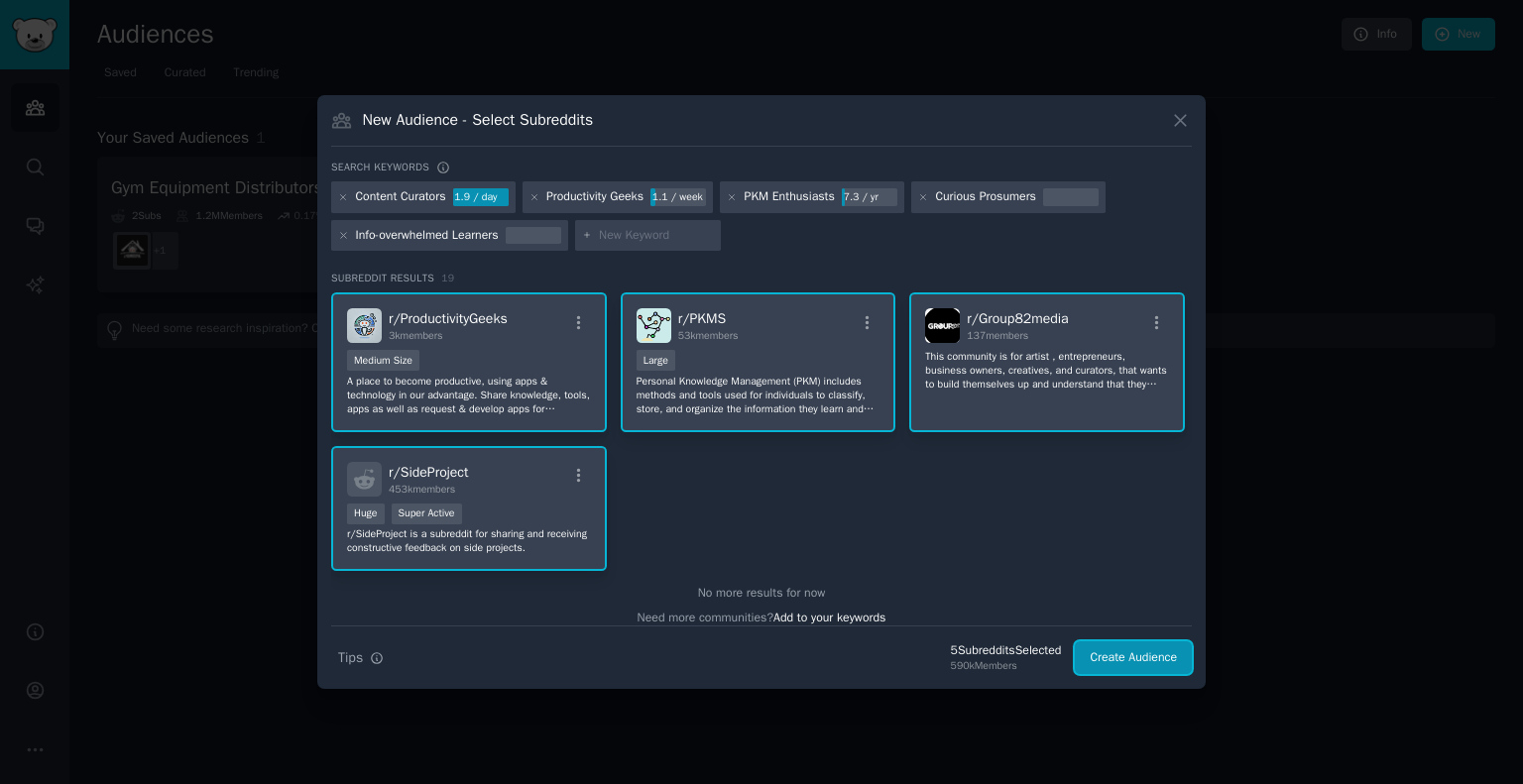 click on "Create Audience" at bounding box center (1133, 658) 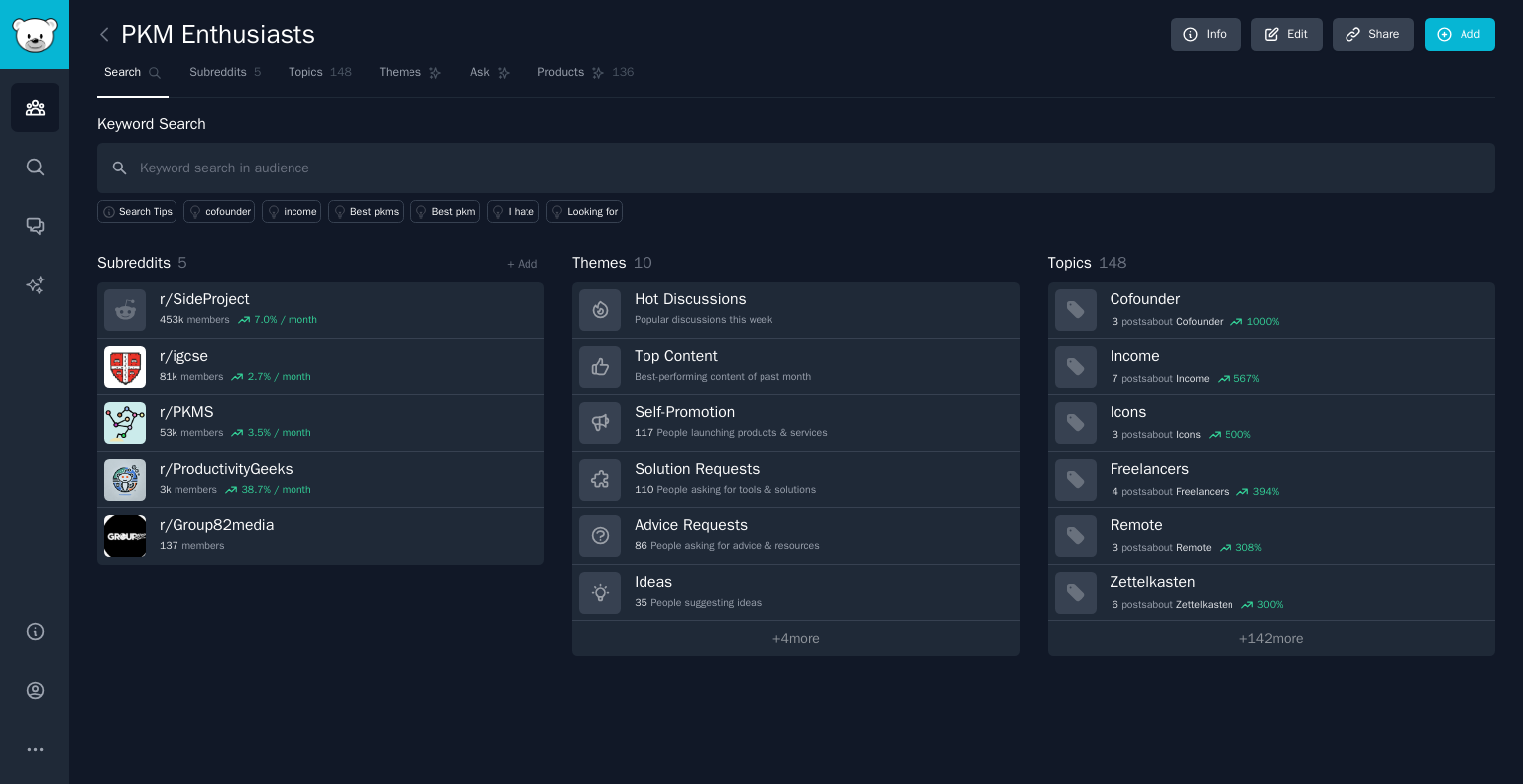 click on "PKM Enthusiasts Info Edit Share Add Search Subreddits 5 Topics 148 Themes Ask Products 136 Keyword Search Search Tips cofounder income Best pkms Best pkm I hate Looking for Subreddits 5 + Add r/ SideProject 453k  members 7.0 % / month r/ igcse 81k  members 2.7 % / month r/ PKMS 53k  members 3.5 % / month r/ ProductivityGeeks 3k  members 38.7 % / month r/ Group82media 137  members Themes 10 Hot Discussions Popular discussions this week Top Content Best-performing content of past month Self-Promotion 117 People launching products & services Solution Requests 110 People asking for tools & solutions Advice Requests 86 People asking for advice & resources Ideas 35 People suggesting ideas +  4  more Topics 148 Cofounder 3  post s  about  Cofounder 1000 % Income 7  post s  about  Income 567 % Icons 3  post s  about  Icons 500 % Freelancers 4  post s  about  Freelancers 394 % Remote 3  post s  about  Remote 308 % Zettelkasten 6  post s  about  Zettelkasten 300 % +  142  more" 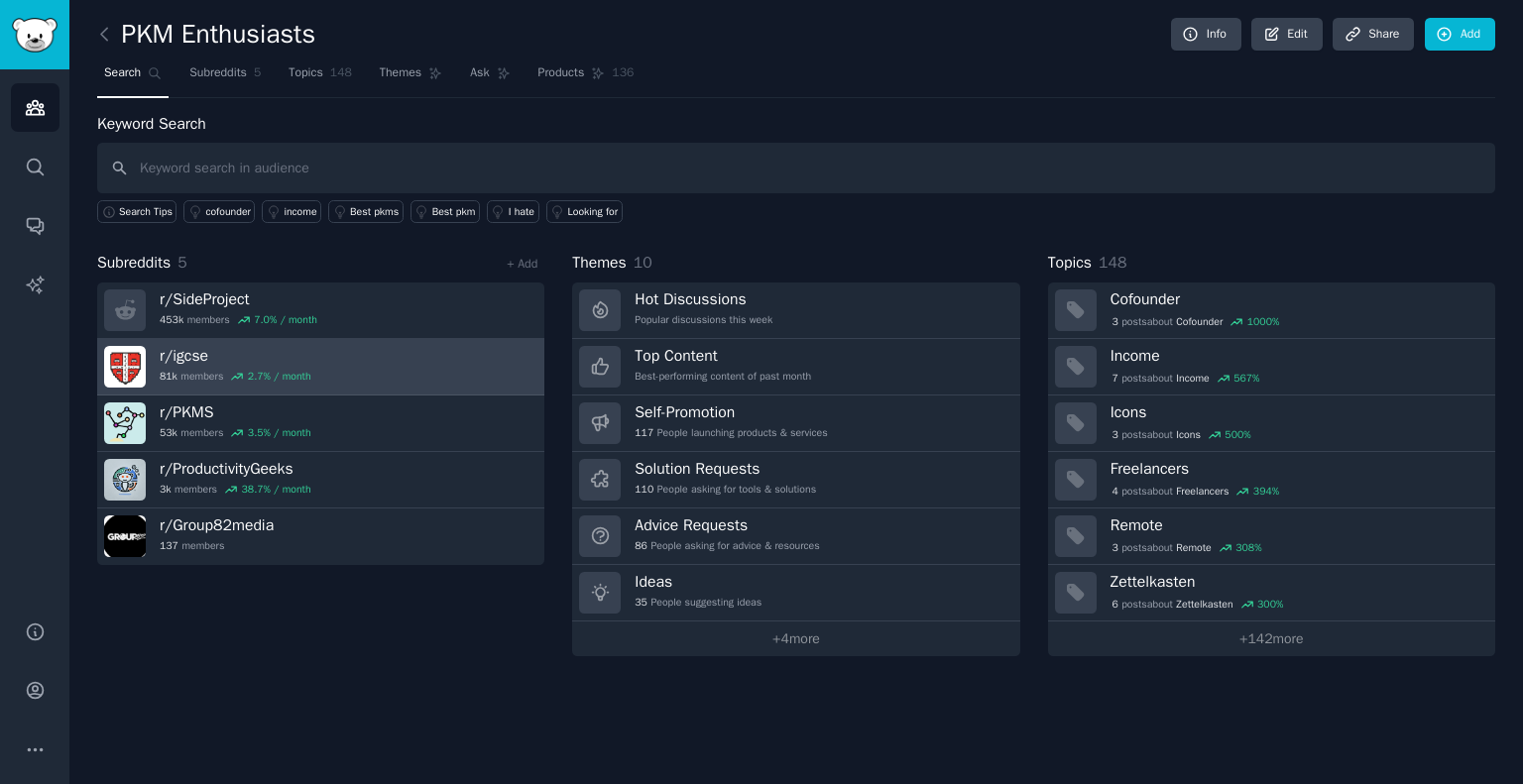 click on "r/ igcse 81k  members 2.7 % / month" at bounding box center (320, 367) 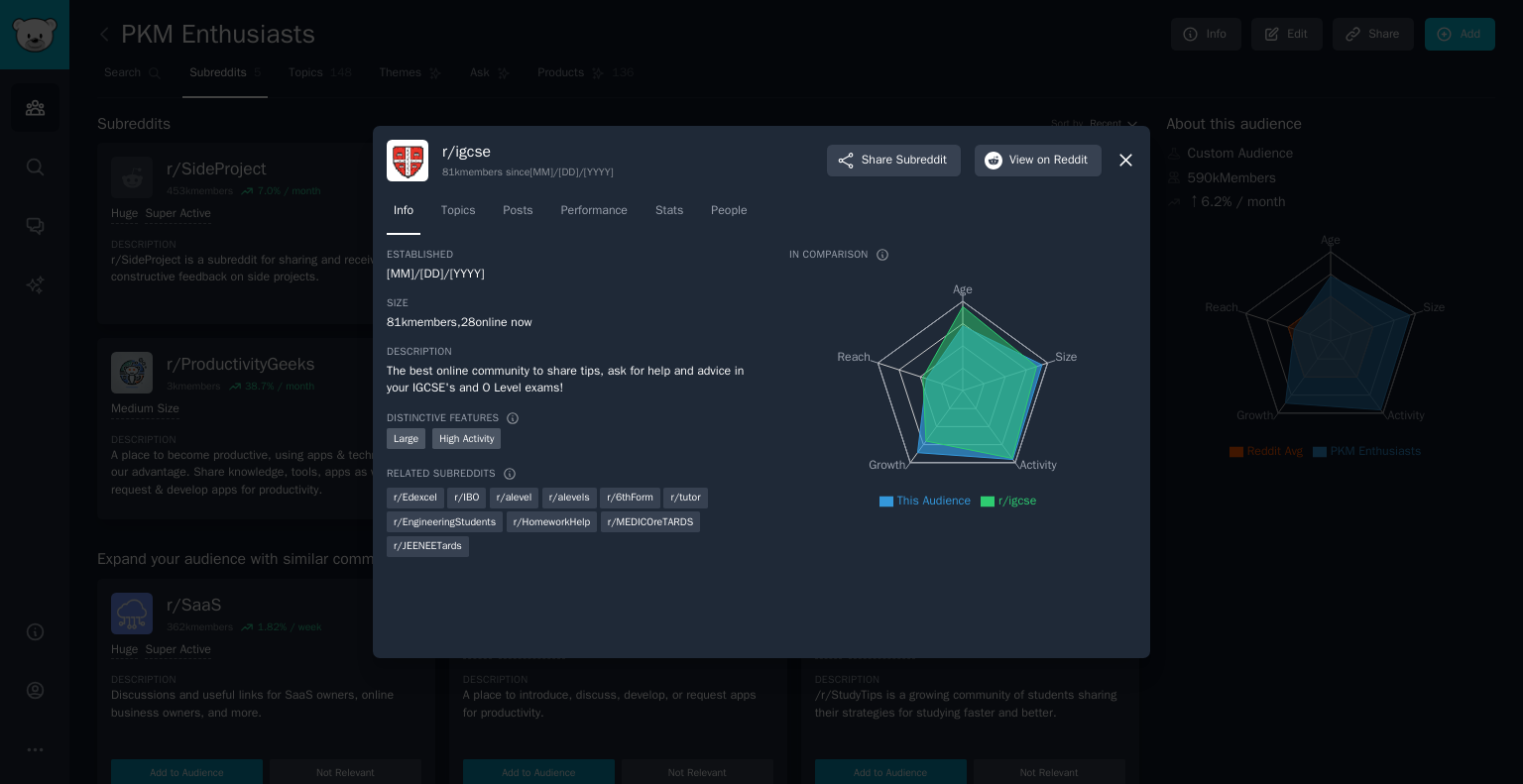 click 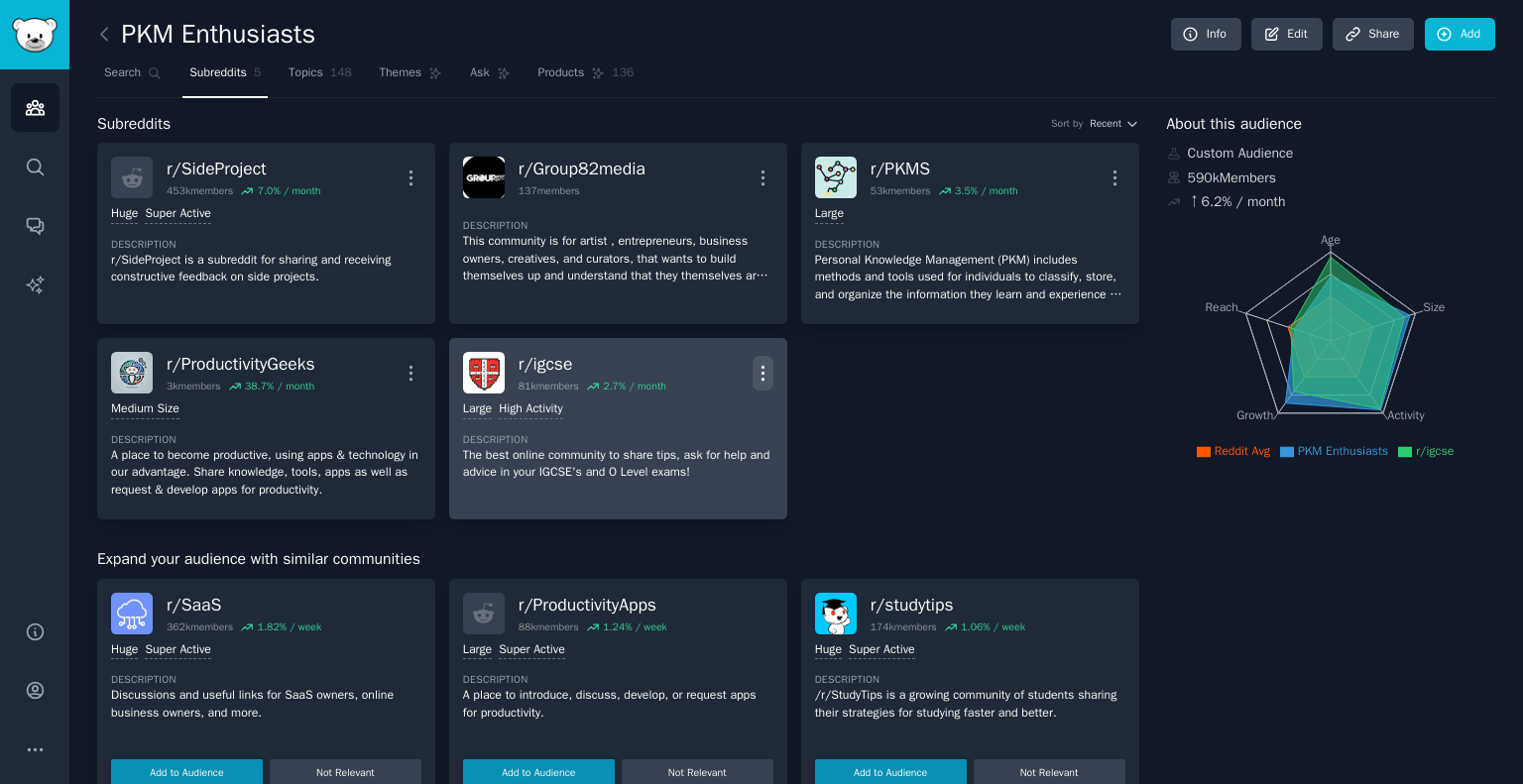 click 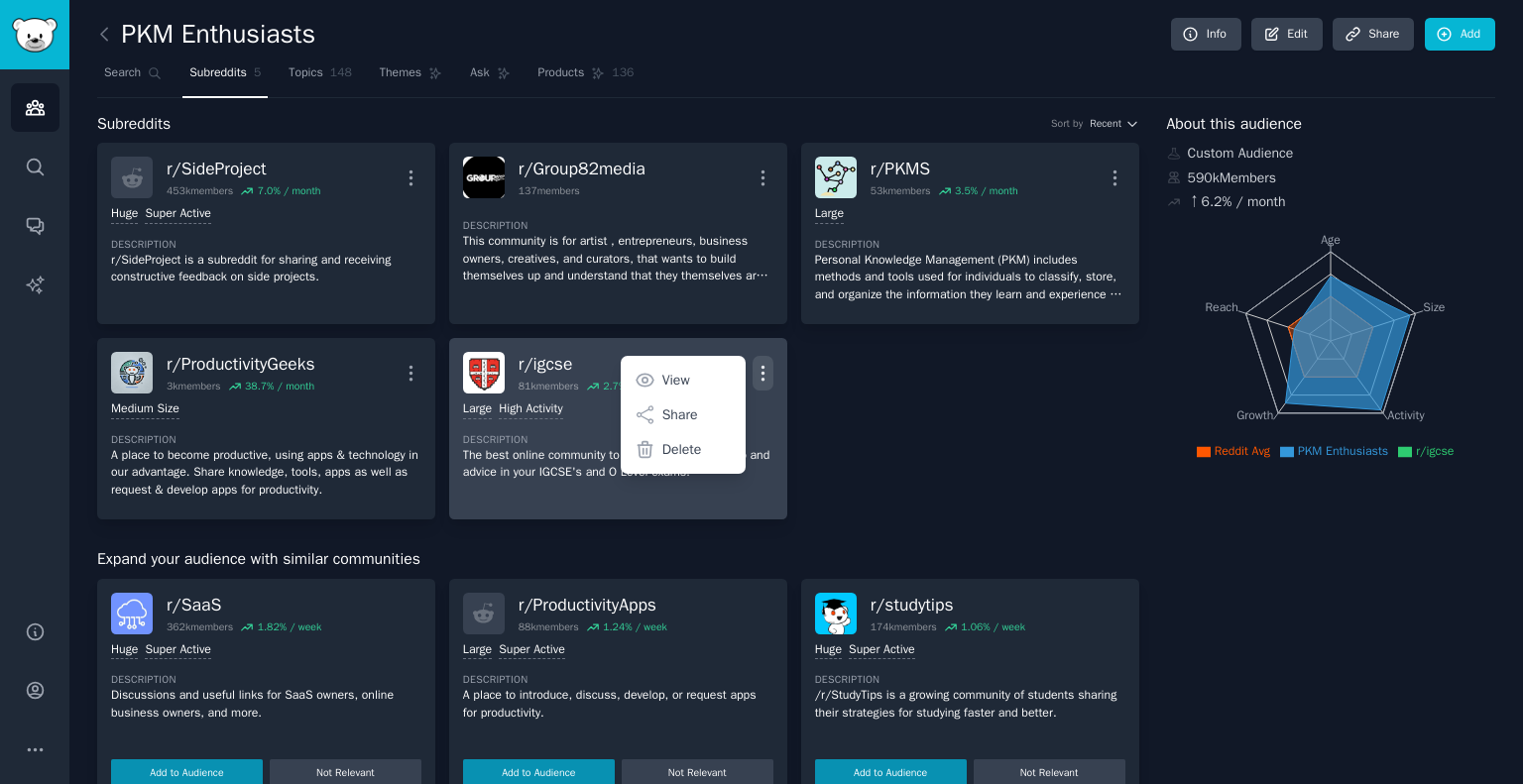 click on "r/ igcse 81k  members 2.7 % / month More View Share Delete Large High Activity Description The best online community to share tips, ask for help and advice in your IGCSE's and O Level exams!" at bounding box center [618, 428] 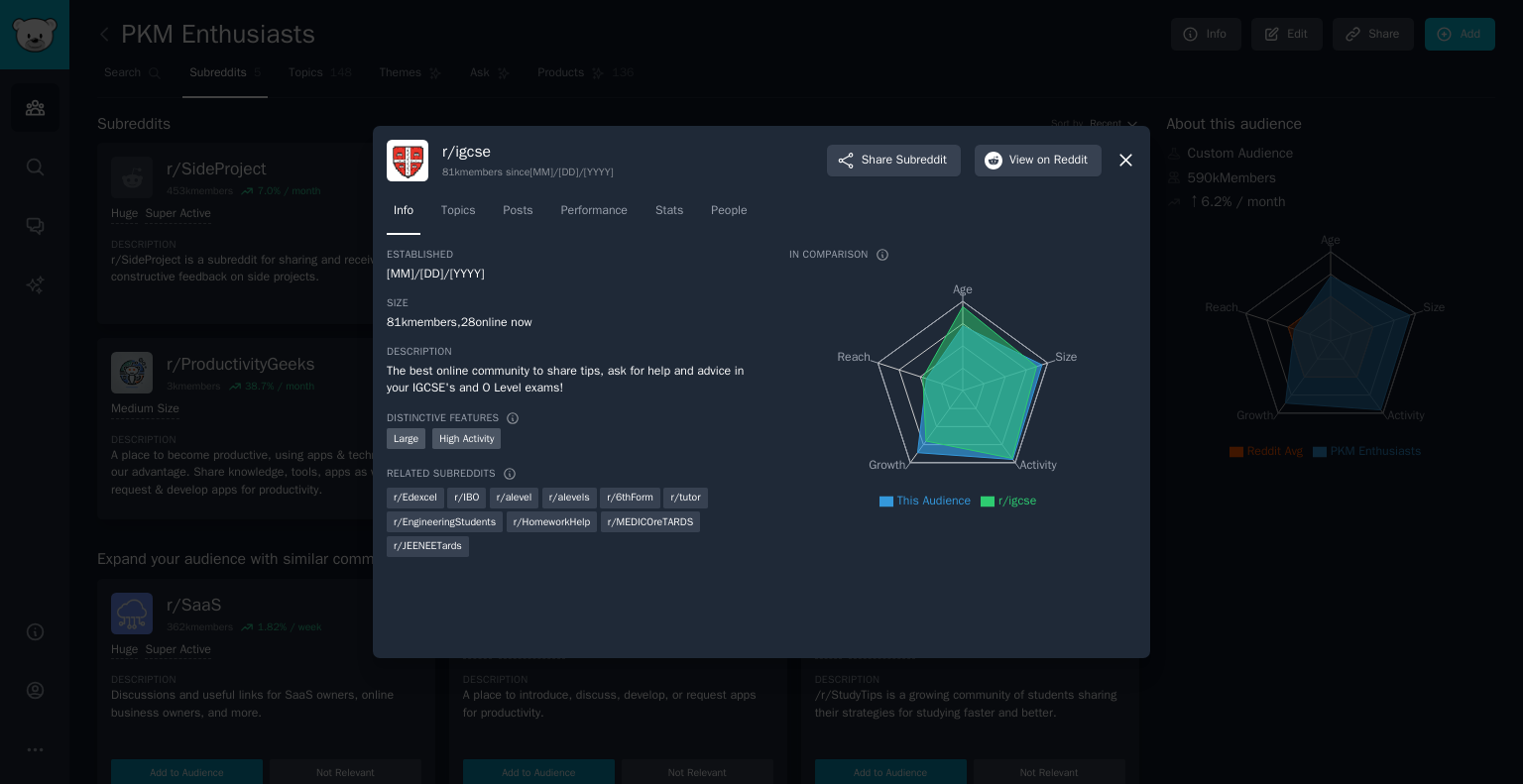 click 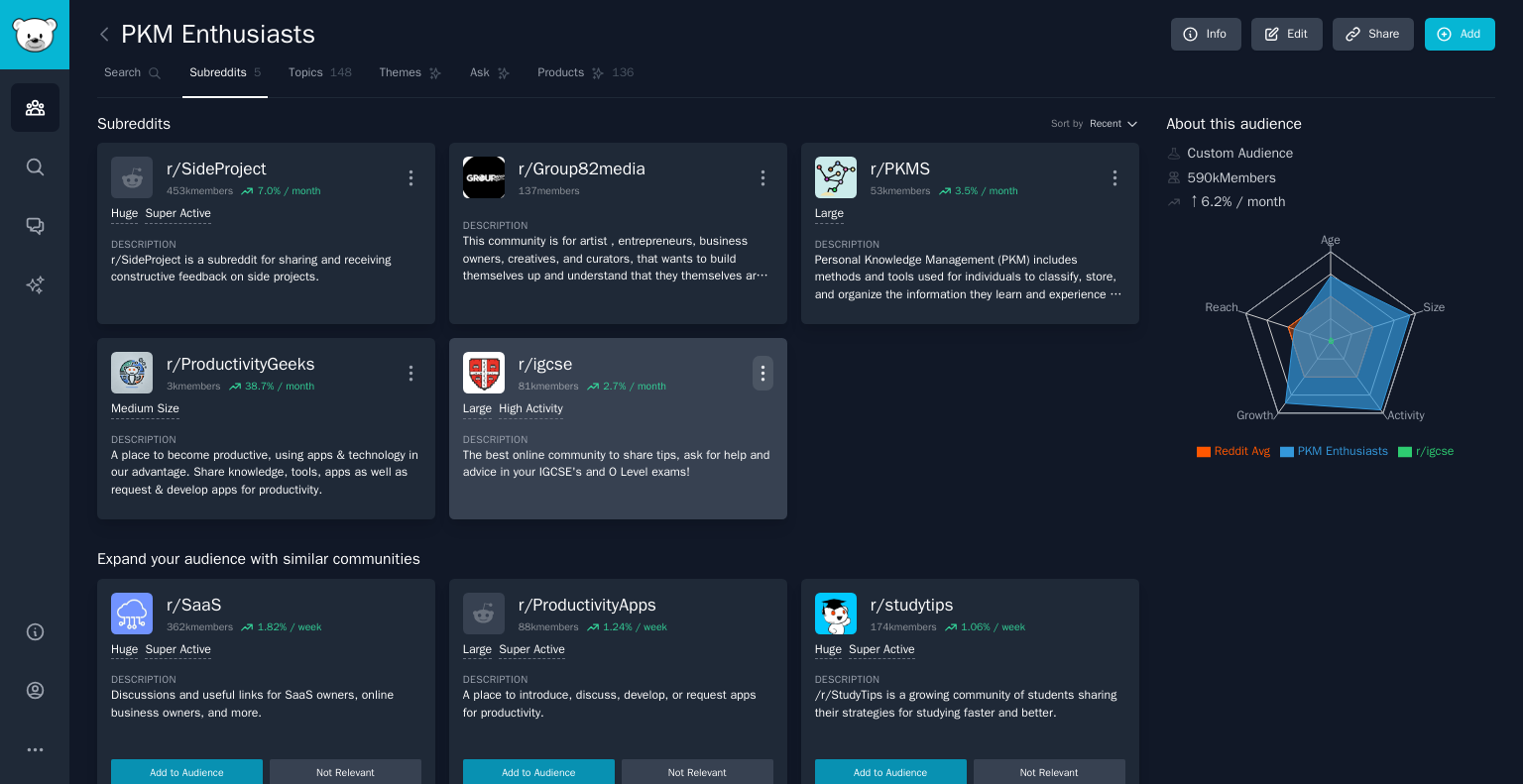 click 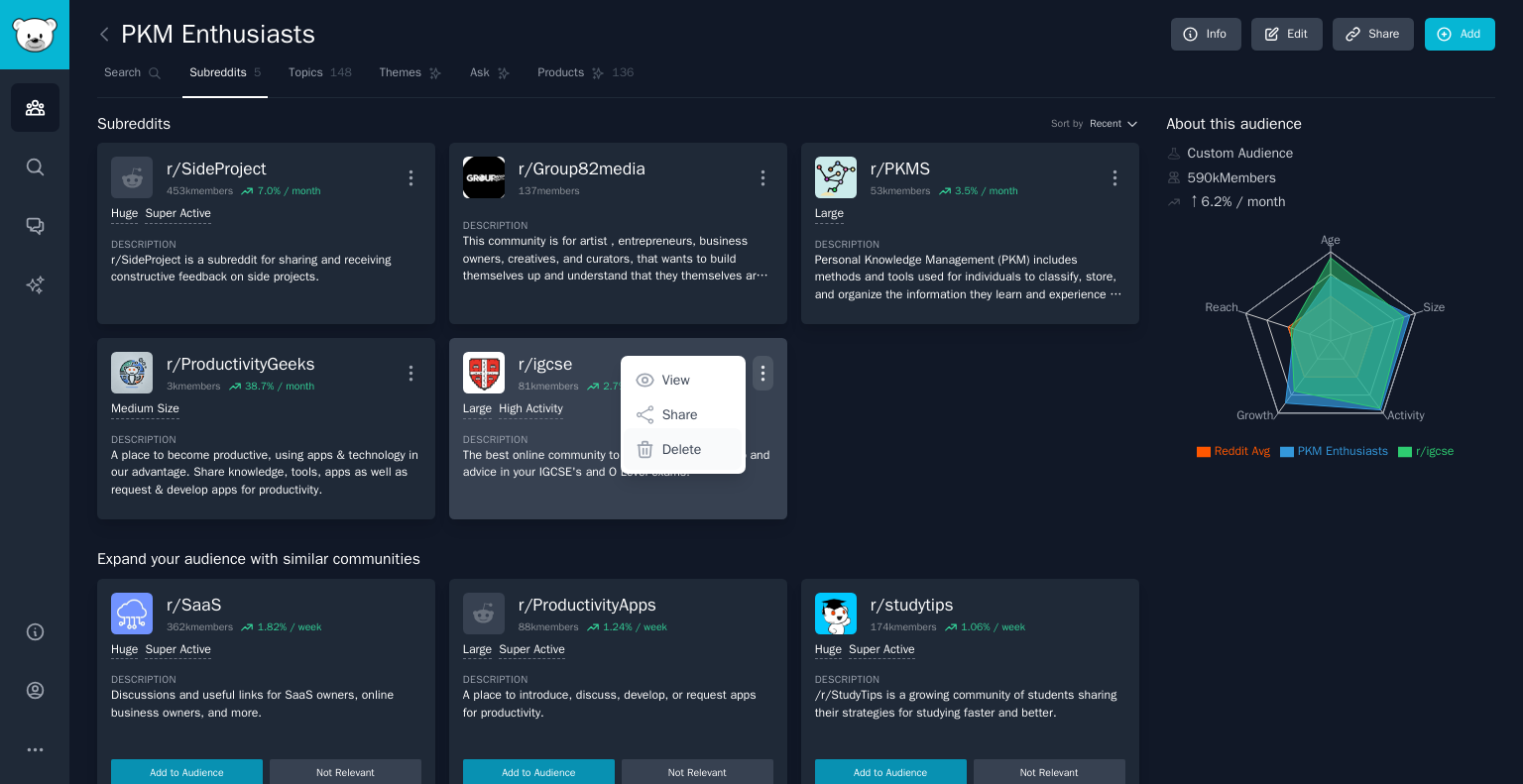 click on "Delete" at bounding box center (682, 449) 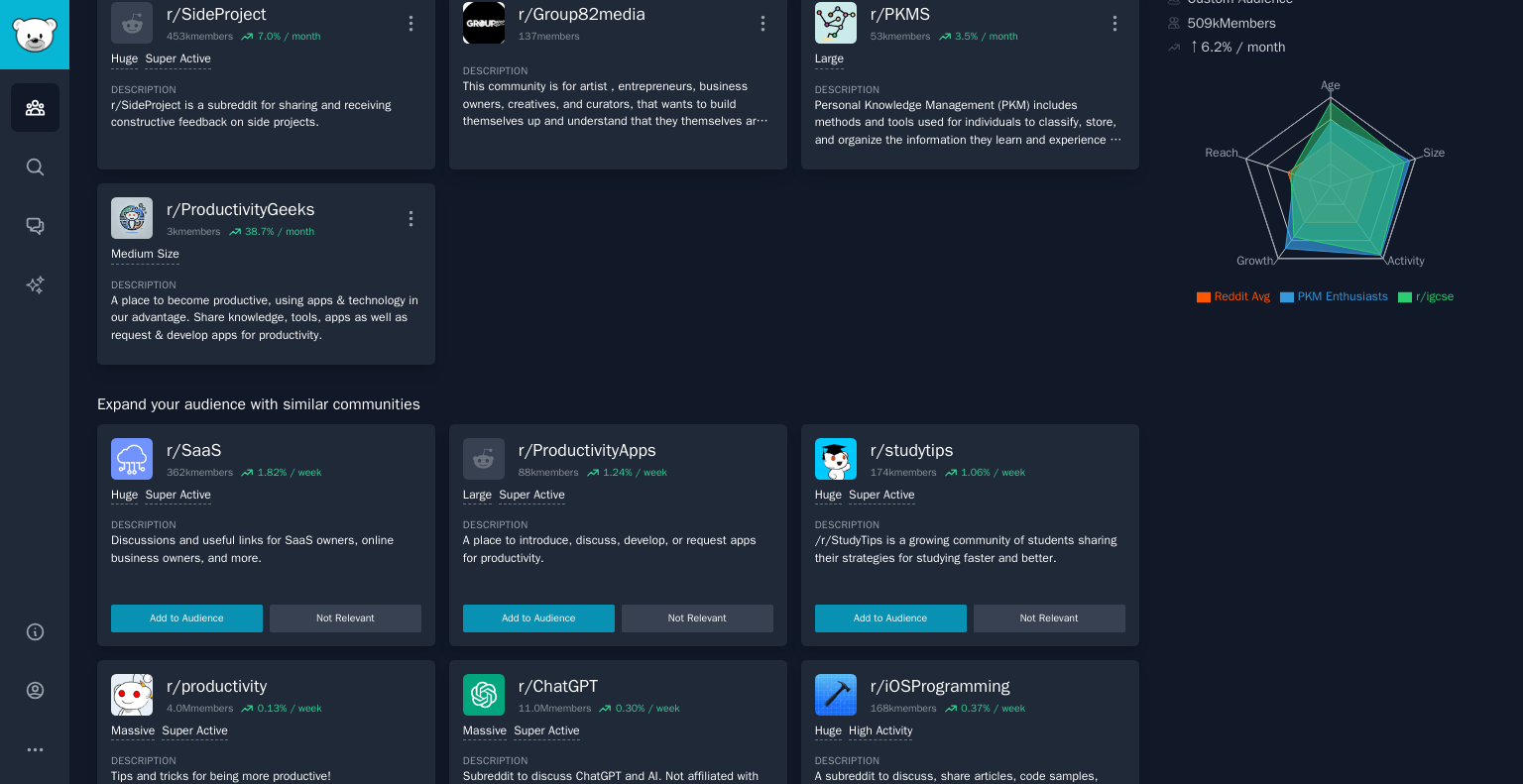 scroll, scrollTop: 198, scrollLeft: 0, axis: vertical 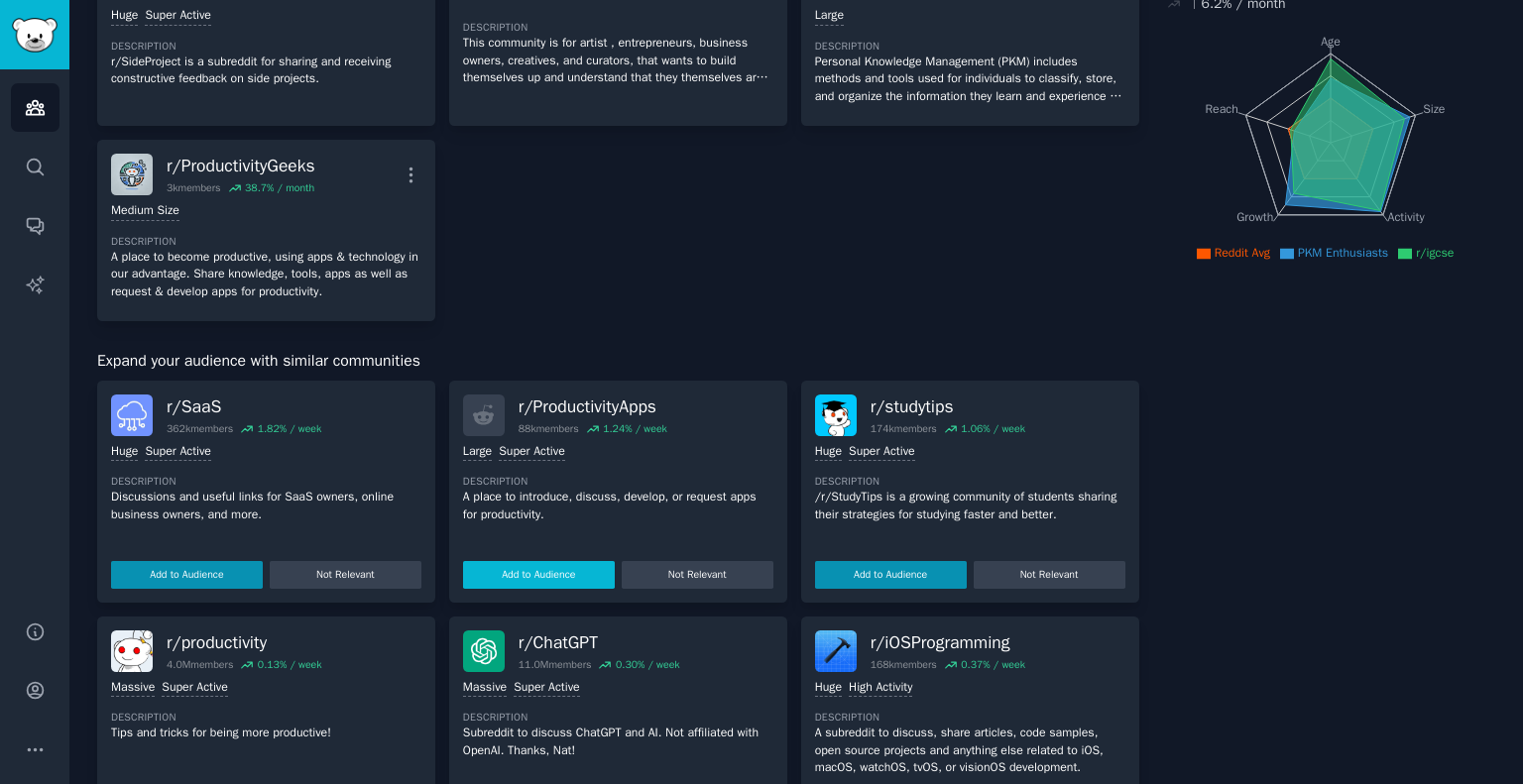 click on "Add to Audience" at bounding box center (538, 575) 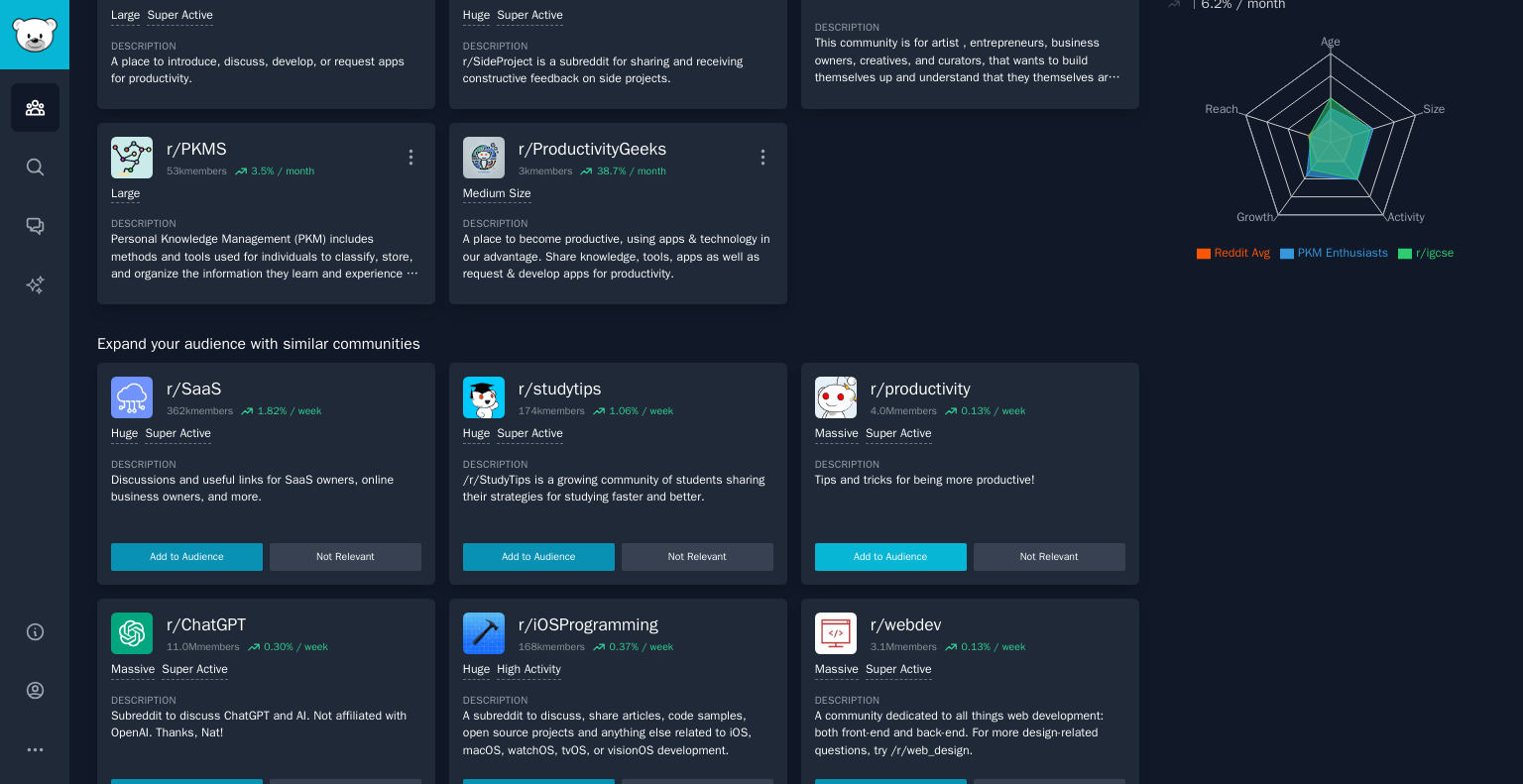 click on "Add to Audience" at bounding box center [890, 557] 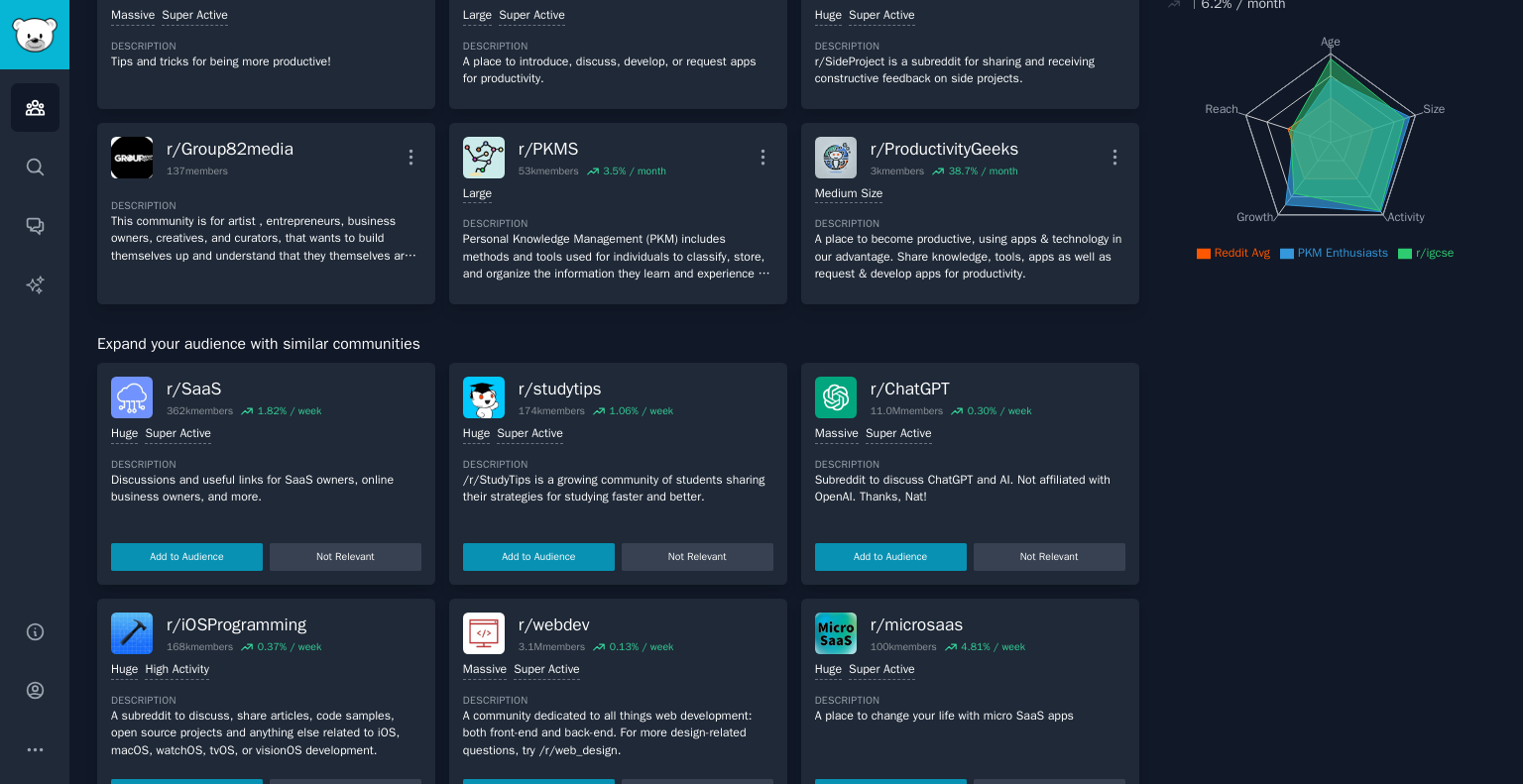 scroll, scrollTop: 0, scrollLeft: 0, axis: both 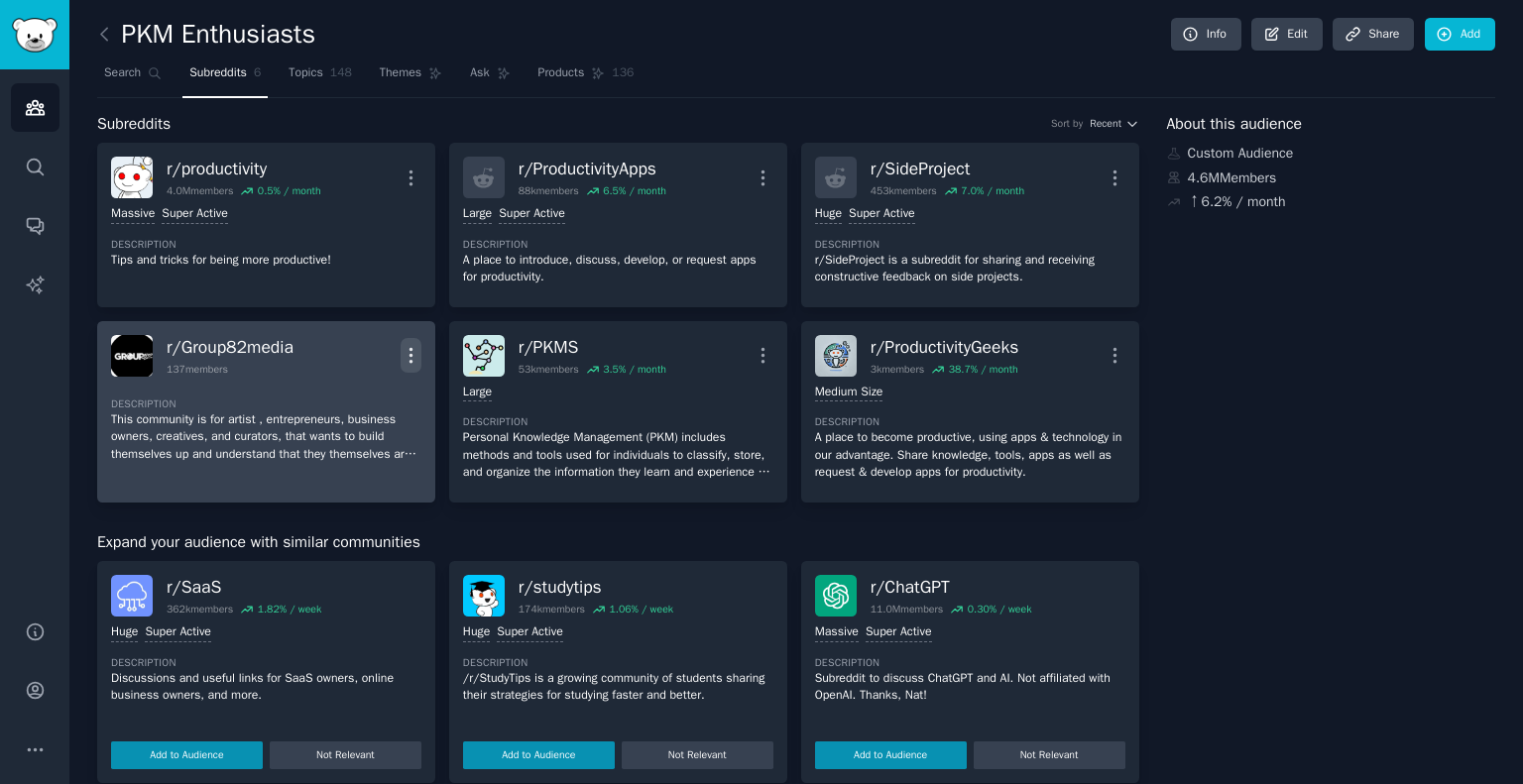 click 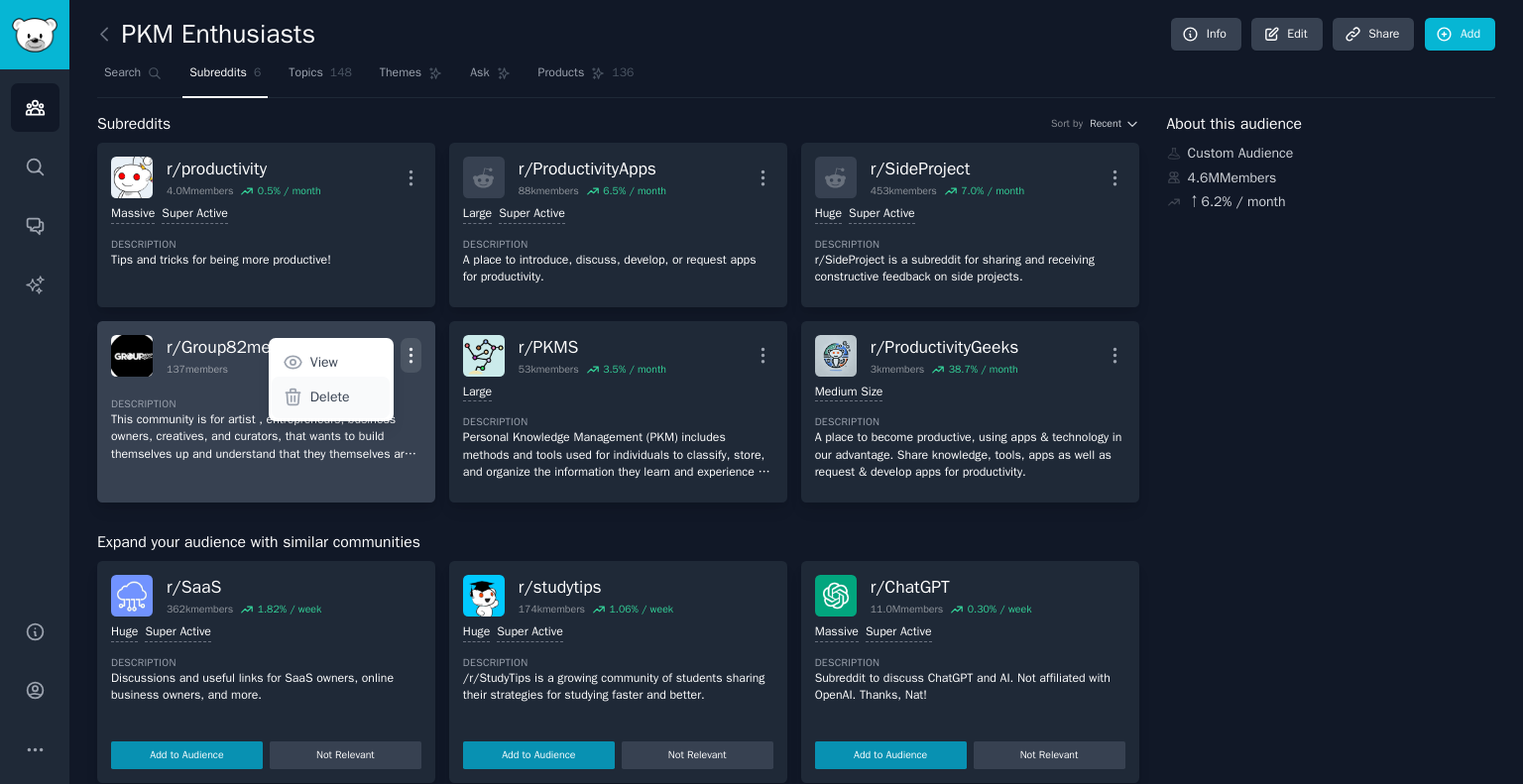 click on "Delete" 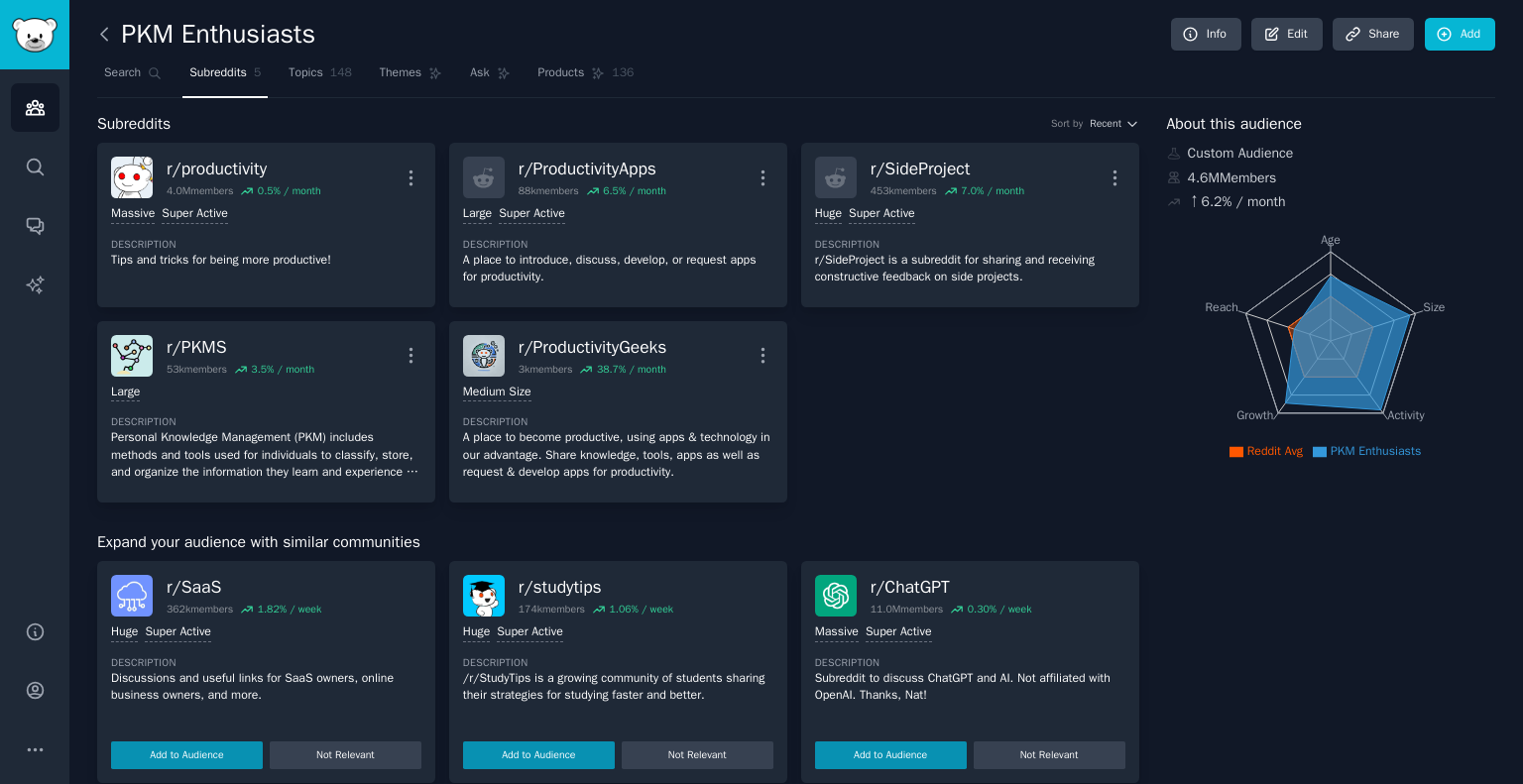 click 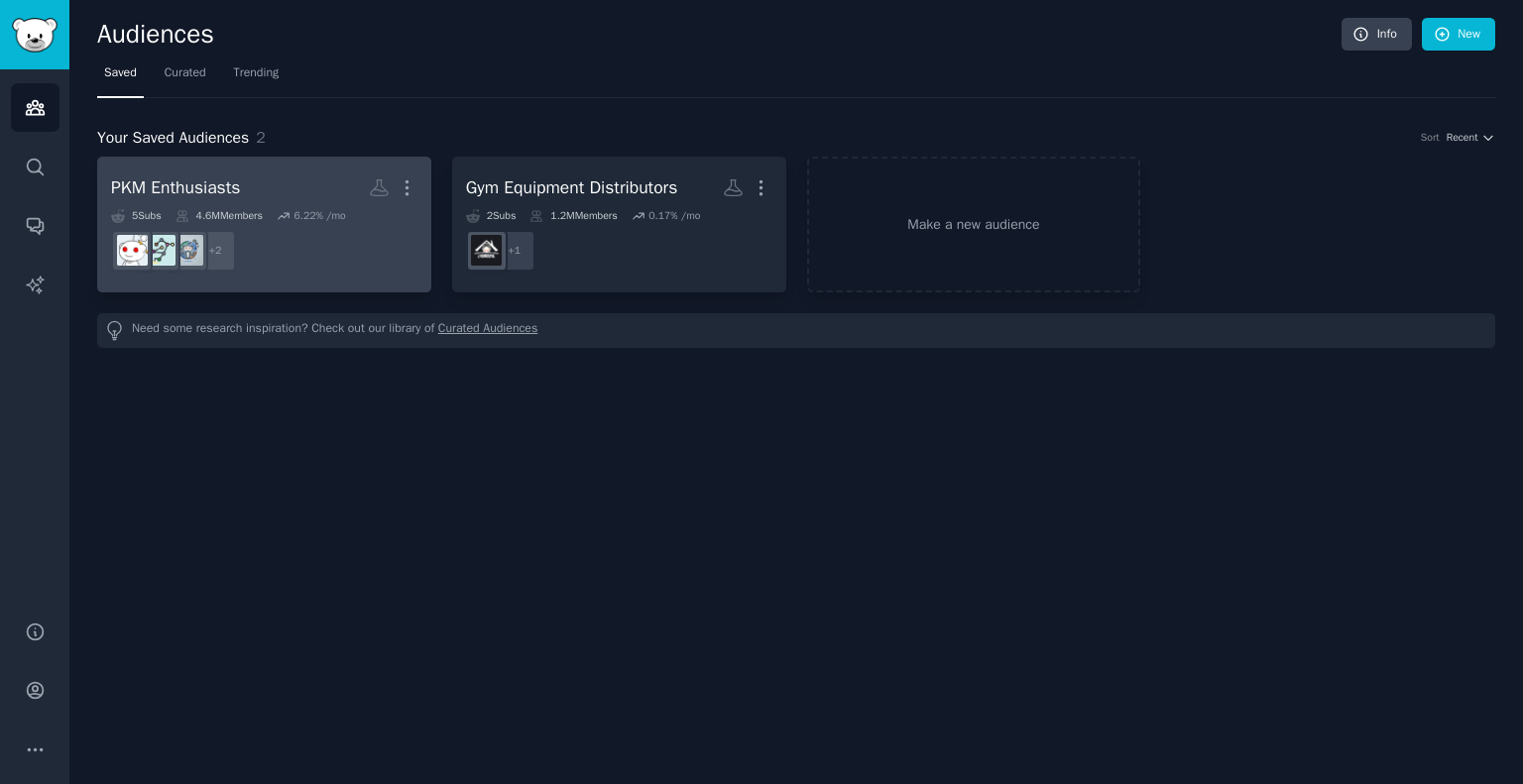 click on "PKM Enthusiasts More" at bounding box center (264, 187) 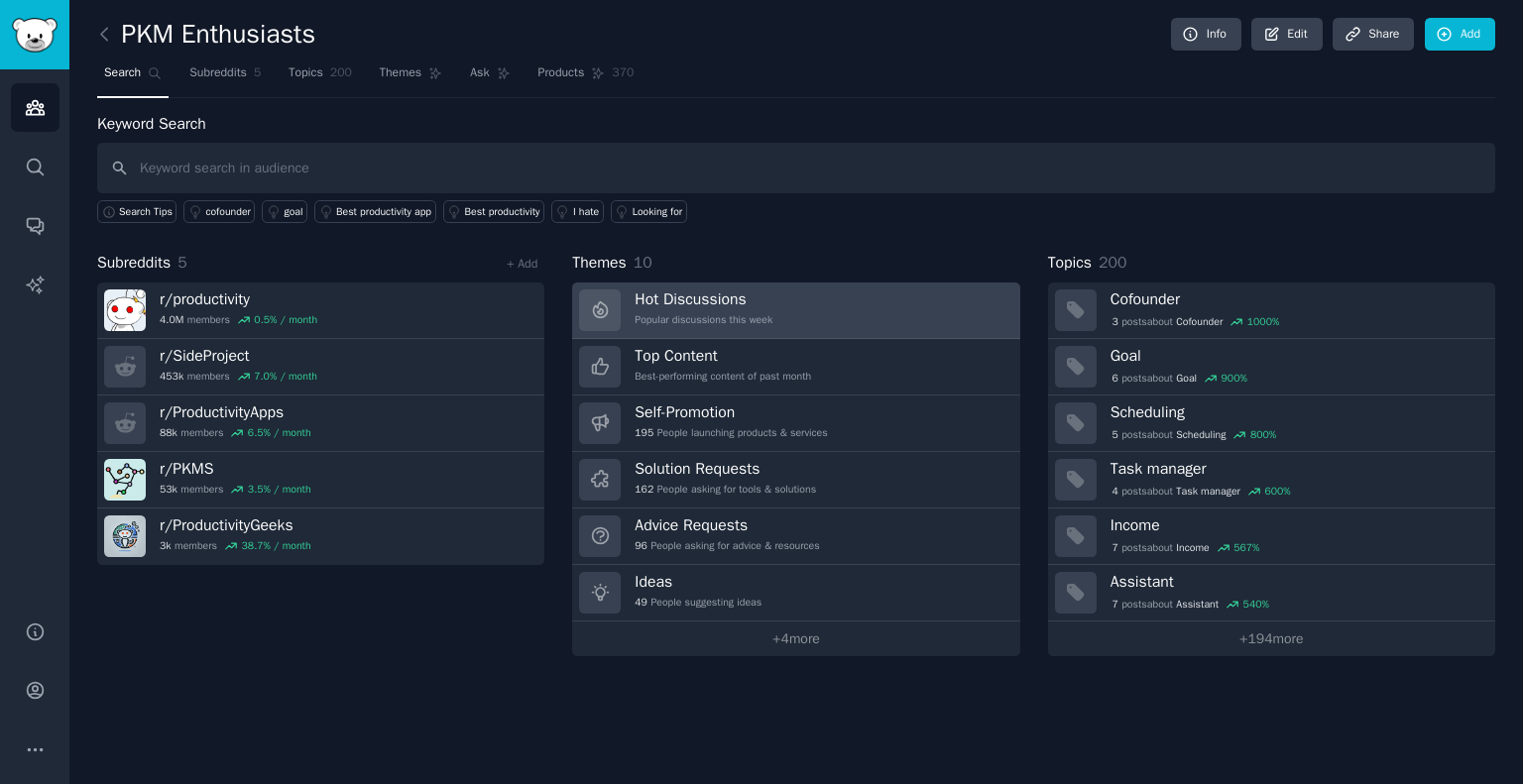 click on "Hot Discussions Popular discussions this week" at bounding box center [795, 310] 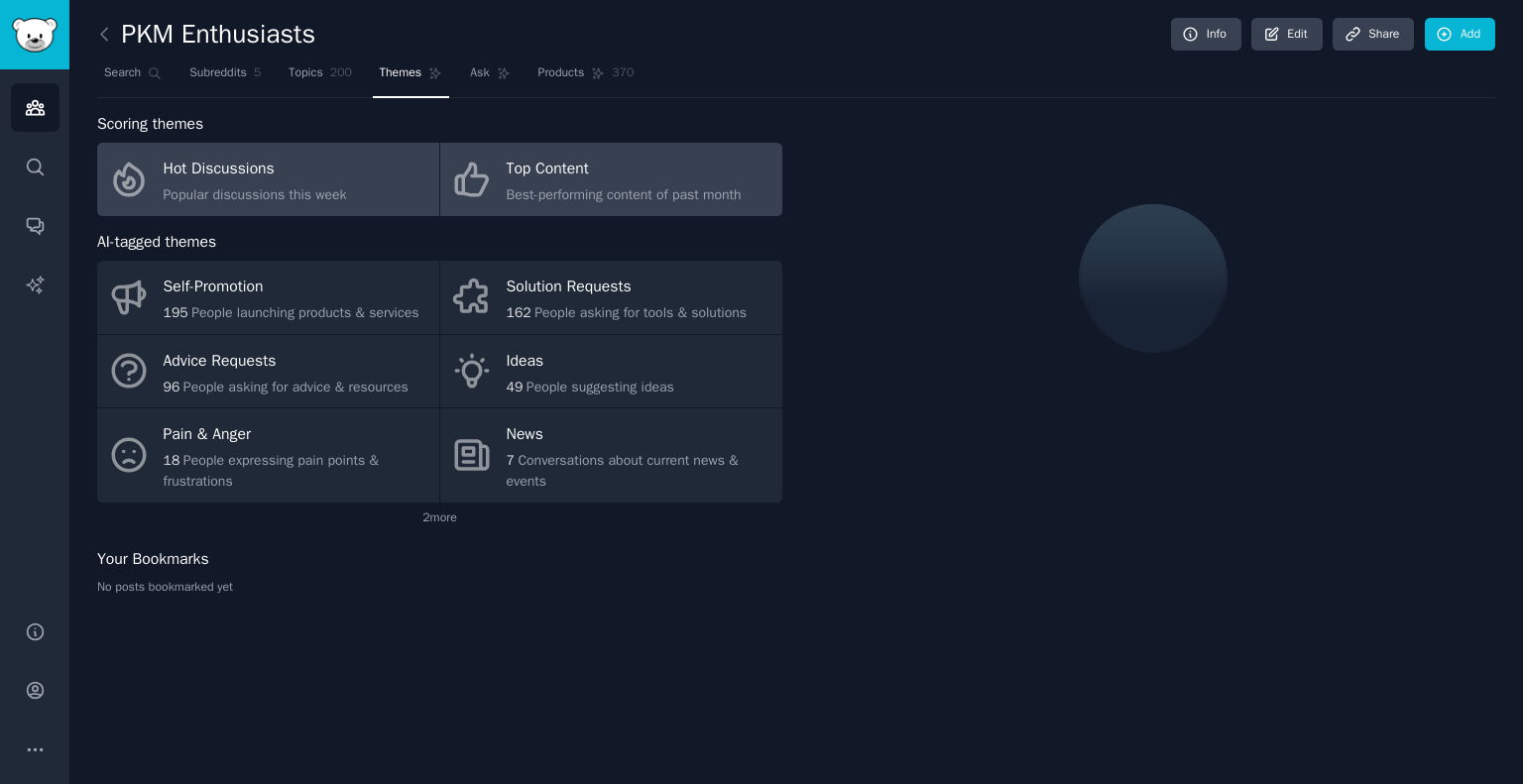 click on "Best-performing content of past month" 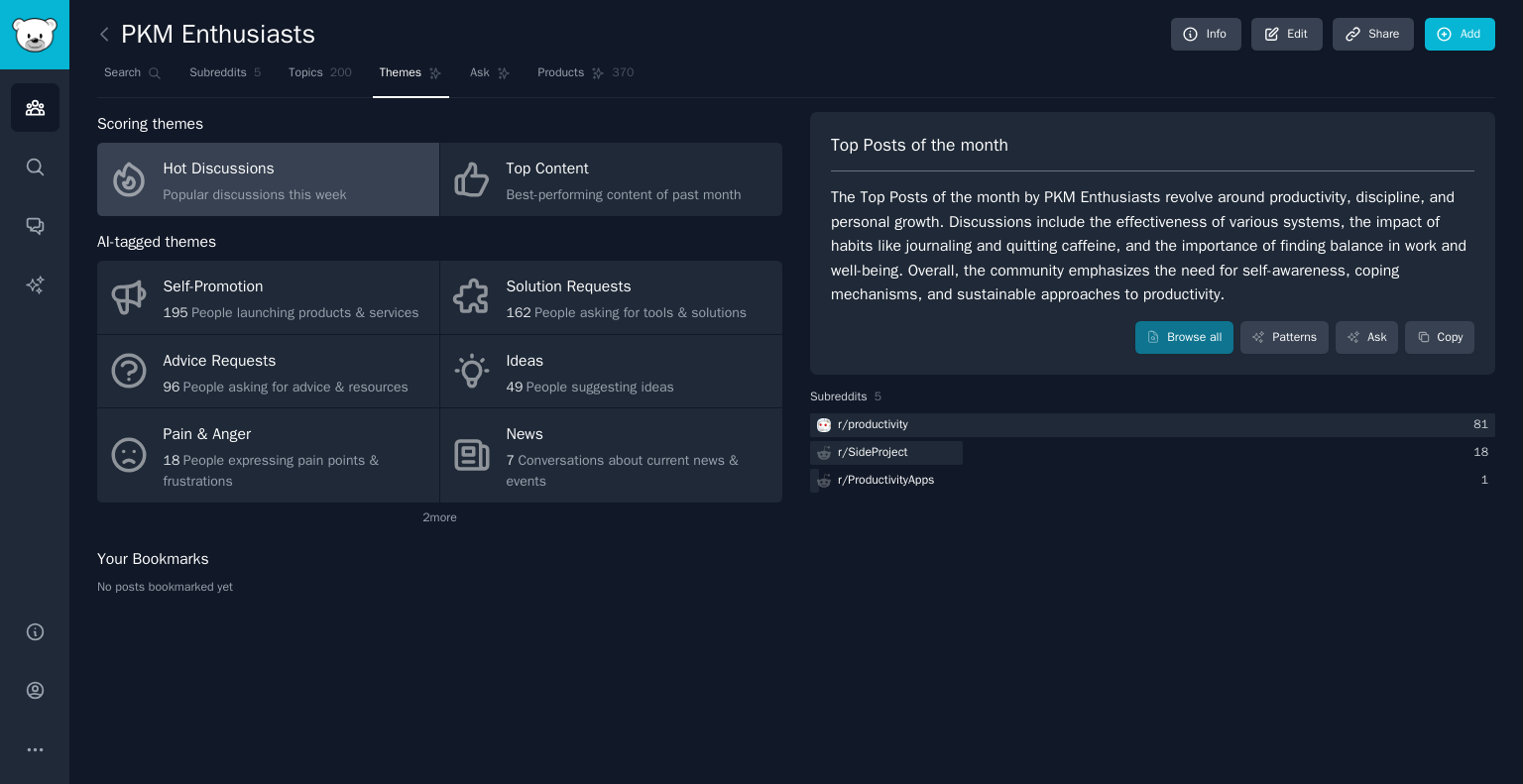 click on "The Top Posts of the month by PKM Enthusiasts revolve around productivity, discipline, and personal growth. Discussions include the effectiveness of various systems, the impact of habits like journaling and quitting caffeine, and the importance of finding balance in work and well-being. Overall, the community emphasizes the need for self-awareness, coping mechanisms, and sustainable approaches to productivity." at bounding box center [1152, 246] 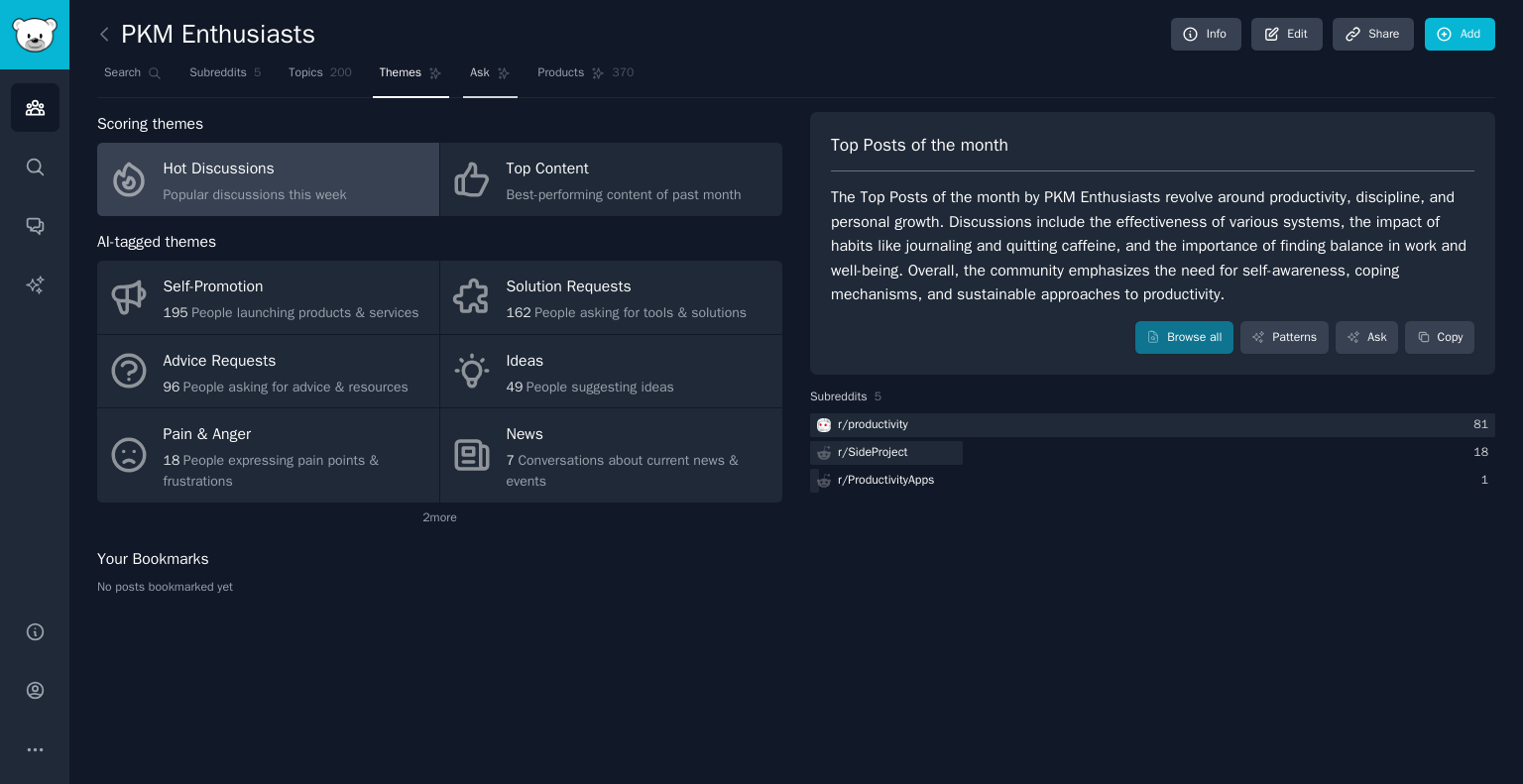 click on "Ask" at bounding box center (490, 77) 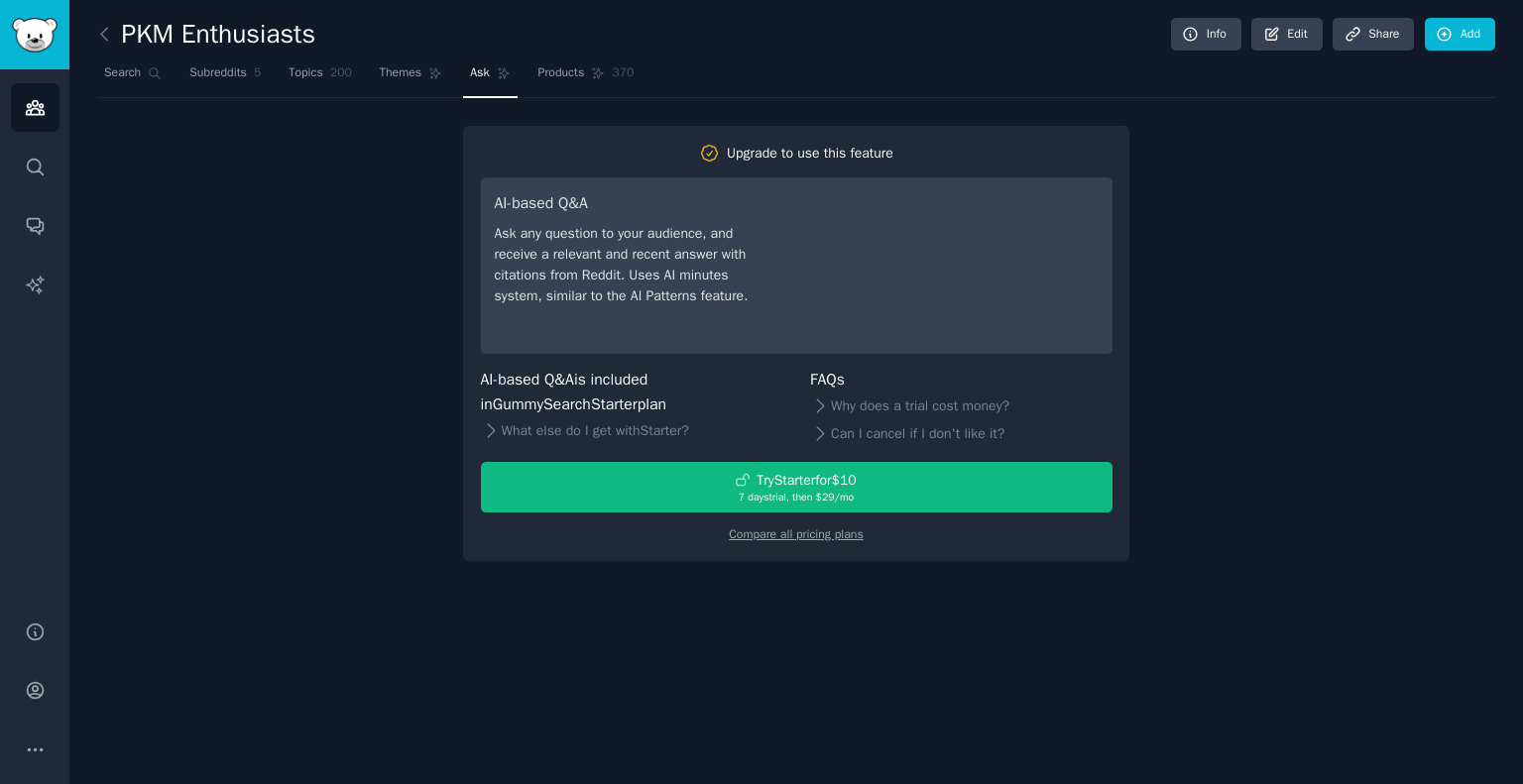 click on "Upgrade to use this feature AI-based Q&A Ask any question to your audience, and receive a relevant and recent answer with citations from Reddit. Uses AI minutes system, similar to the AI Patterns feature. AI-based Q&A  is included in  GummySearch  Starter  plan What else do I get with  Starter ? FAQs Why does a trial cost money? Can I cancel if I don't like it? Try  Starter  for  $10 7 days  trial, then $ 29 /mo Compare all pricing plans" at bounding box center [796, 343] 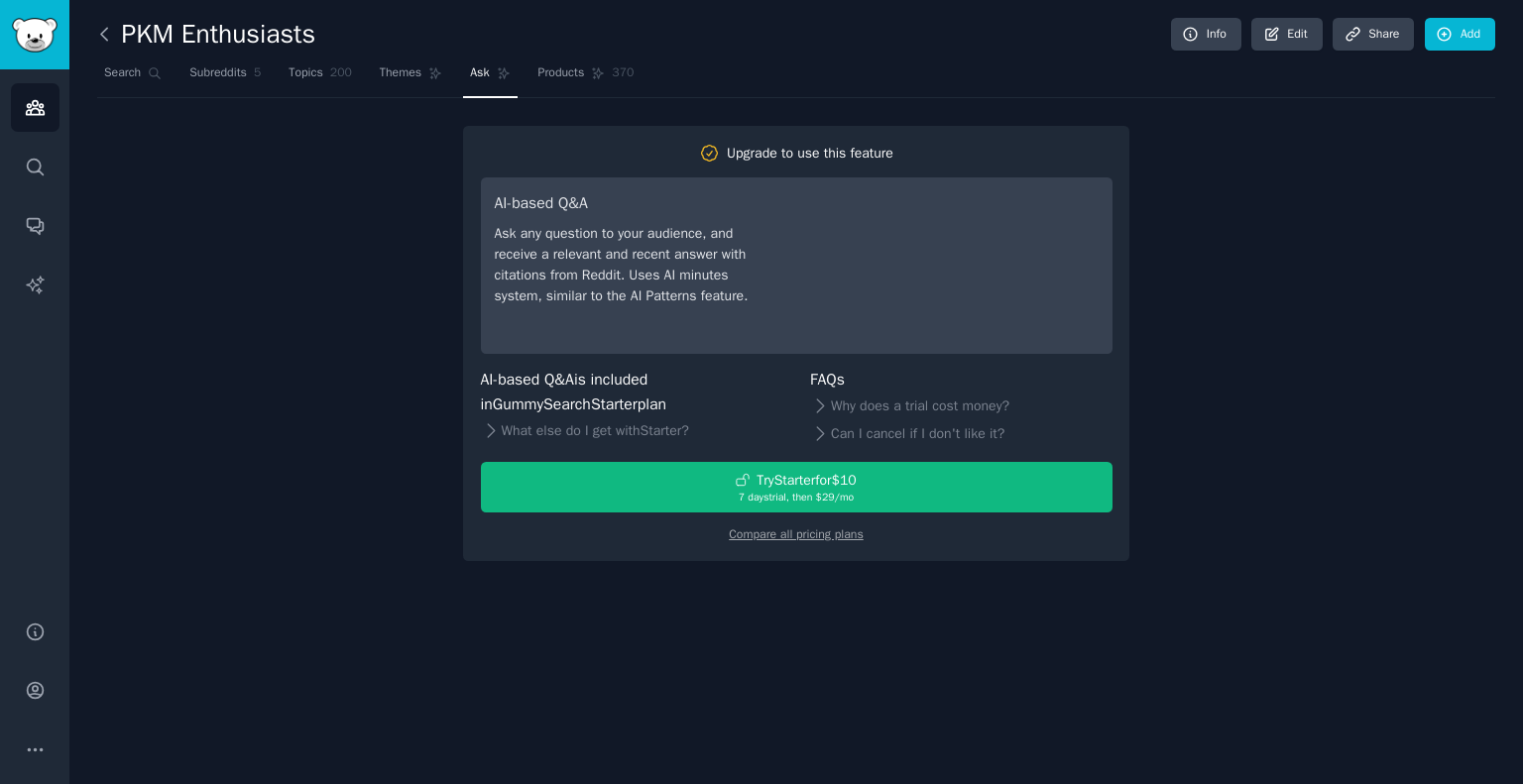 click 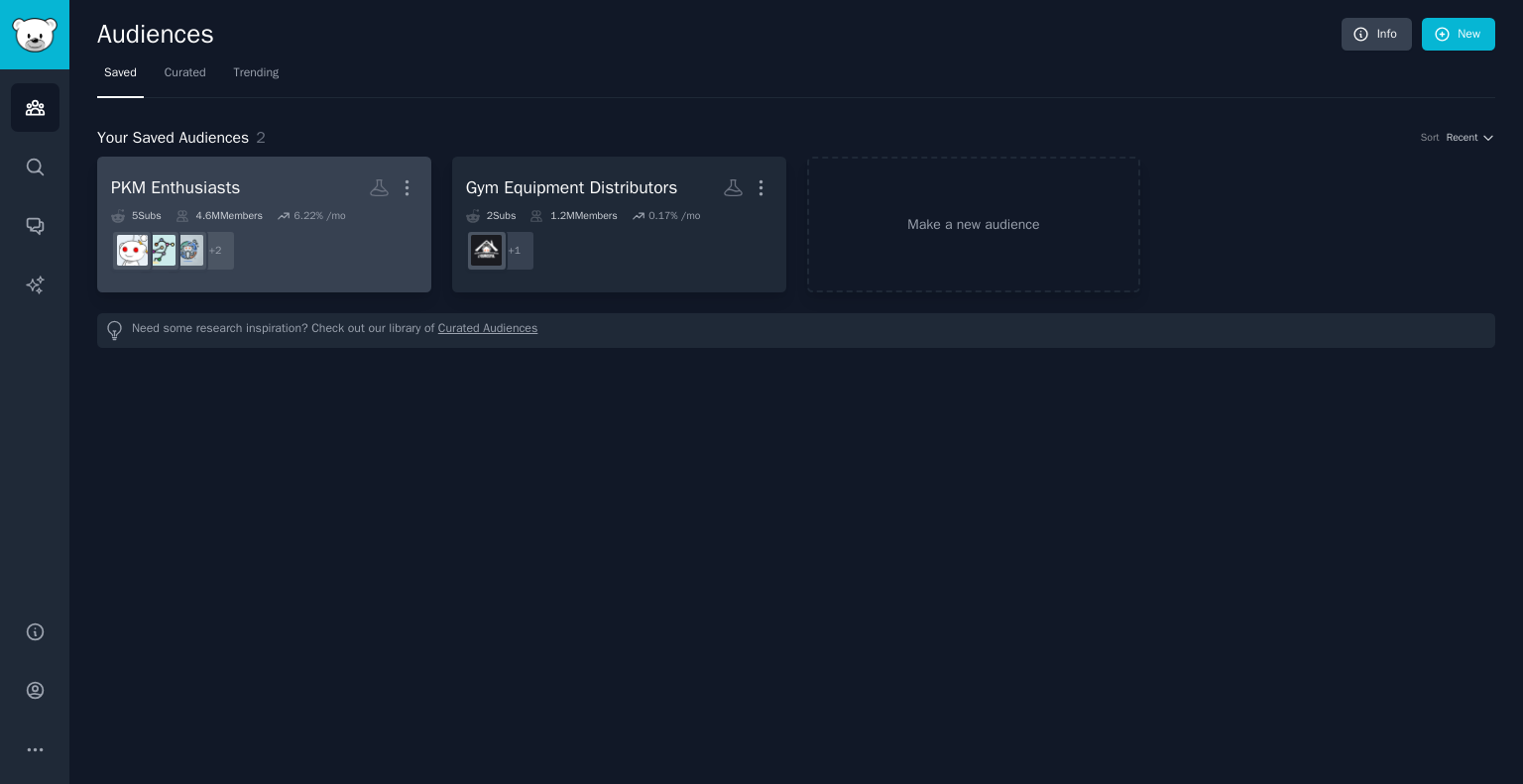 click on "6.22 % /mo" at bounding box center [319, 216] 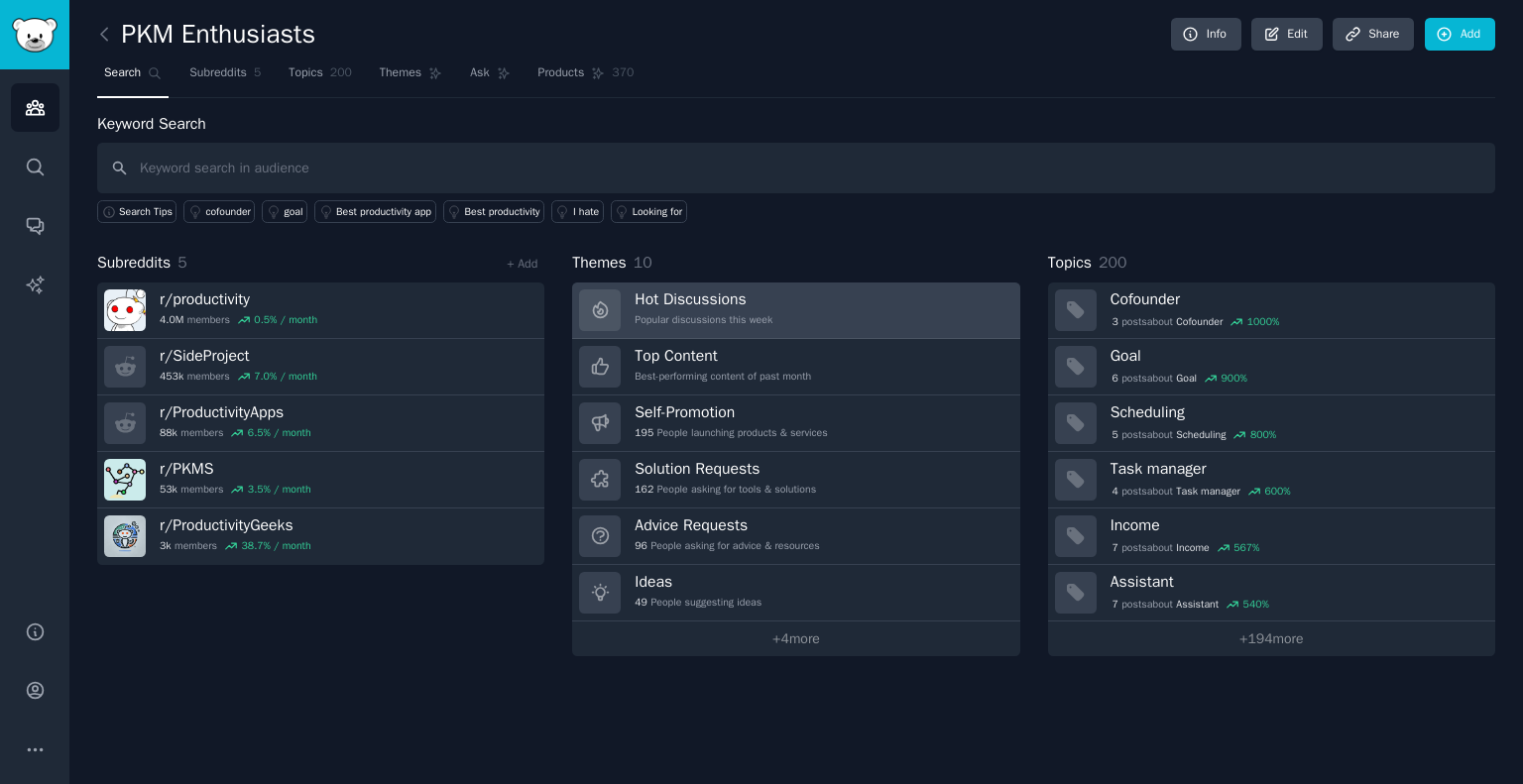 click on "Hot Discussions" at bounding box center (703, 299) 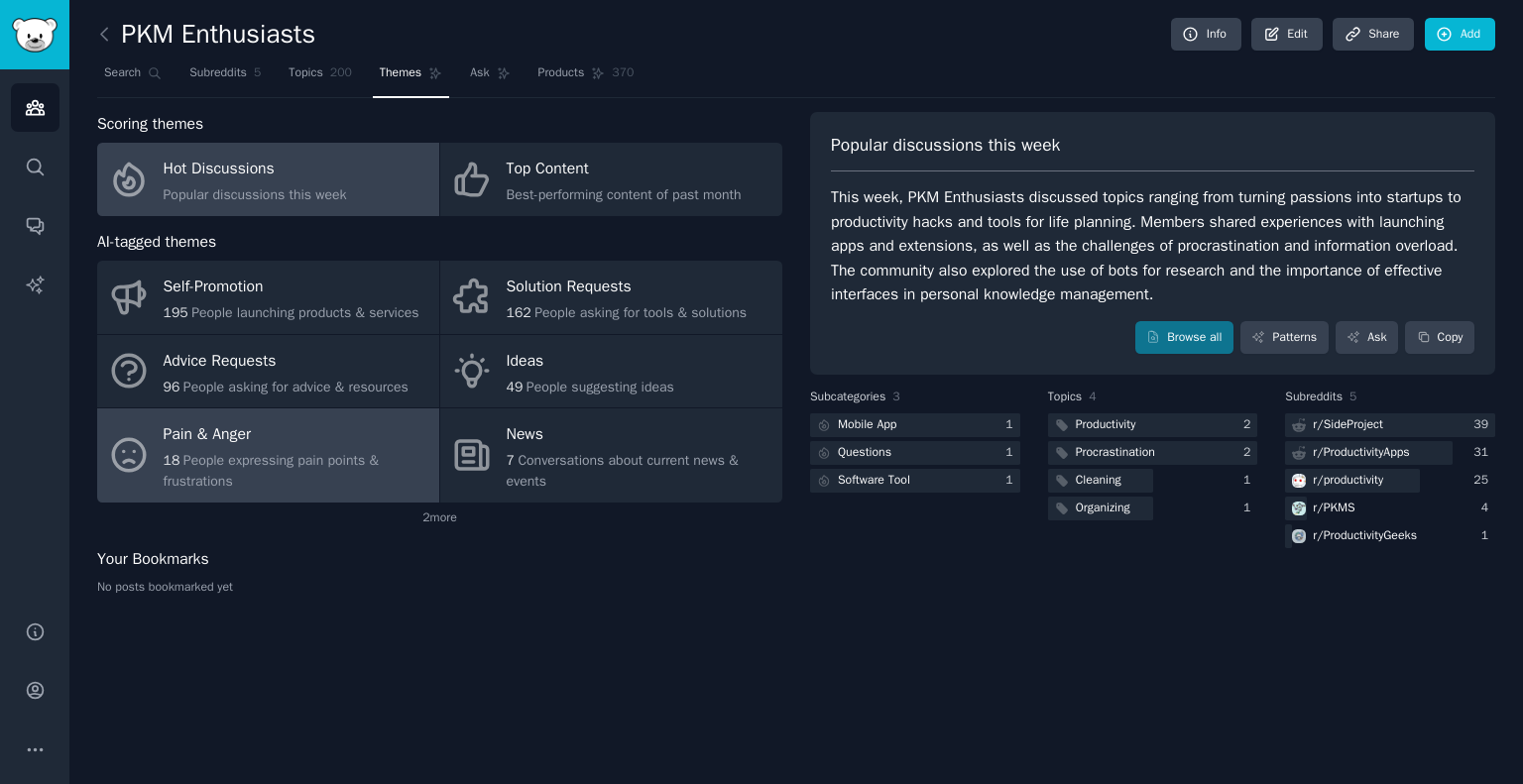 click on "People expressing pain points & frustrations" at bounding box center [271, 471] 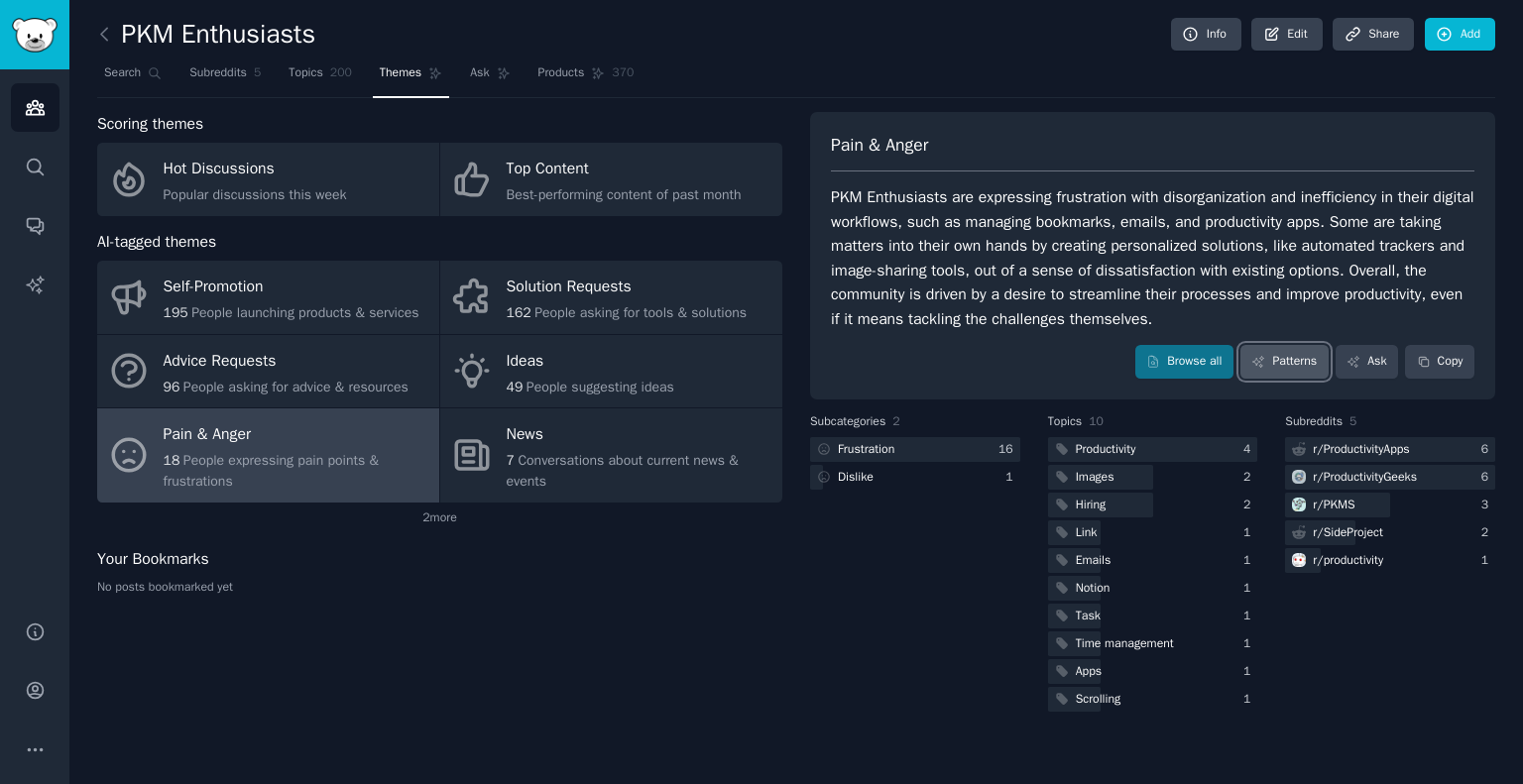 click on "Patterns" at bounding box center (1284, 362) 